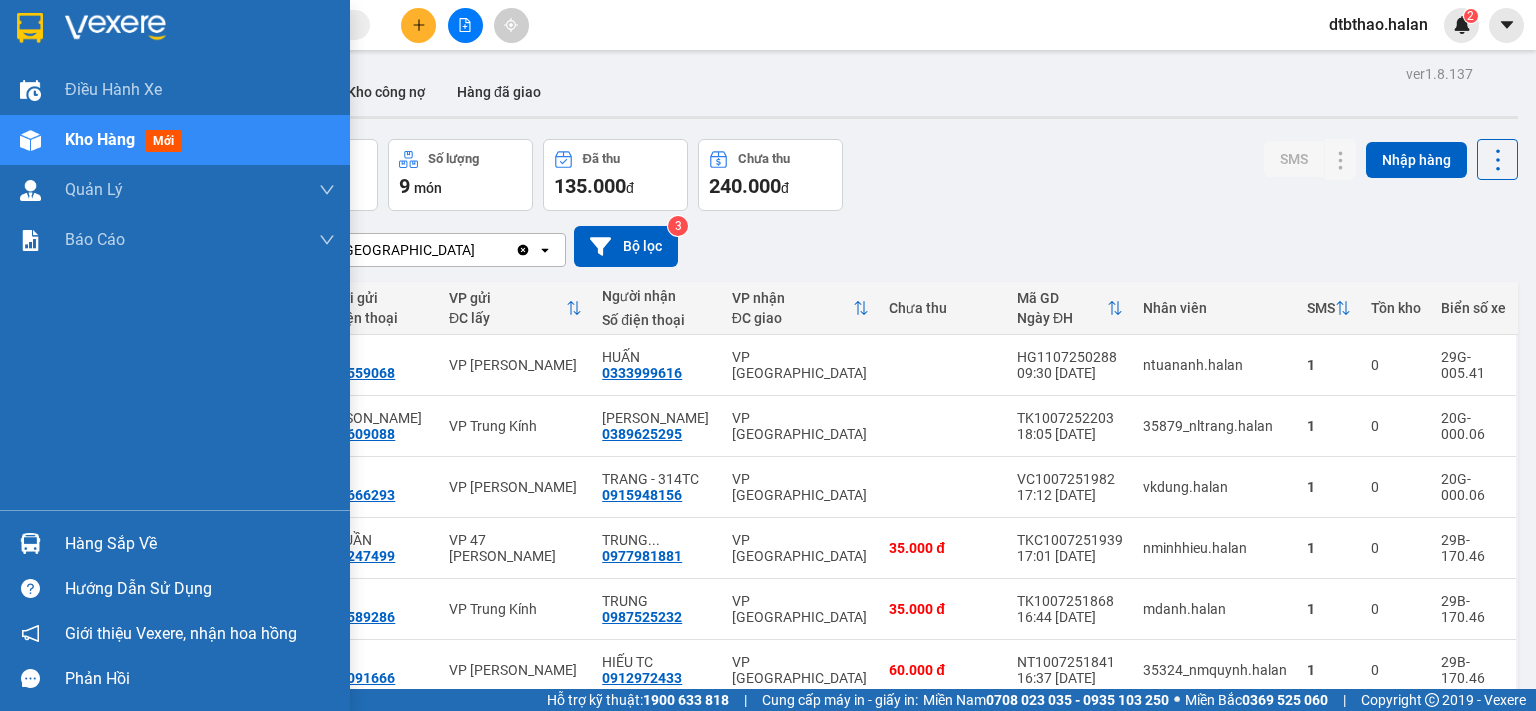 scroll, scrollTop: 0, scrollLeft: 0, axis: both 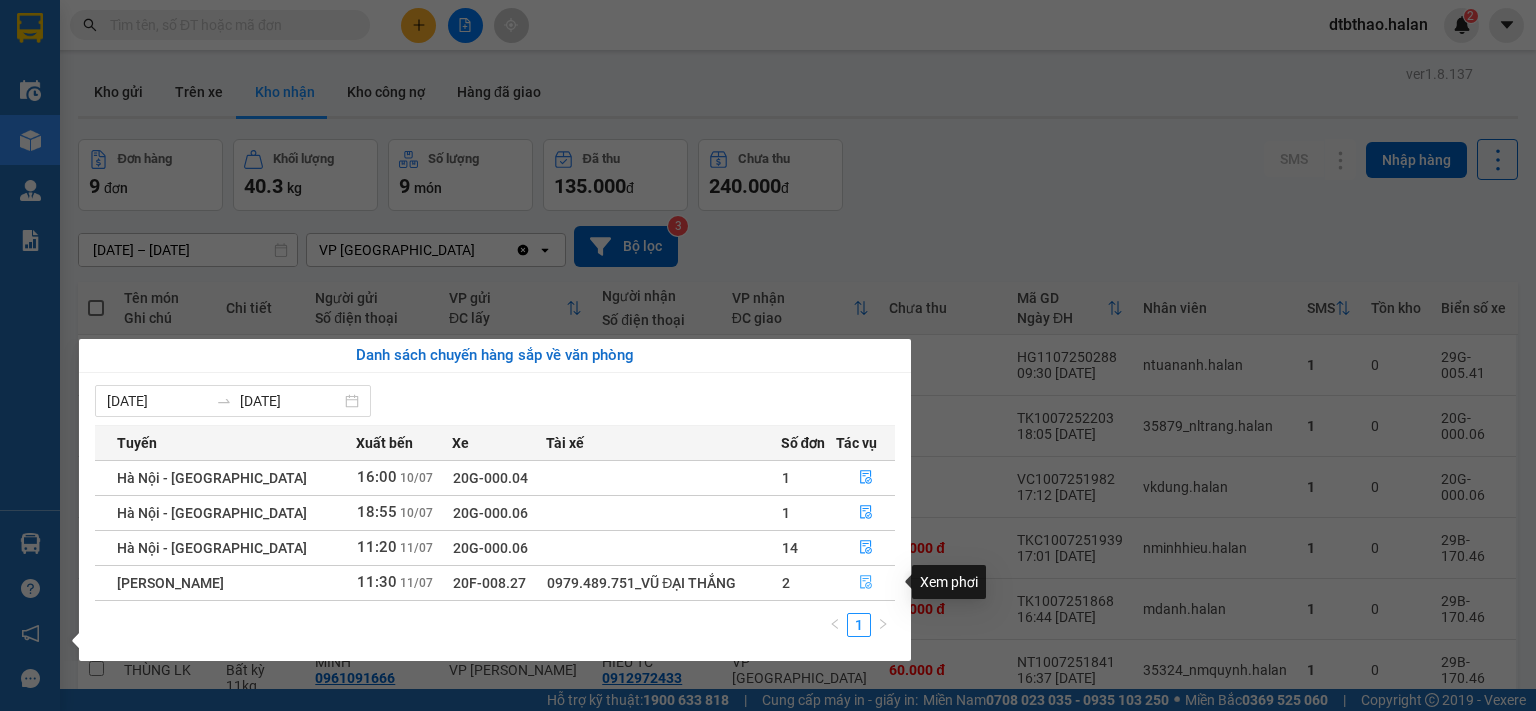 click 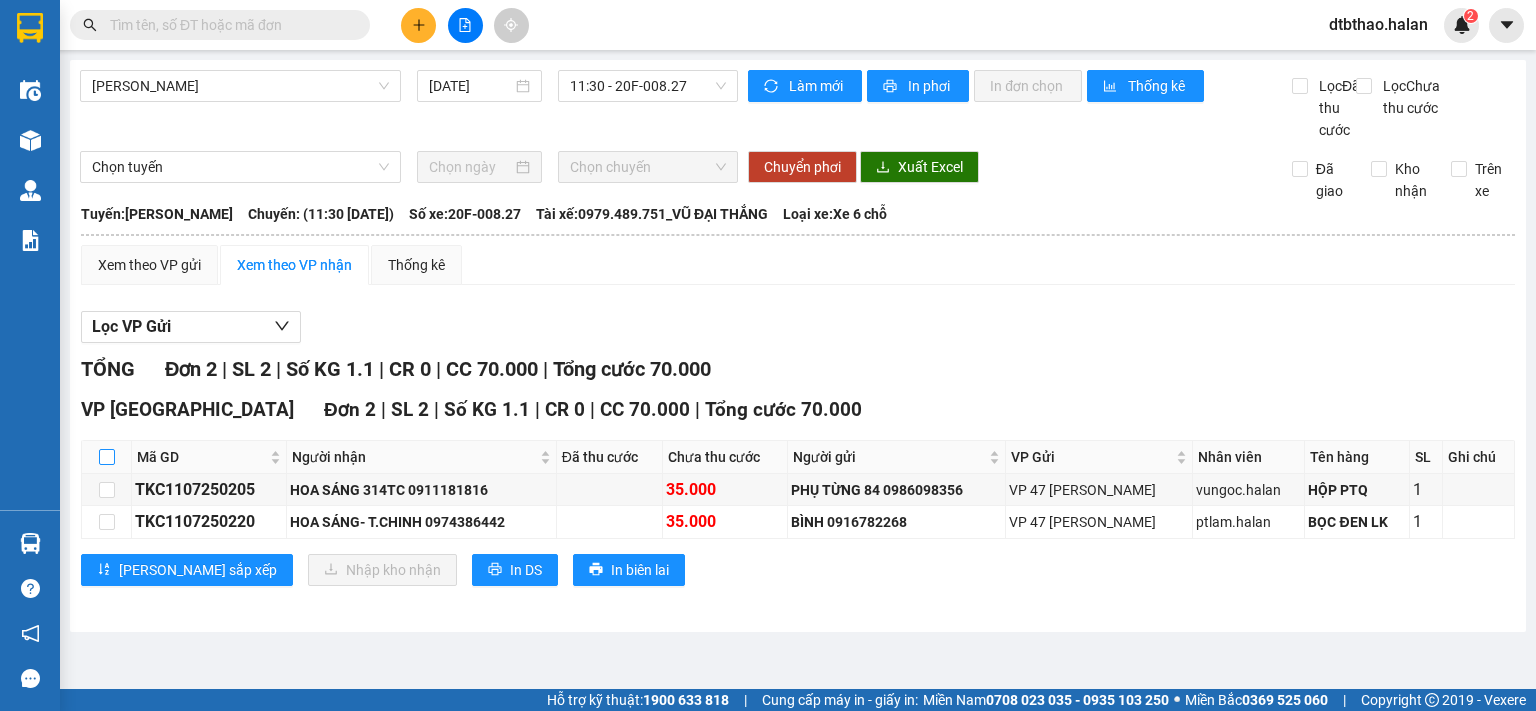 click at bounding box center (107, 457) 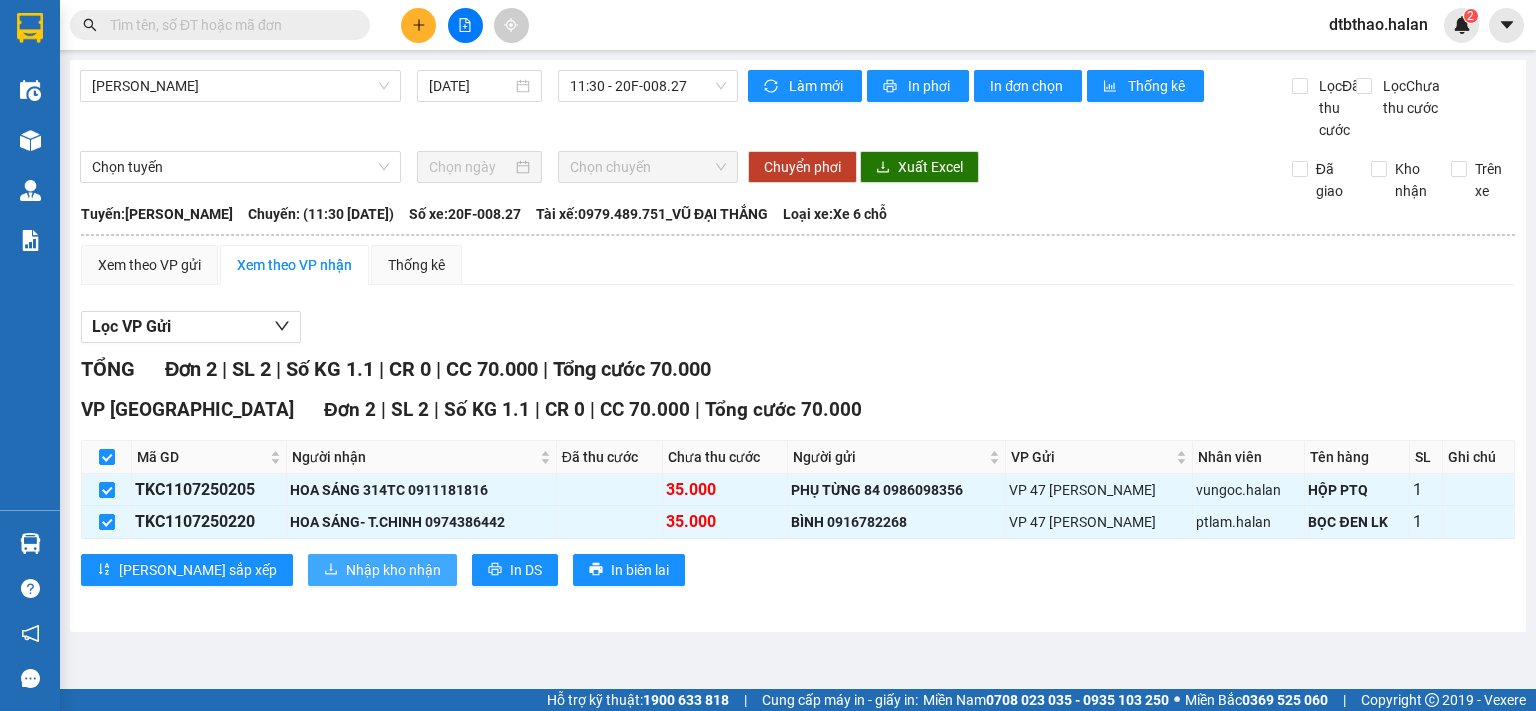 click on "Nhập kho nhận" at bounding box center [393, 570] 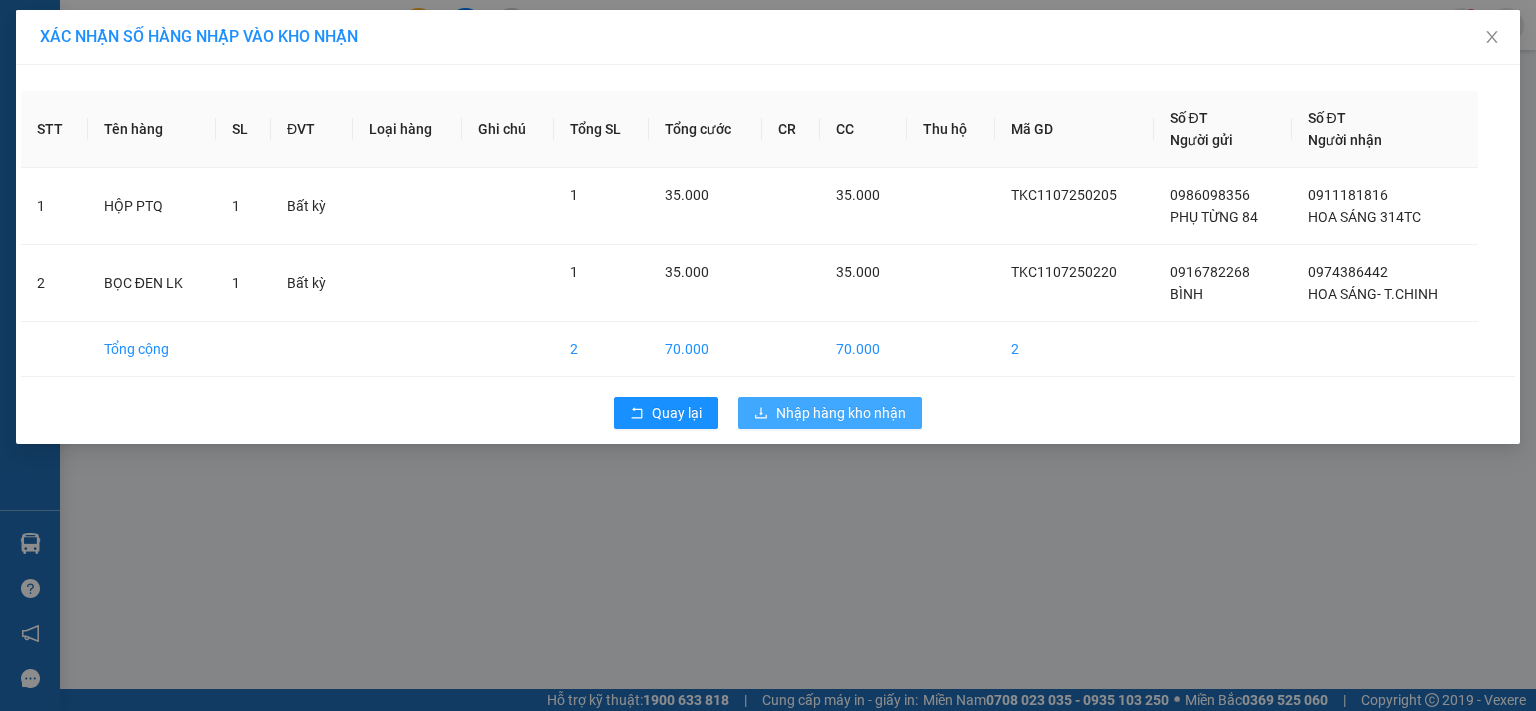 click on "Nhập hàng kho nhận" at bounding box center (841, 413) 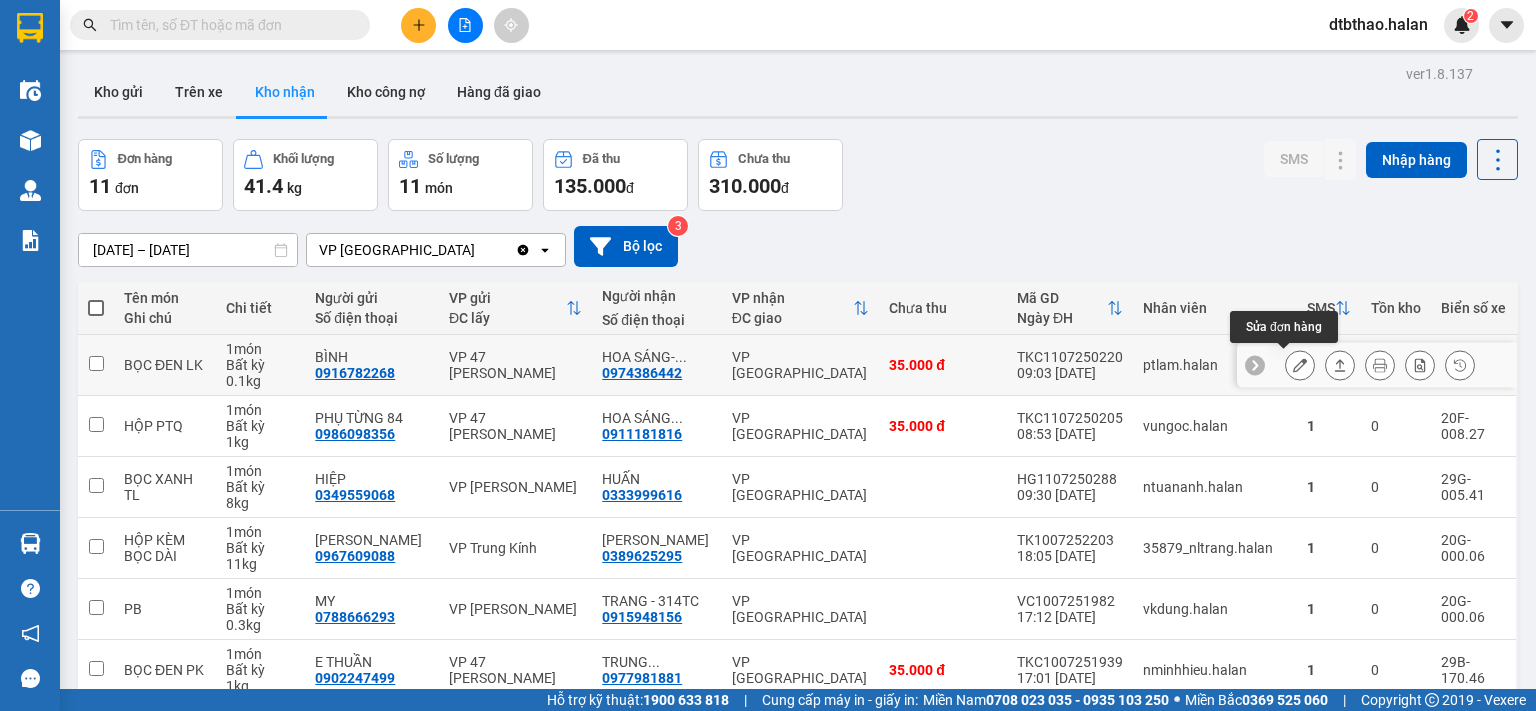click at bounding box center [1300, 365] 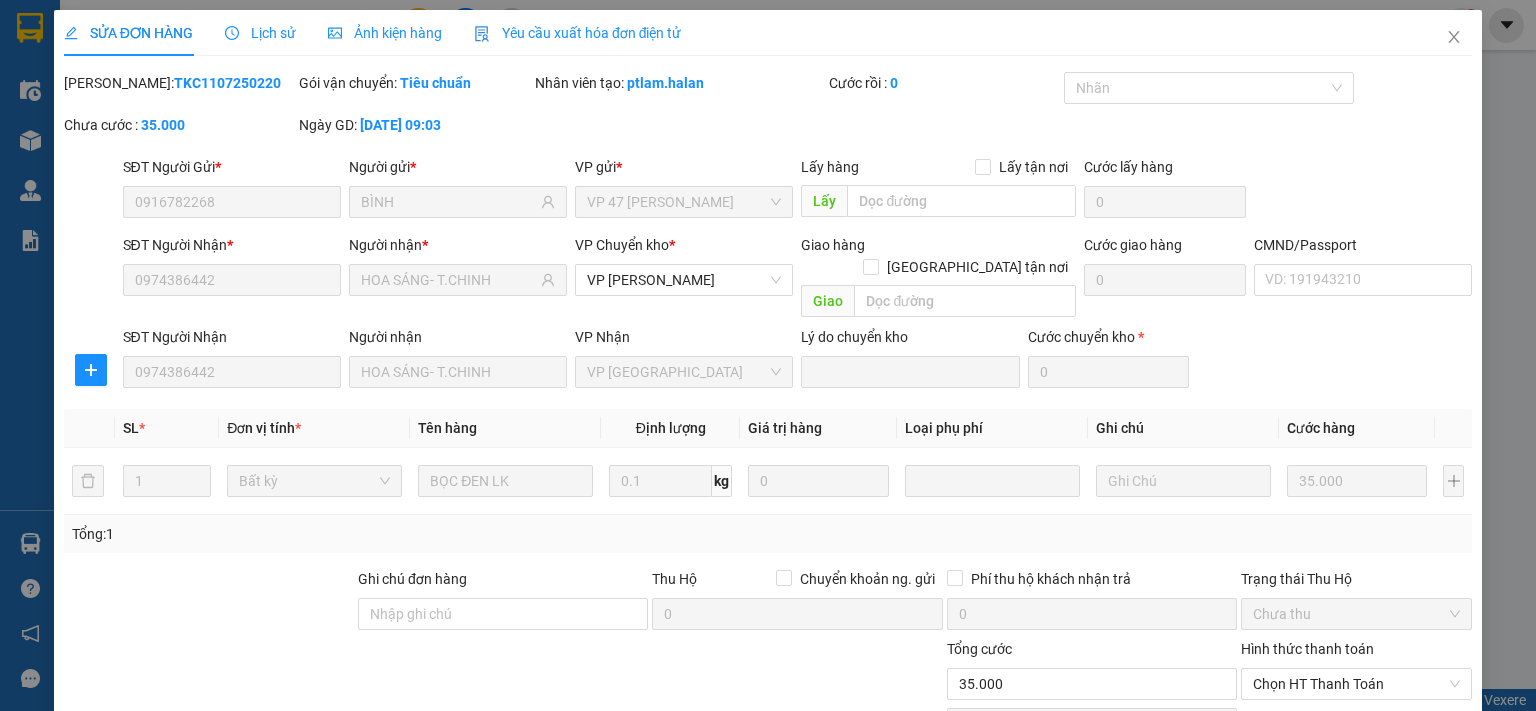 type on "0916782268" 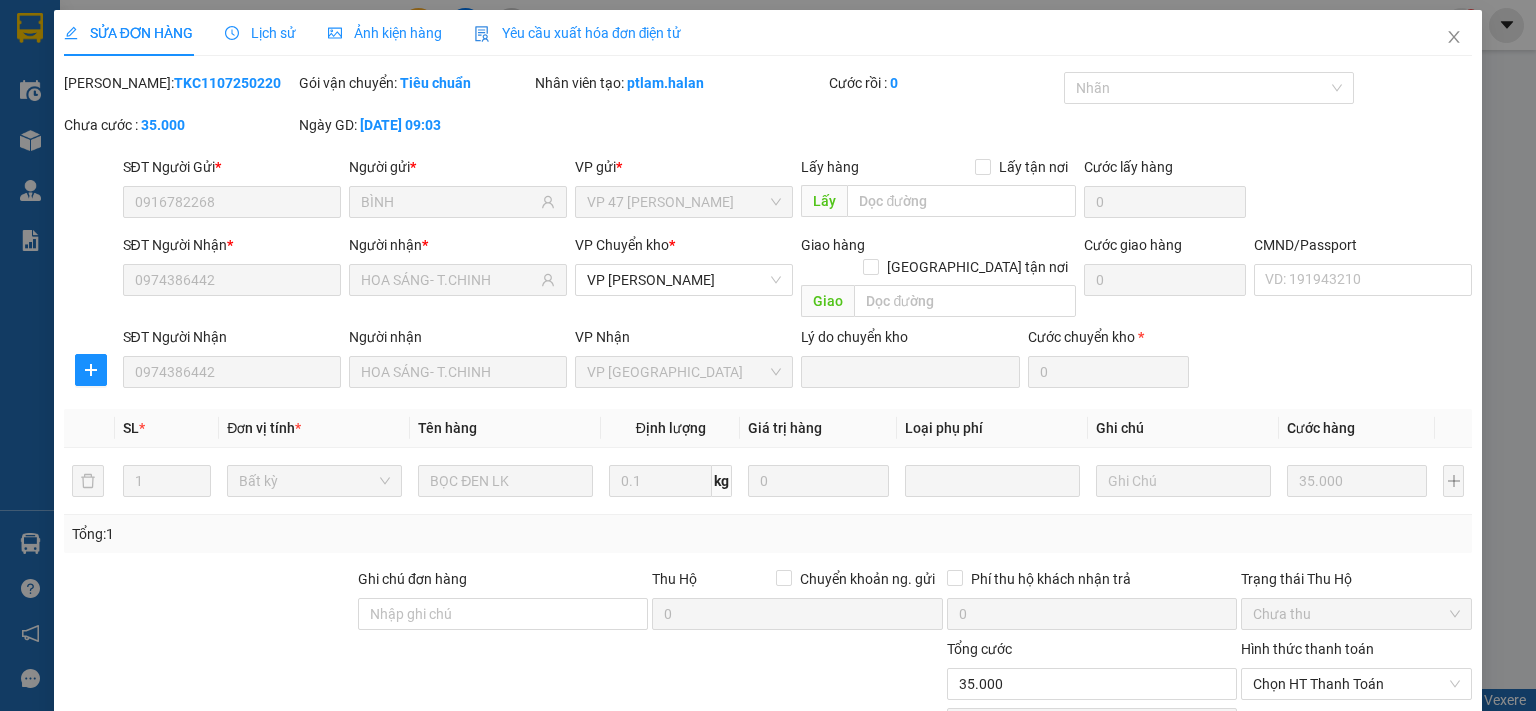 type on "BÌNH" 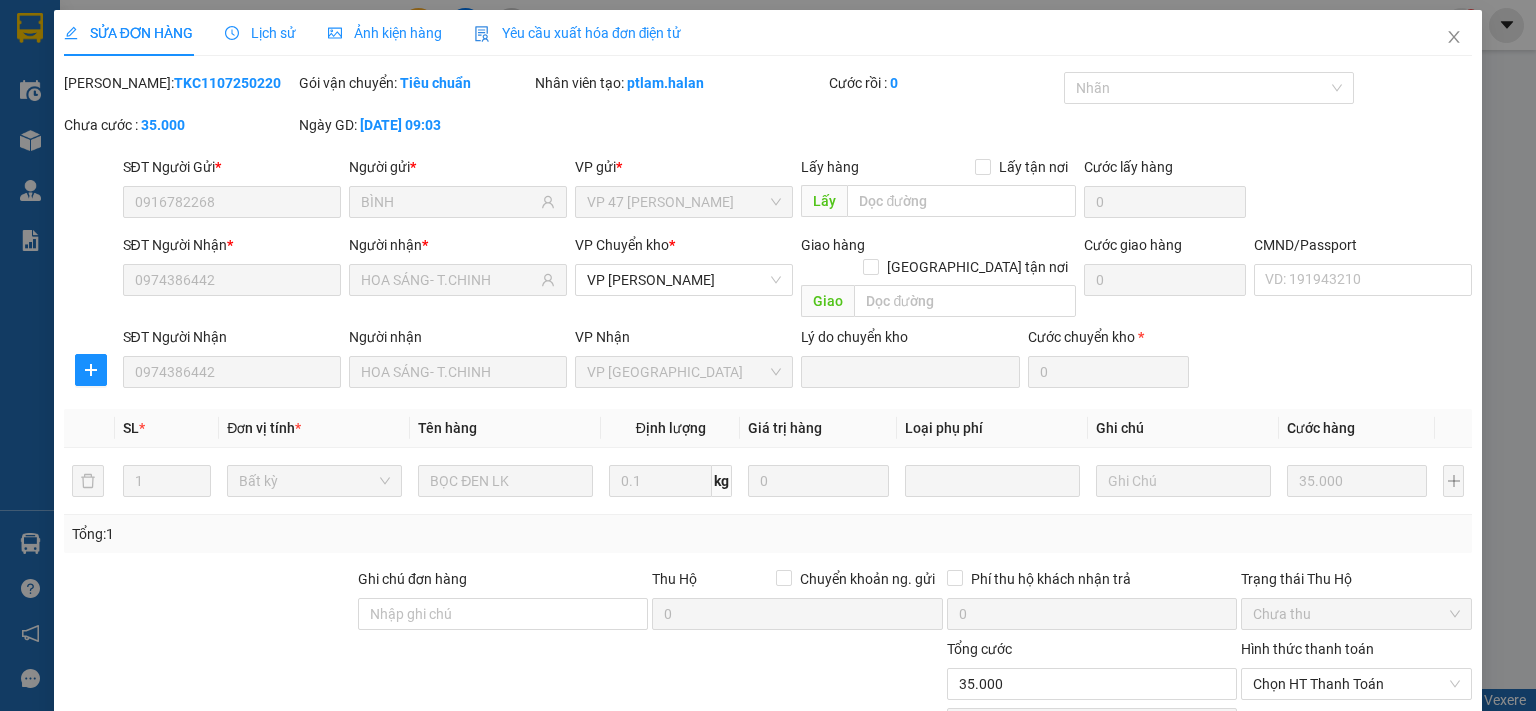 type on "0974386442" 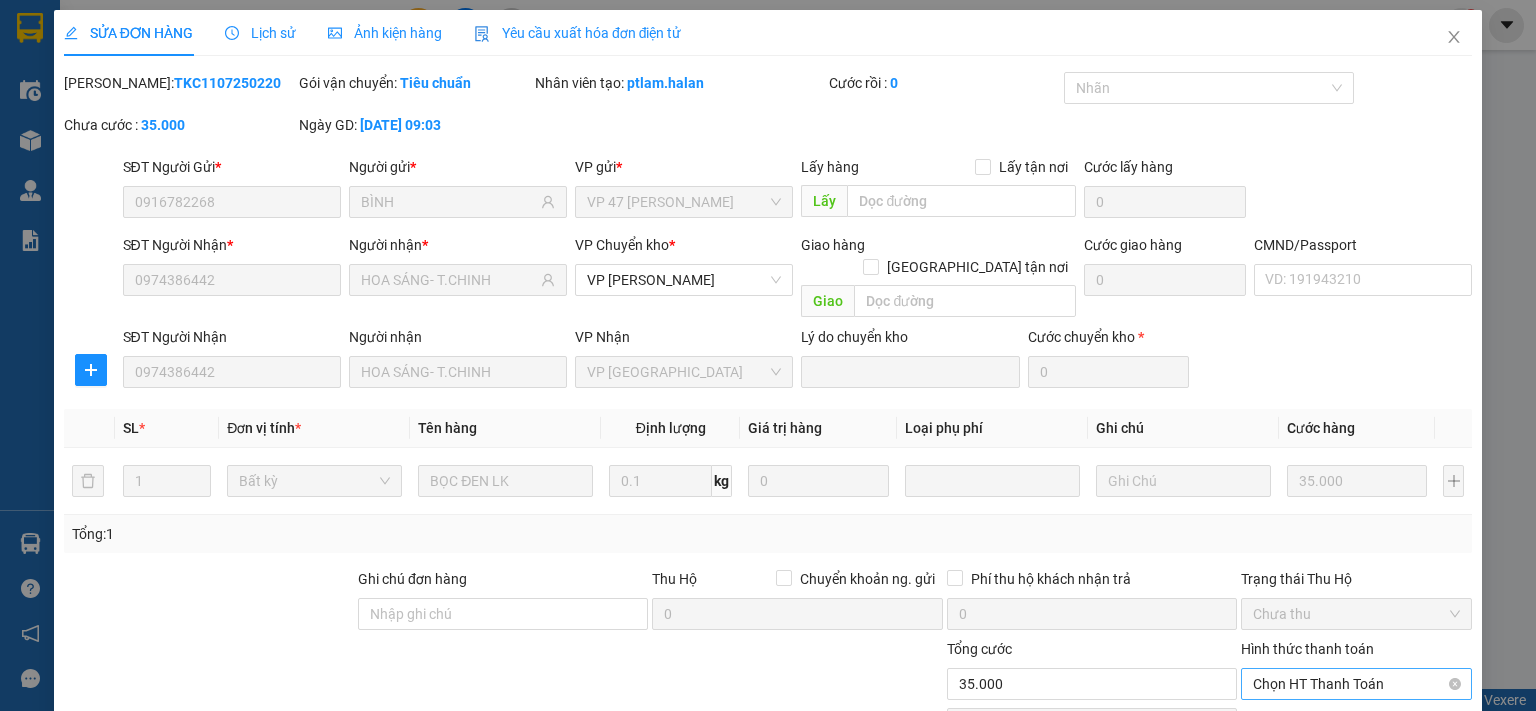 scroll, scrollTop: 139, scrollLeft: 0, axis: vertical 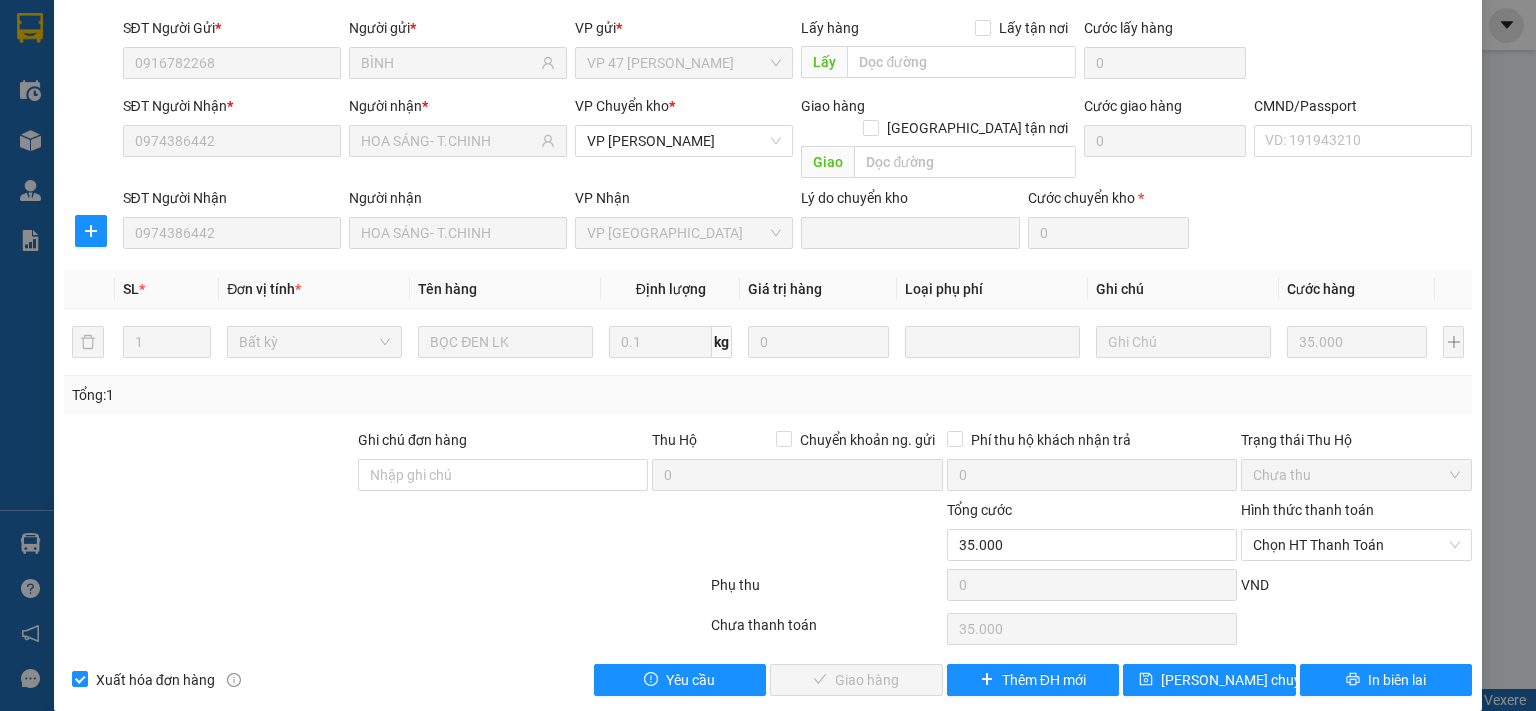 drag, startPoint x: 1310, startPoint y: 519, endPoint x: 1297, endPoint y: 541, distance: 25.553865 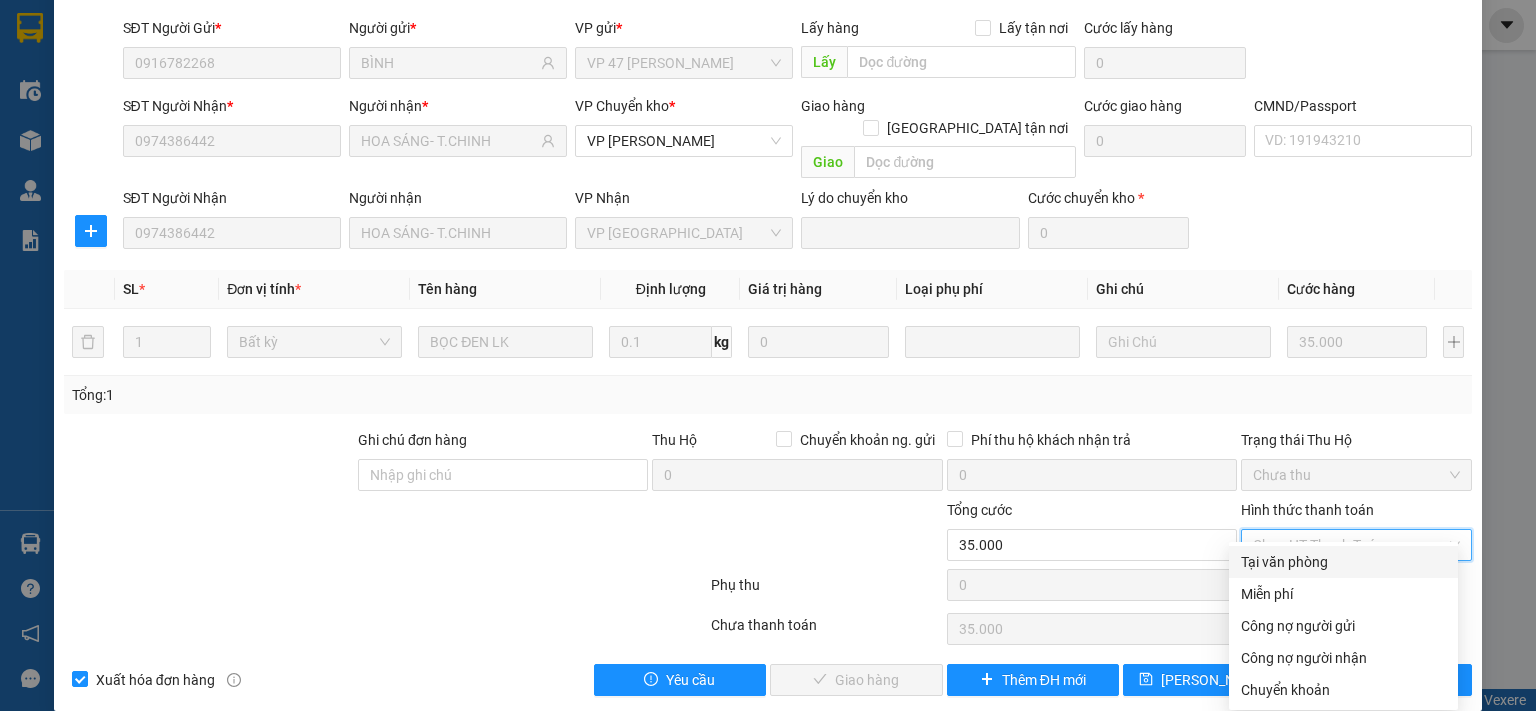 drag, startPoint x: 1285, startPoint y: 563, endPoint x: 1196, endPoint y: 588, distance: 92.44458 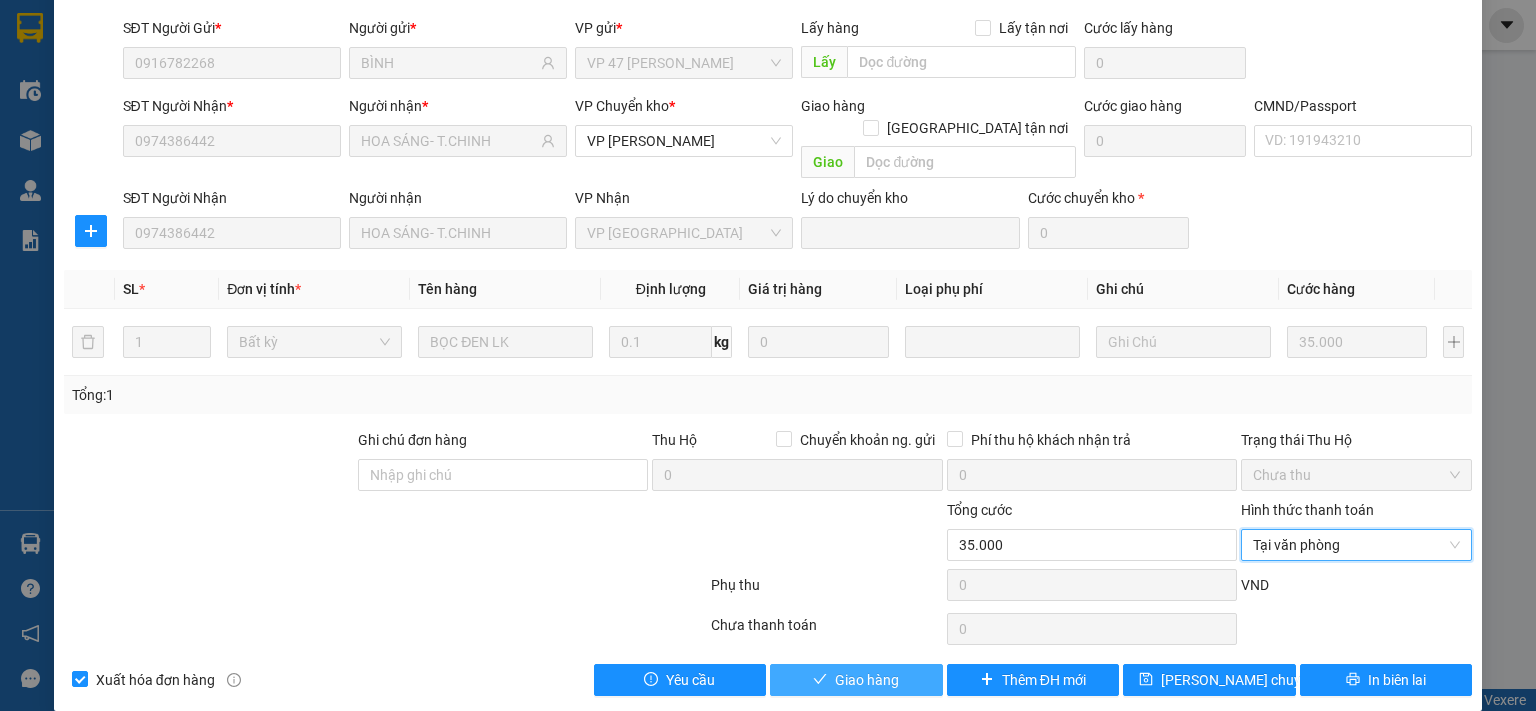click on "Giao hàng" at bounding box center [867, 680] 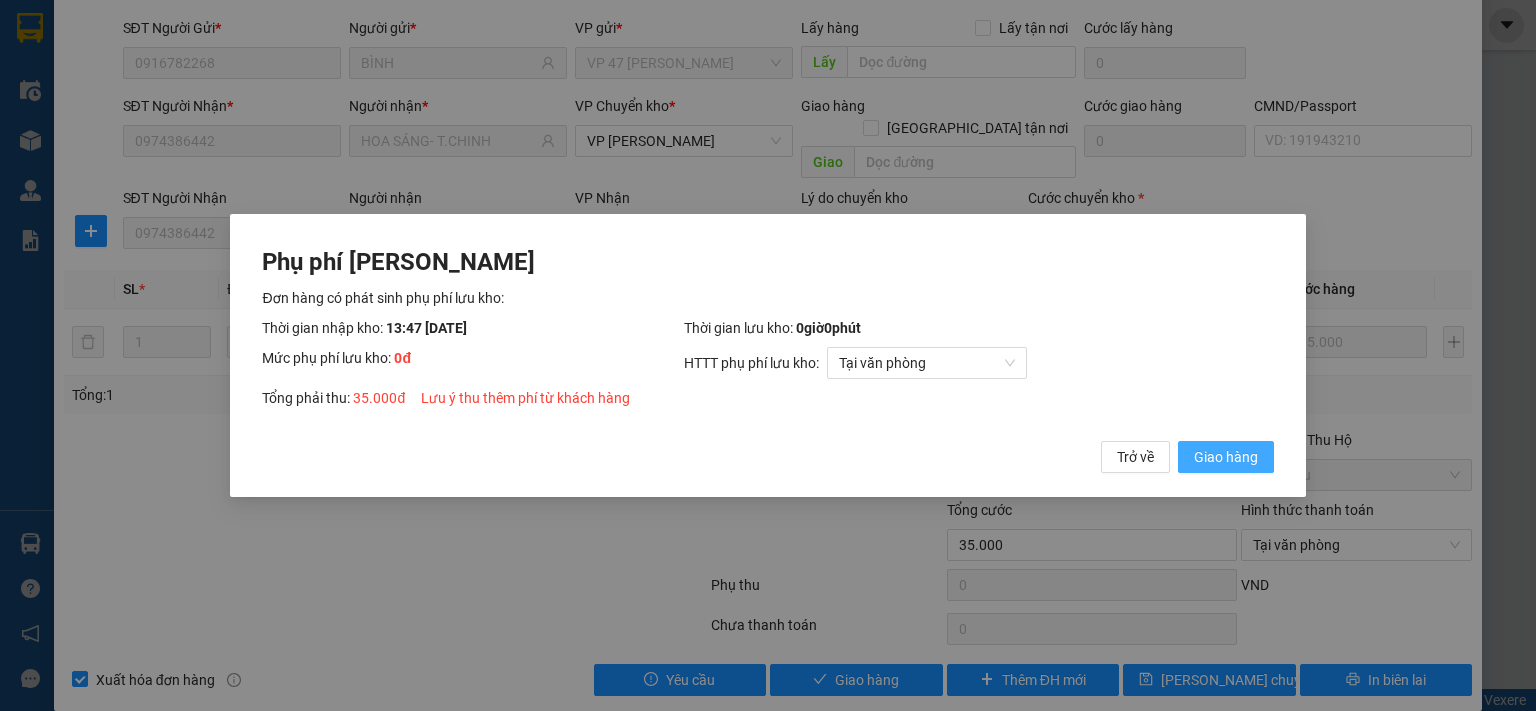 click on "Giao hàng" at bounding box center (1226, 457) 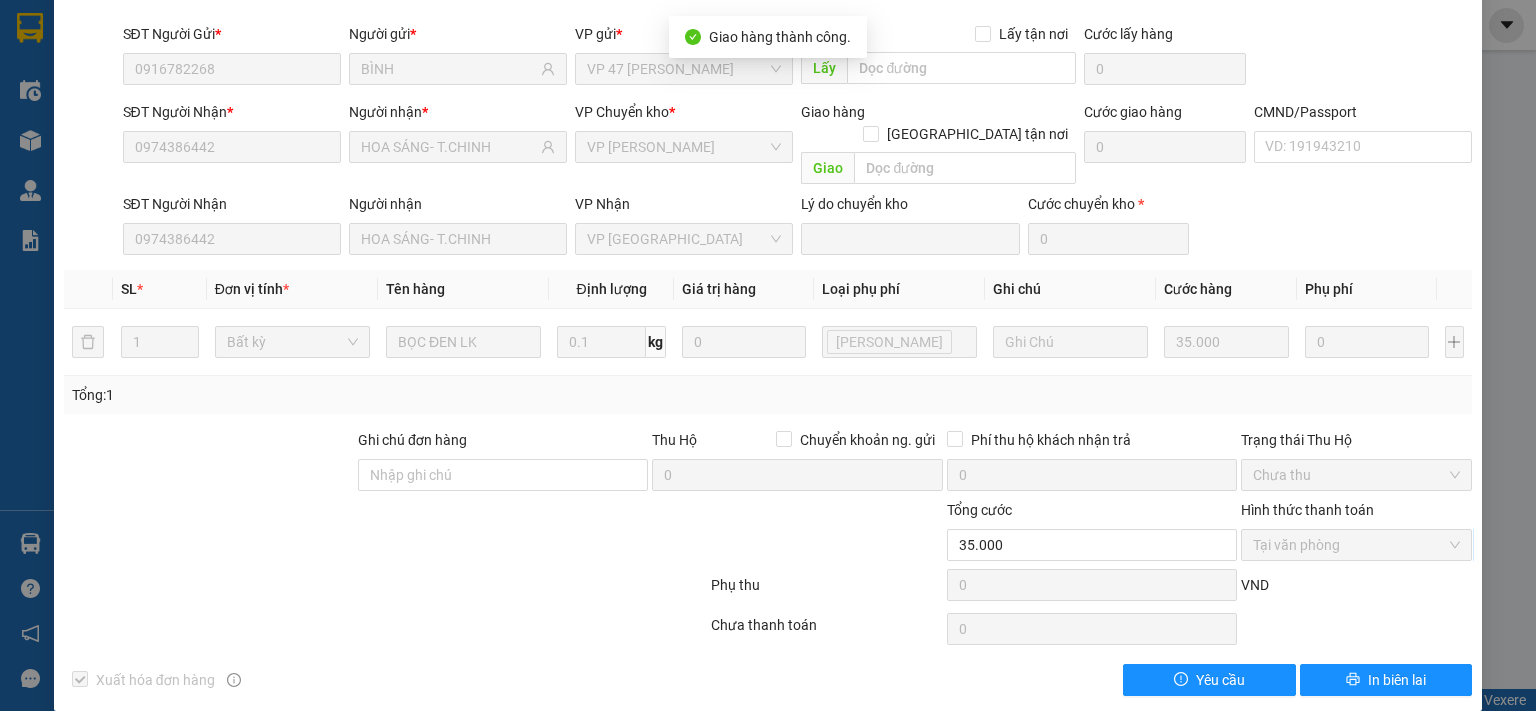scroll, scrollTop: 0, scrollLeft: 0, axis: both 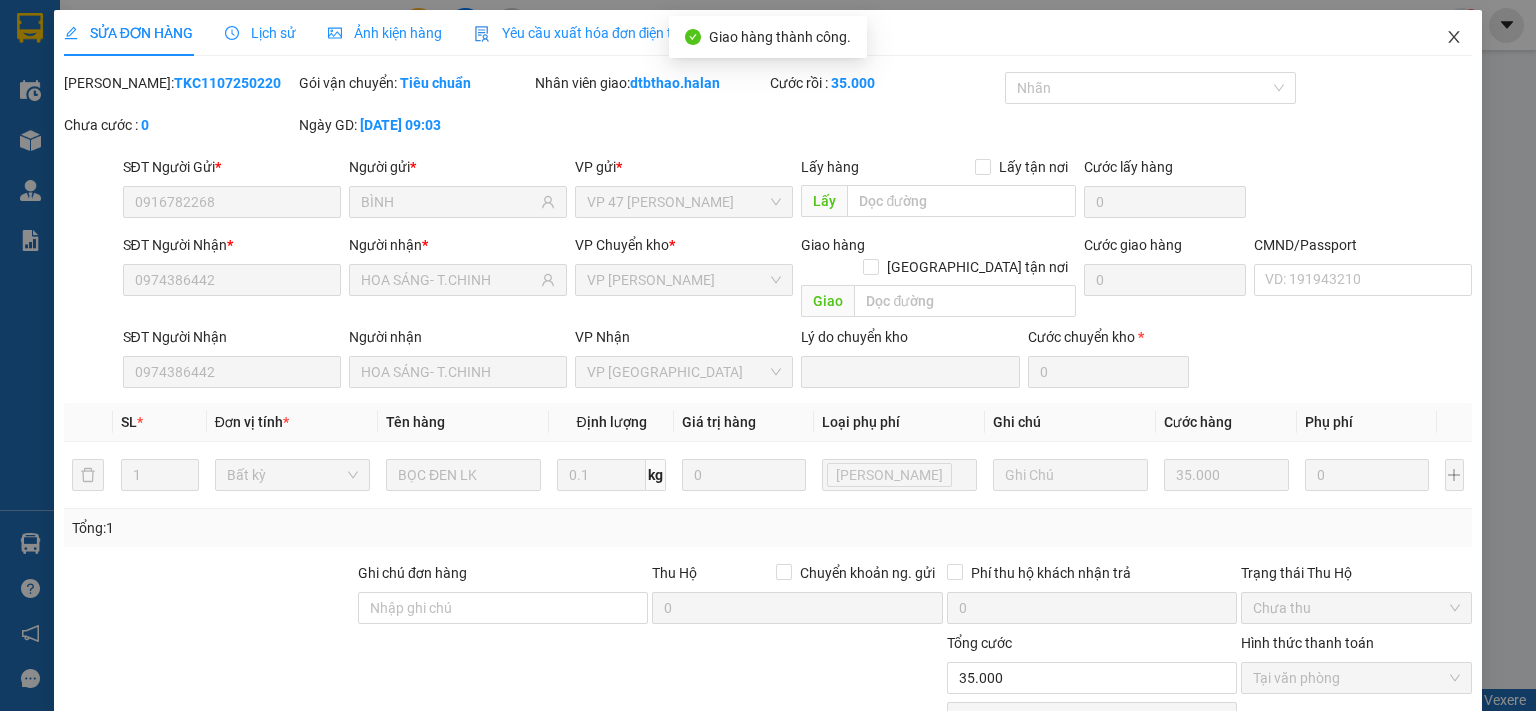 click 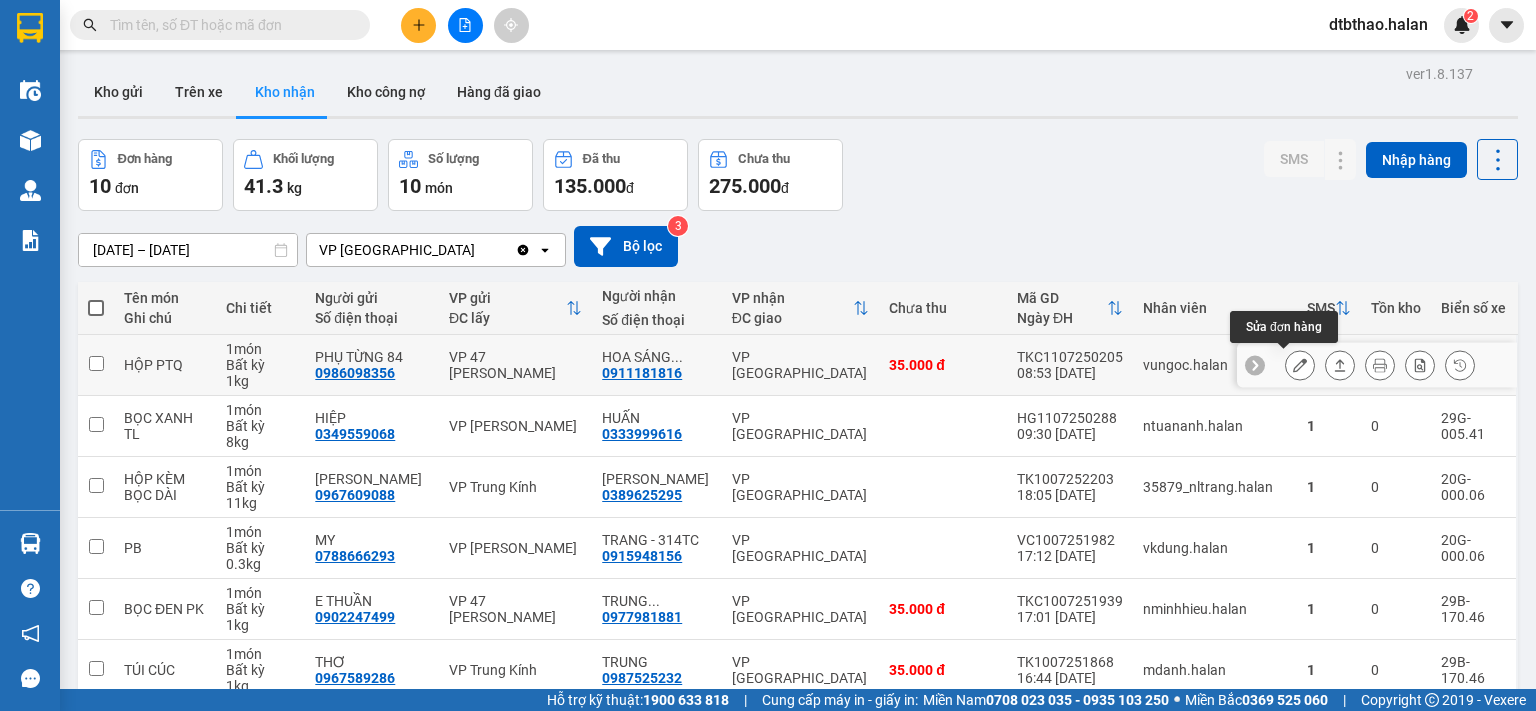 click 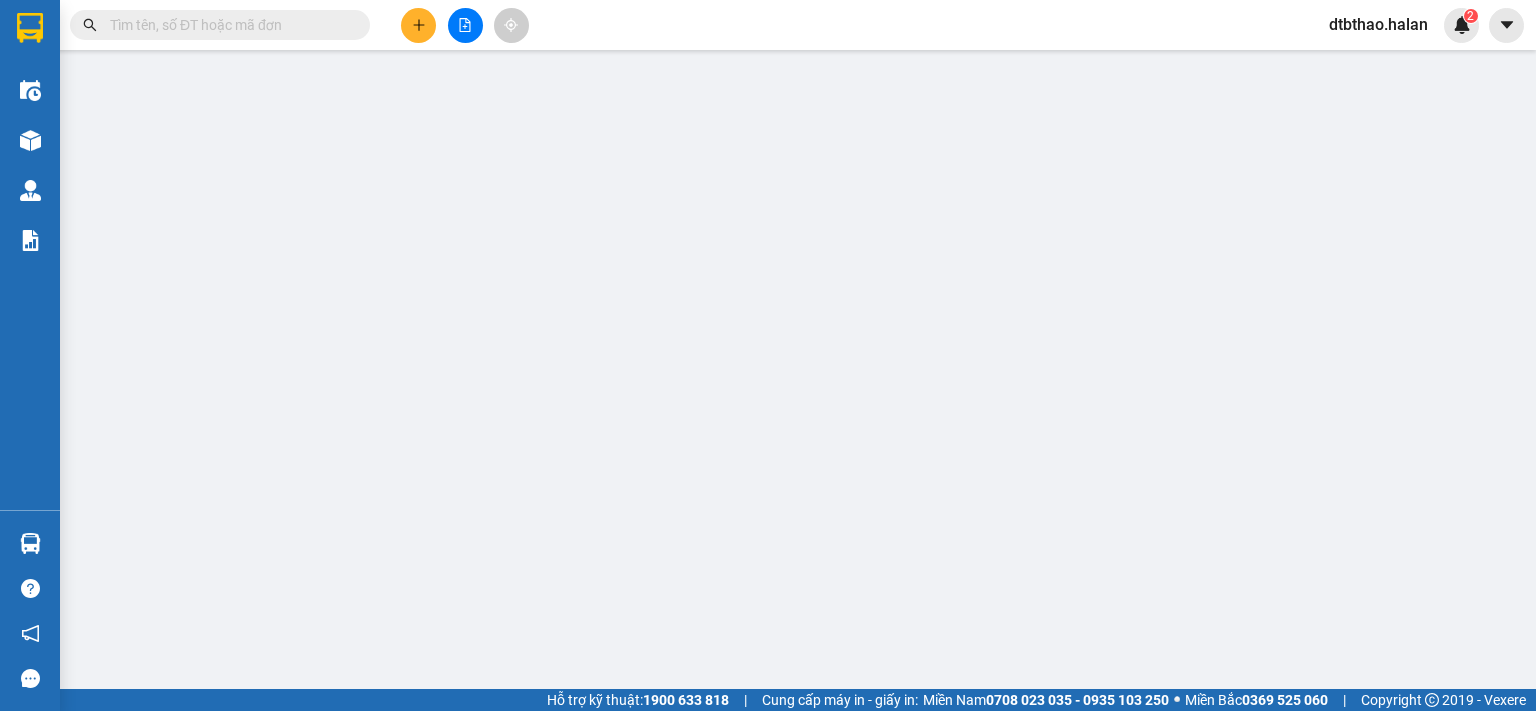 type on "0986098356" 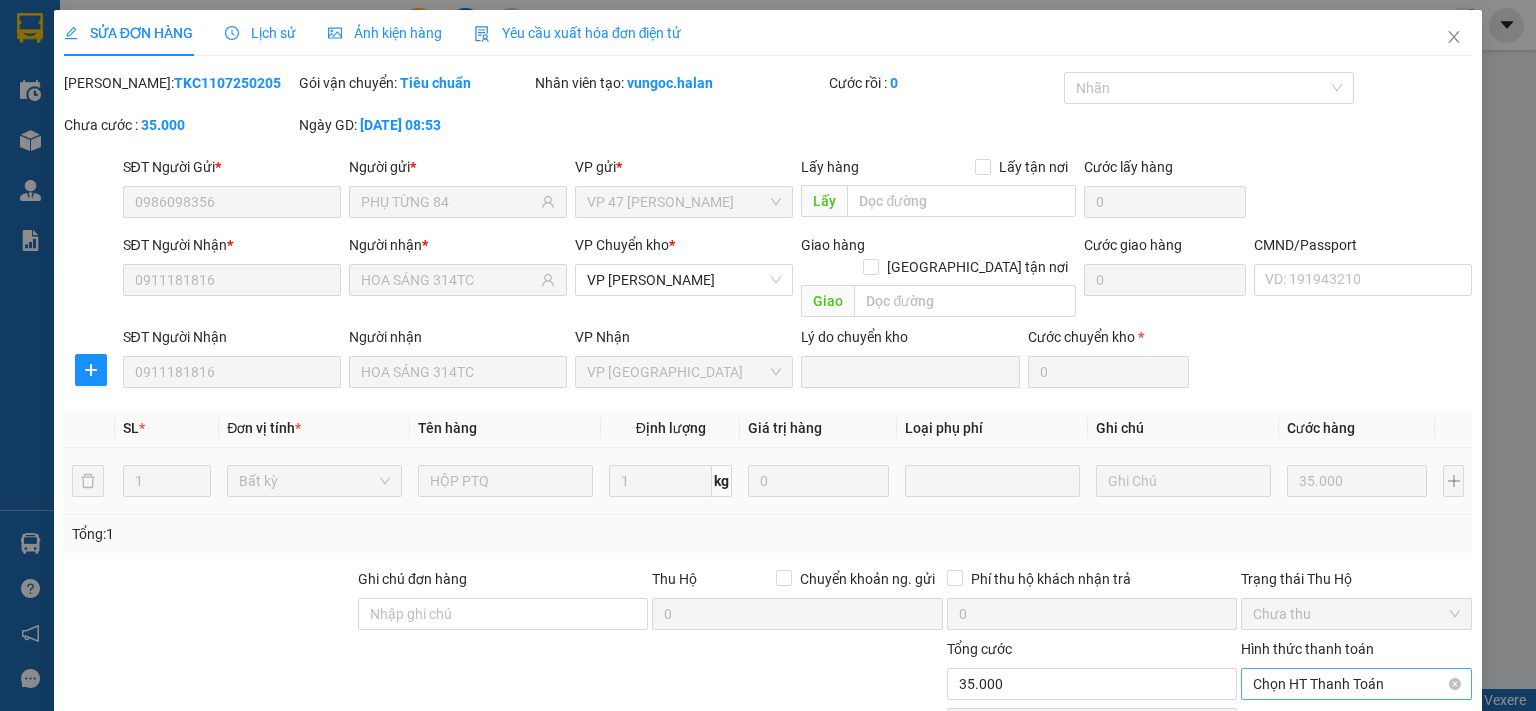 scroll, scrollTop: 139, scrollLeft: 0, axis: vertical 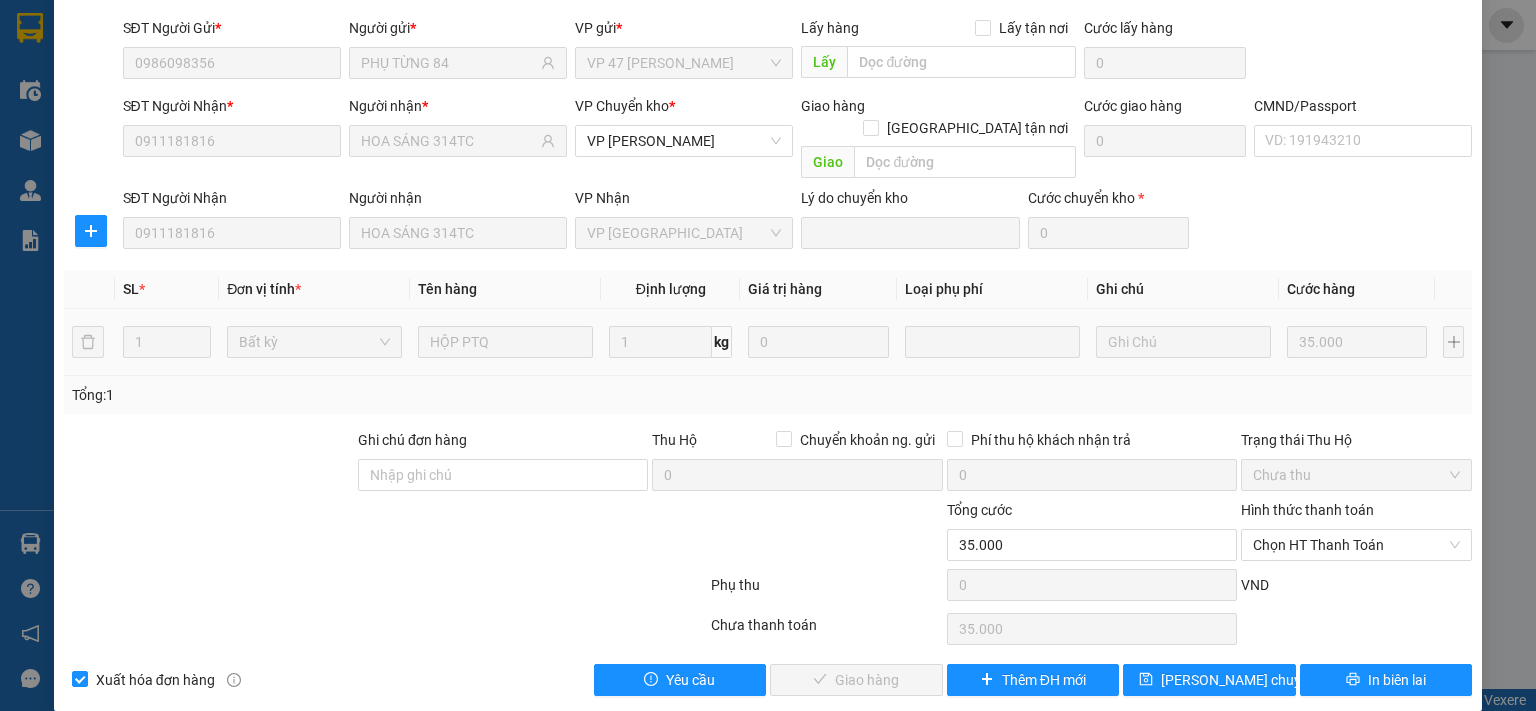 drag, startPoint x: 1316, startPoint y: 527, endPoint x: 1311, endPoint y: 539, distance: 13 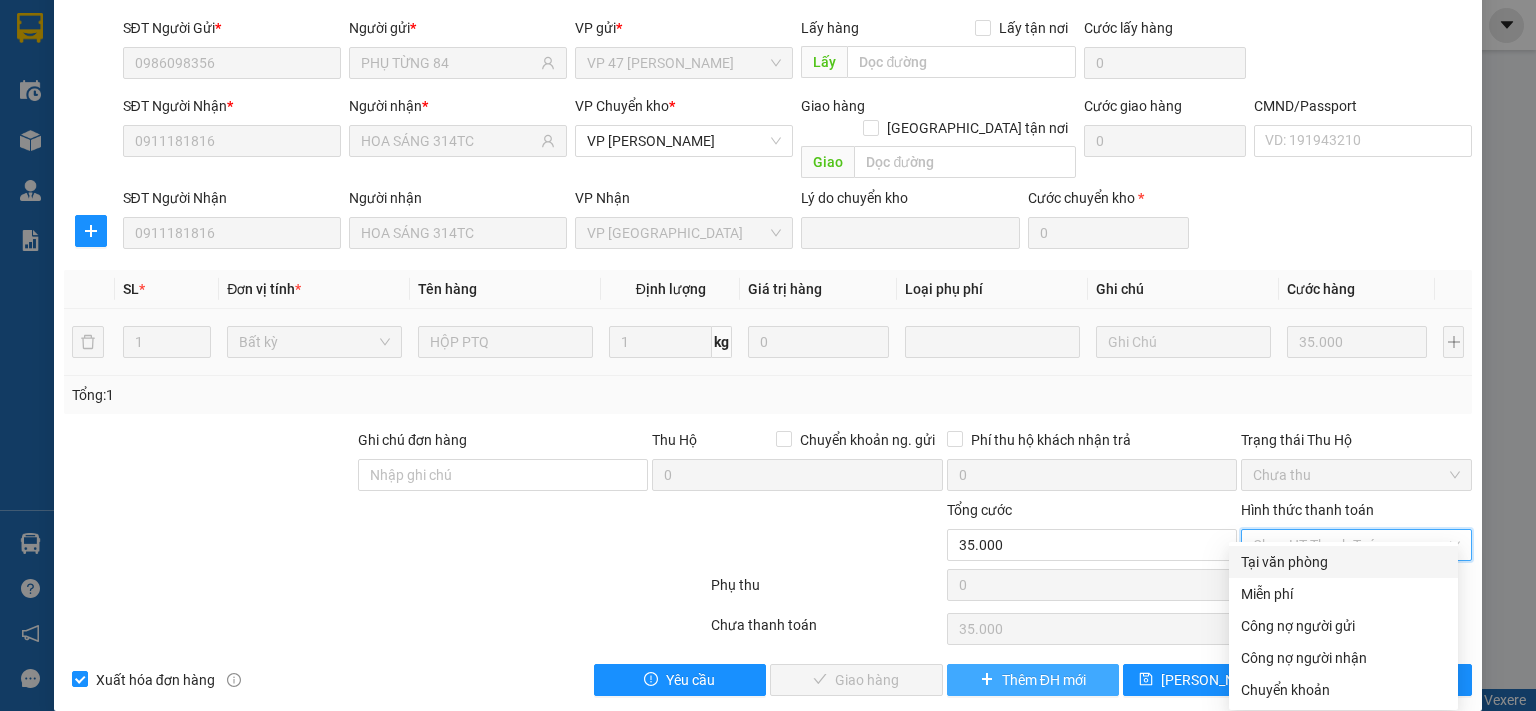 drag, startPoint x: 1302, startPoint y: 559, endPoint x: 1000, endPoint y: 666, distance: 320.39508 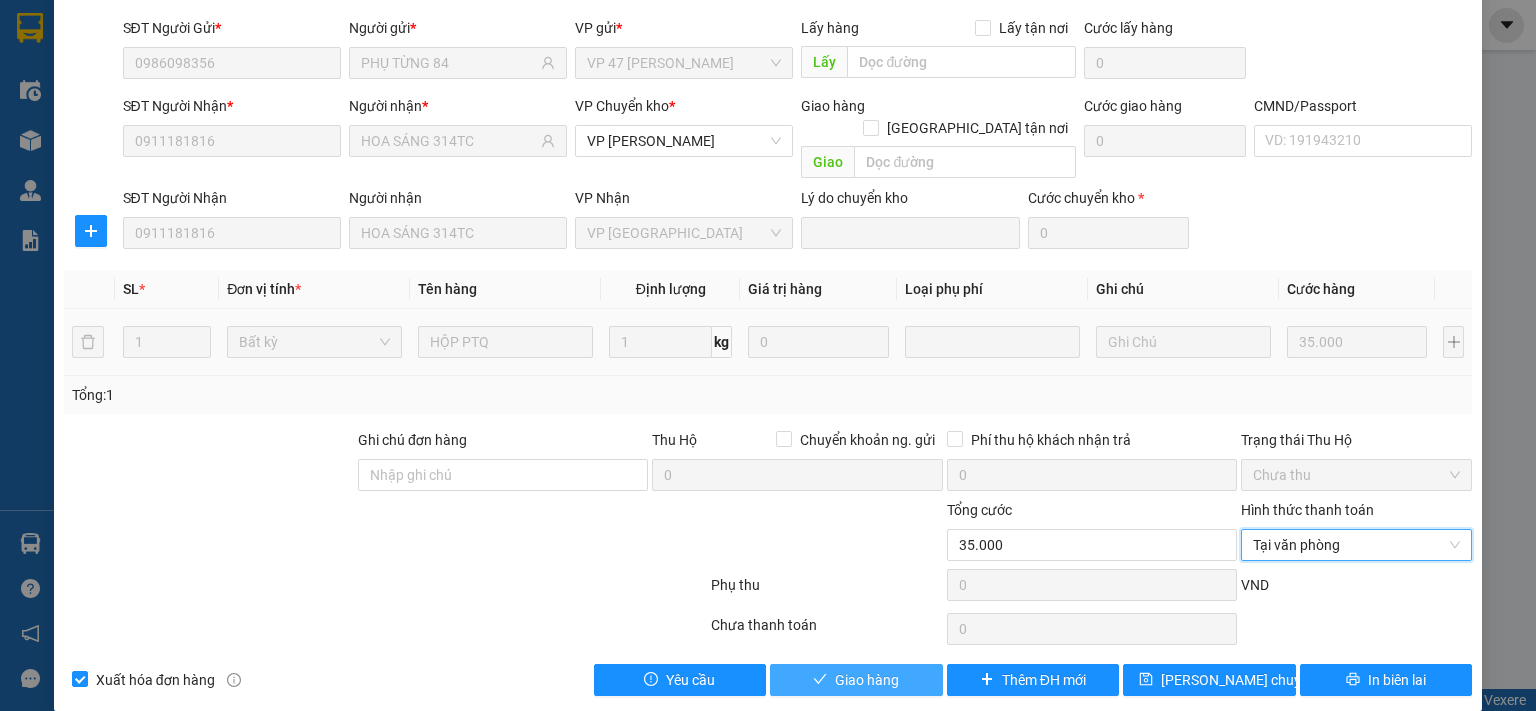 click on "Giao hàng" at bounding box center (867, 680) 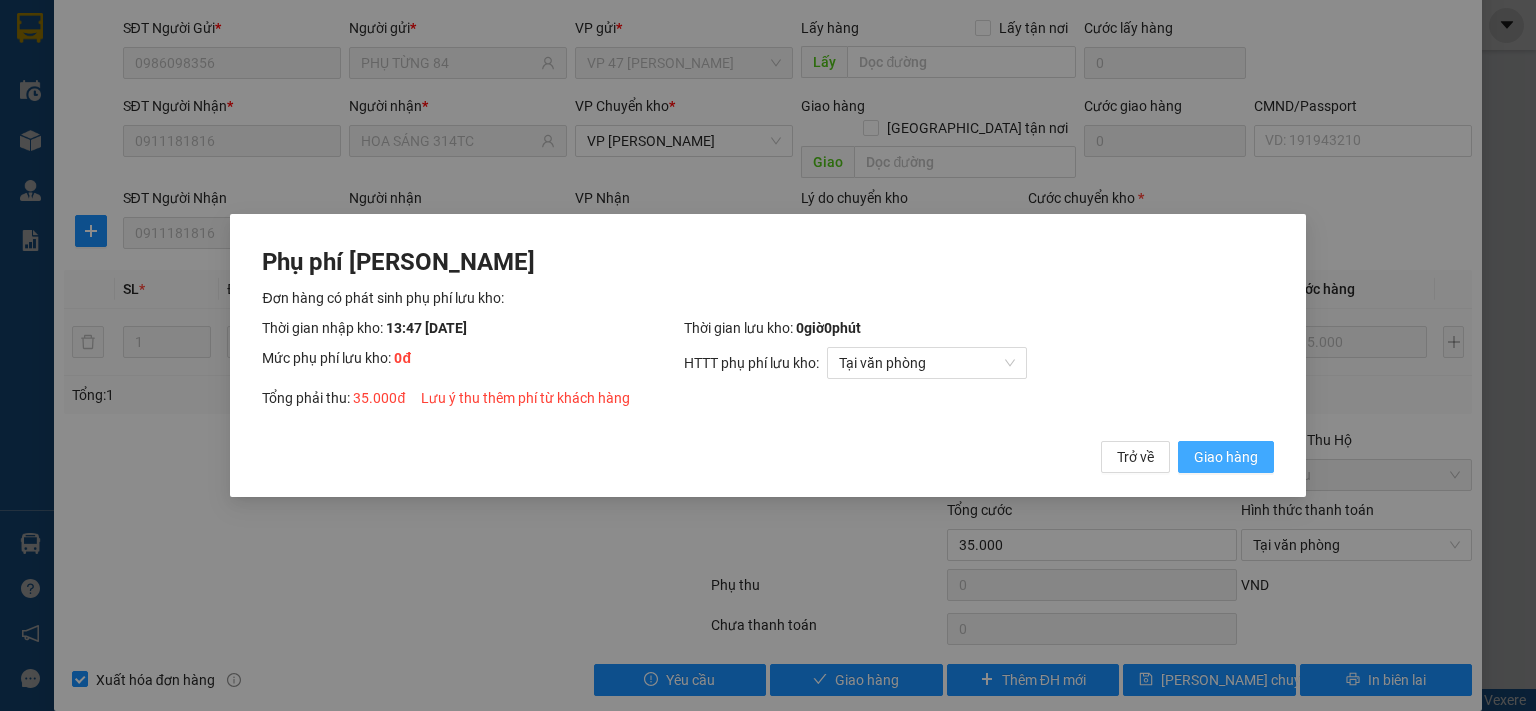 click on "Giao hàng" at bounding box center [1226, 457] 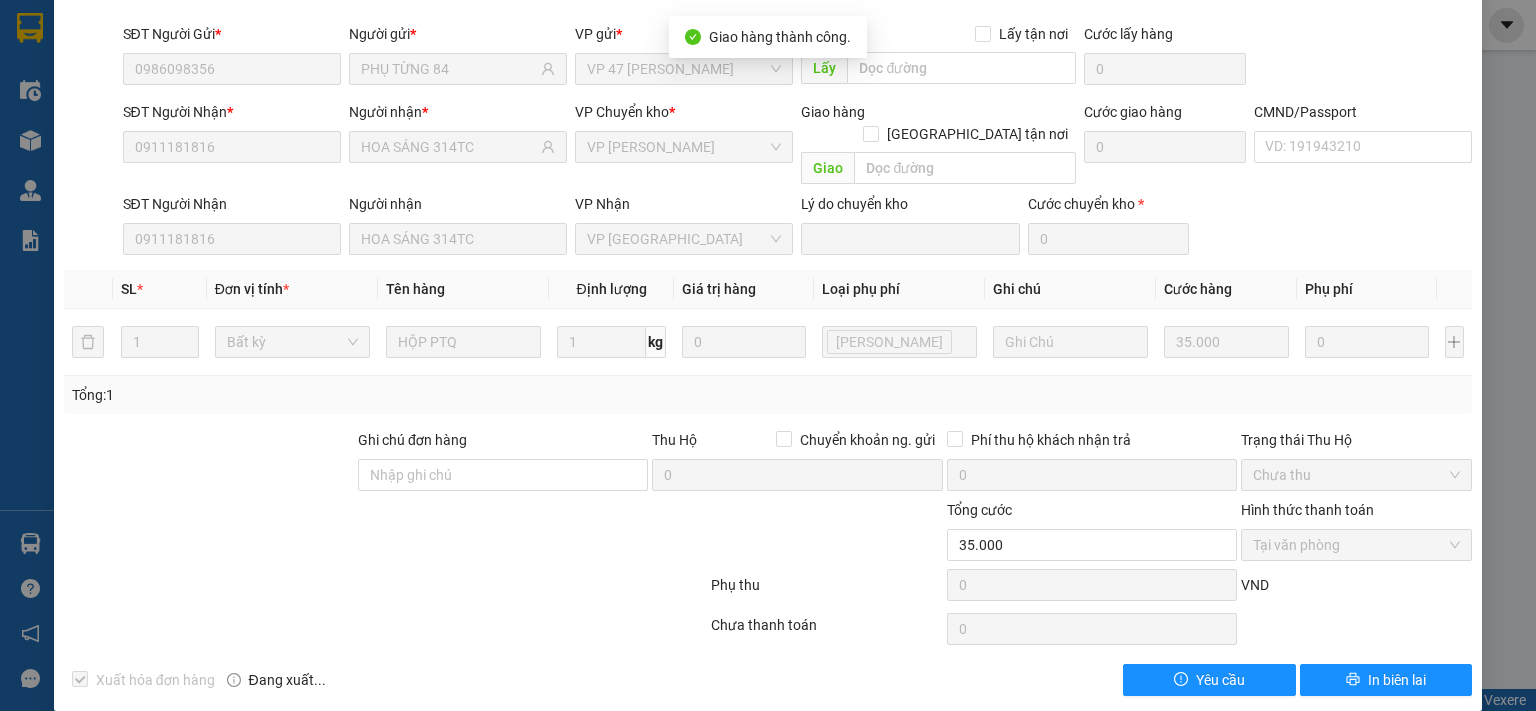 scroll, scrollTop: 0, scrollLeft: 0, axis: both 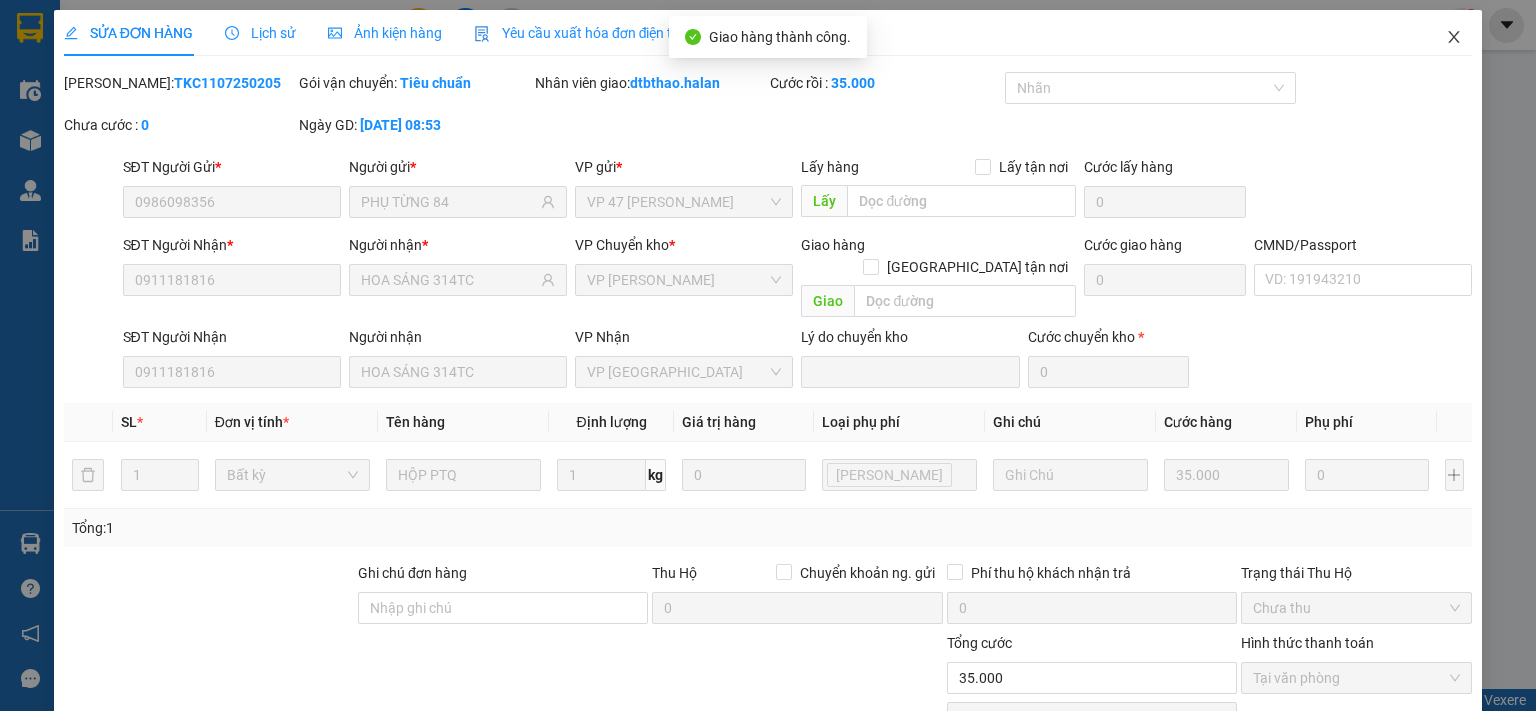 click 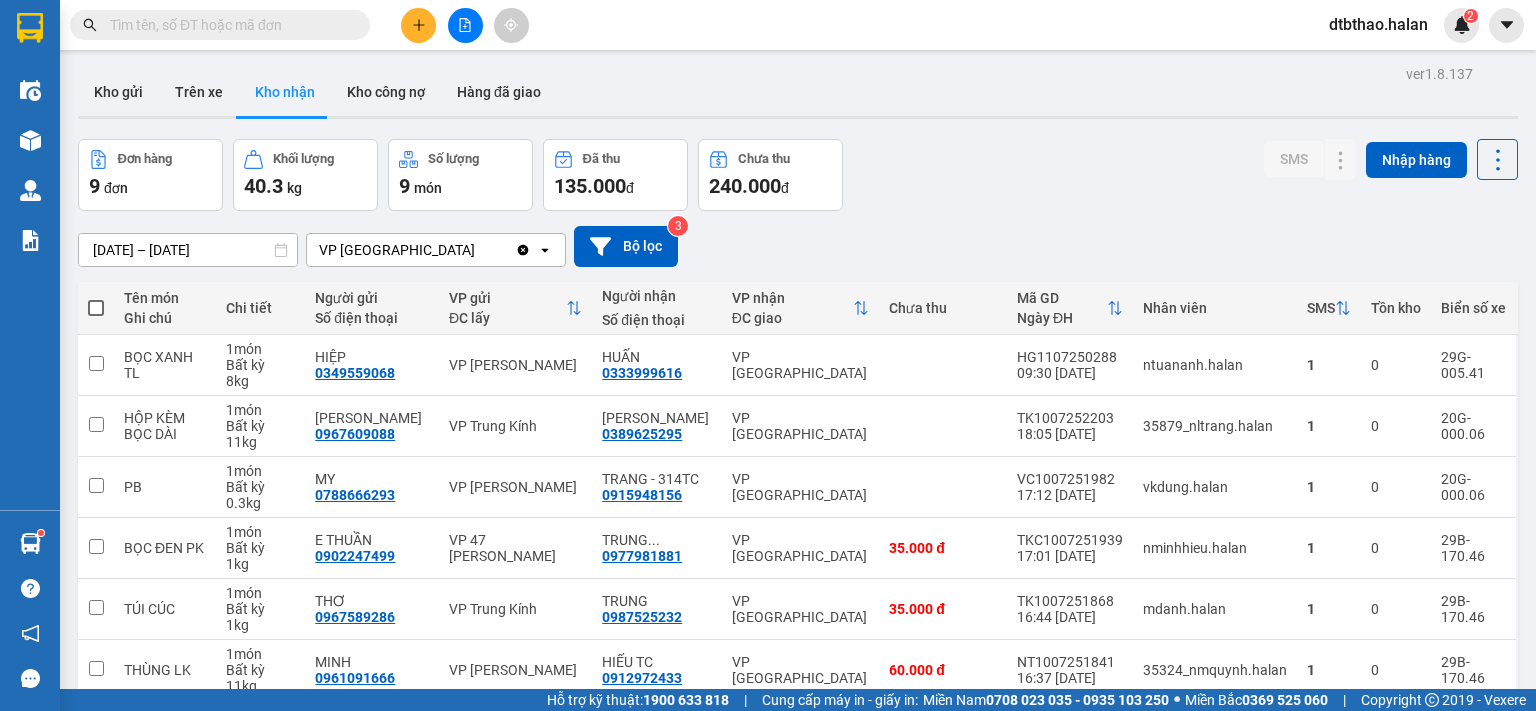 click at bounding box center [228, 25] 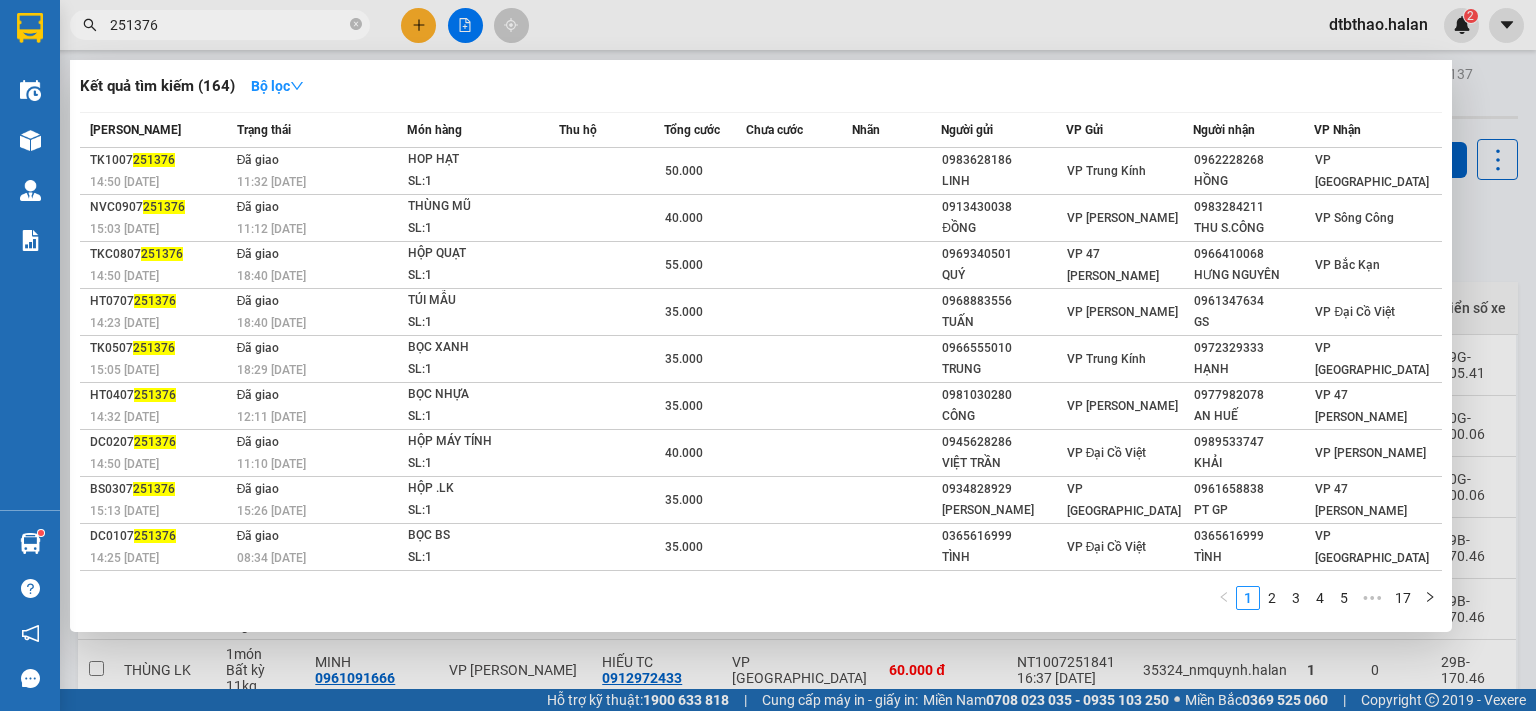 type on "251376" 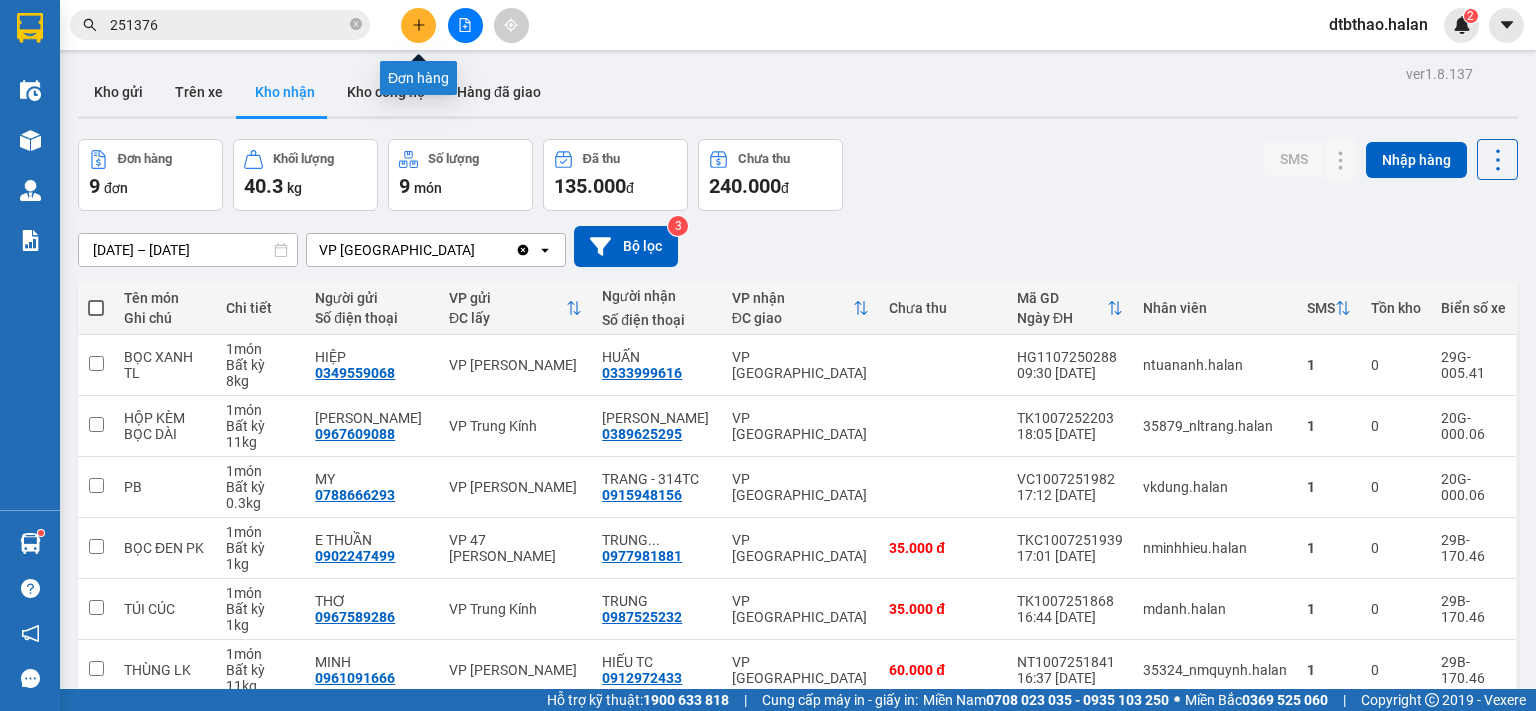 click 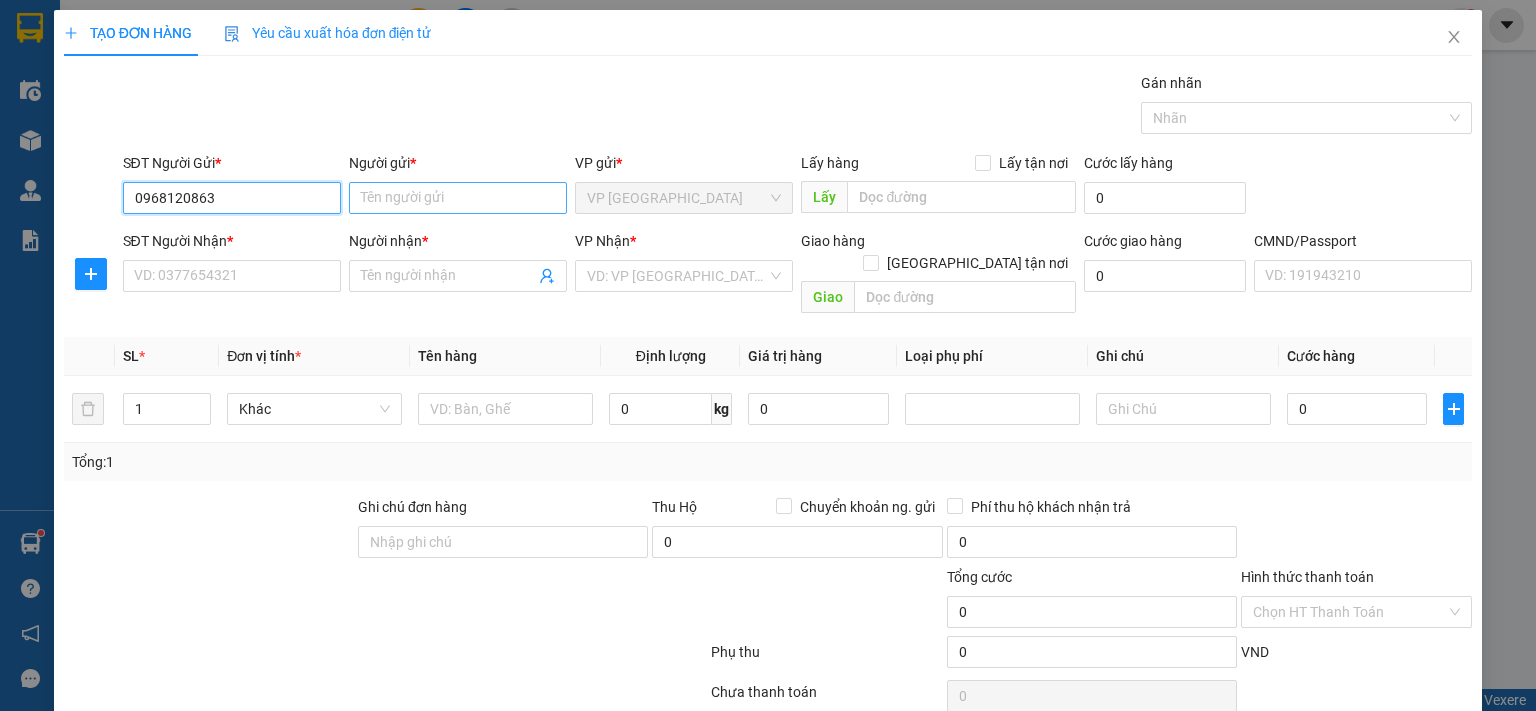 type on "0968120863" 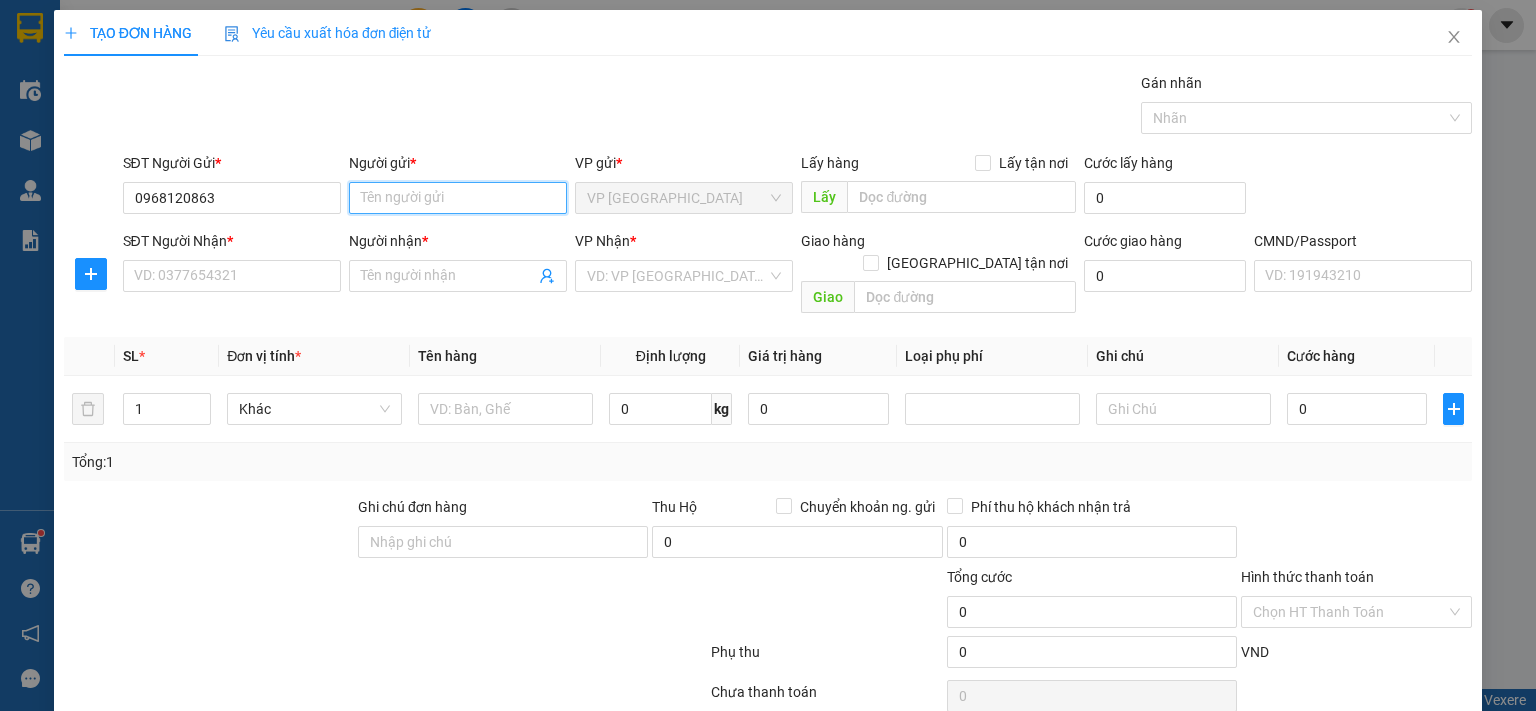 click on "Người gửi  *" at bounding box center [458, 198] 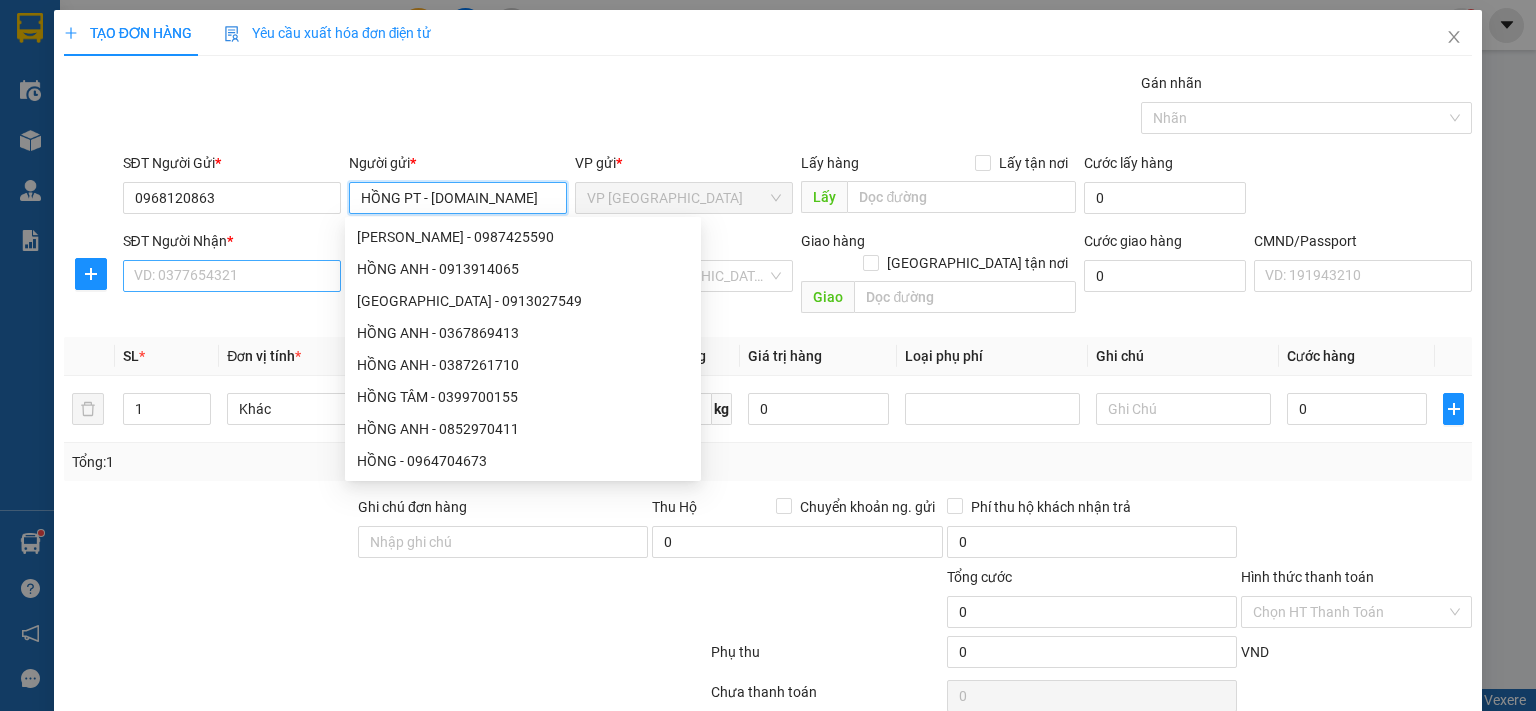 type on "HỒNG PT - [DOMAIN_NAME]" 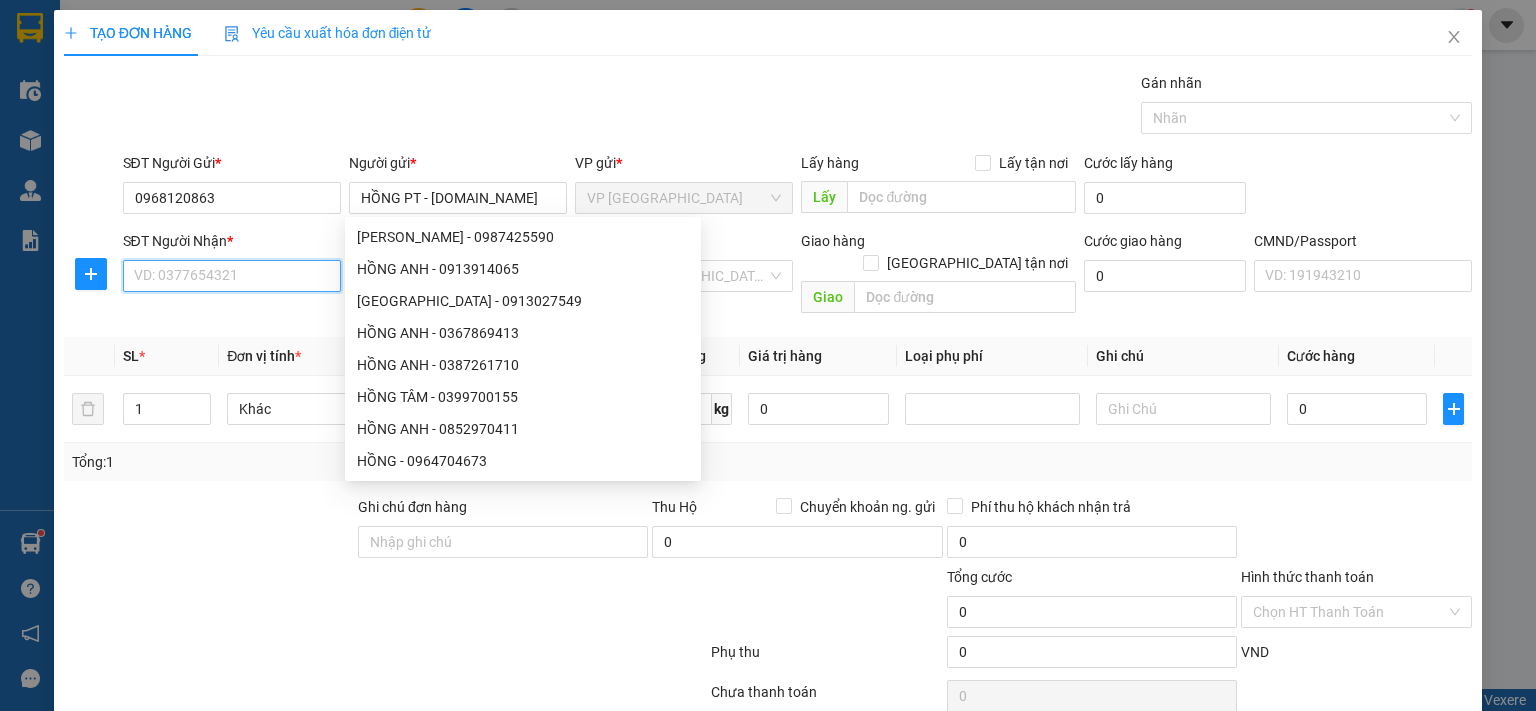 click on "SĐT Người Nhận  *" at bounding box center (232, 276) 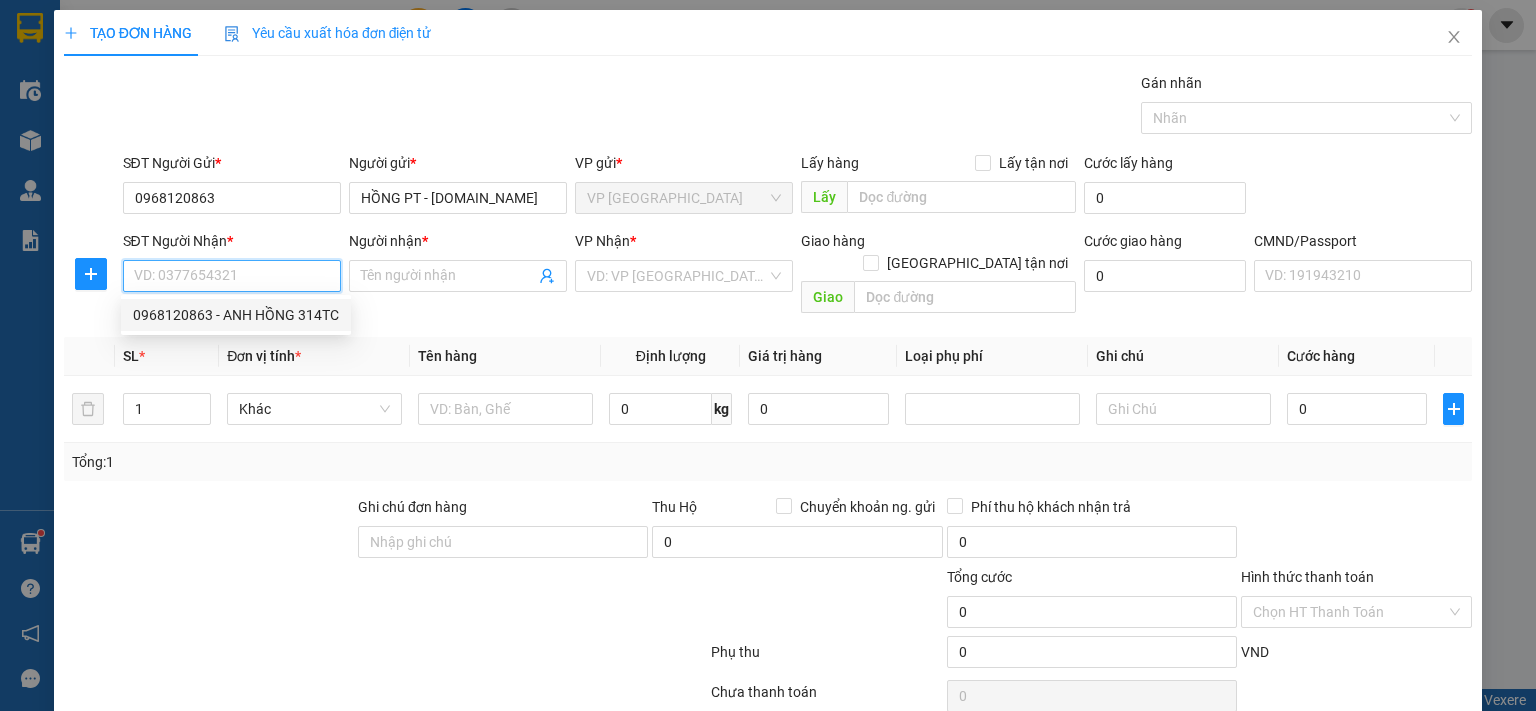 click on "SĐT Người Nhận  *" at bounding box center (232, 276) 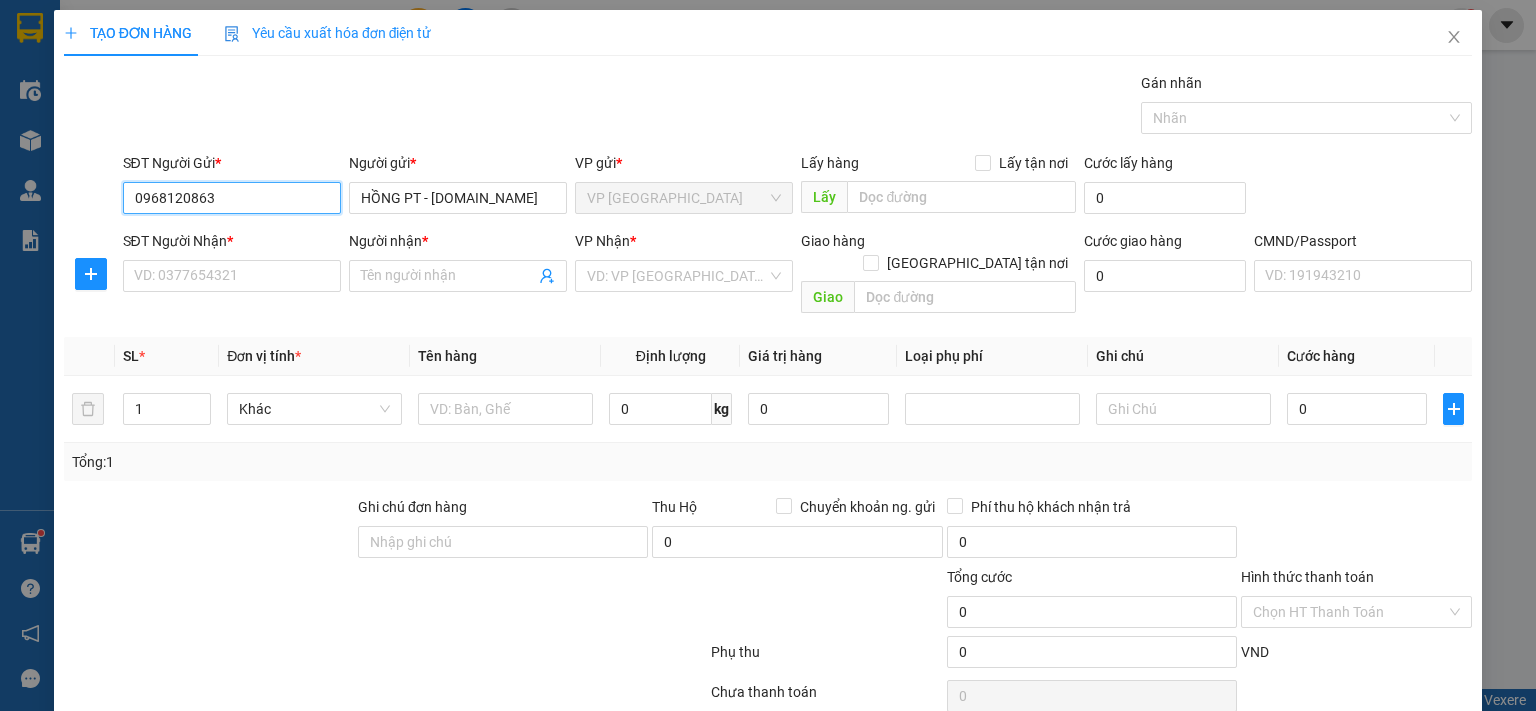 drag, startPoint x: 215, startPoint y: 197, endPoint x: 117, endPoint y: 197, distance: 98 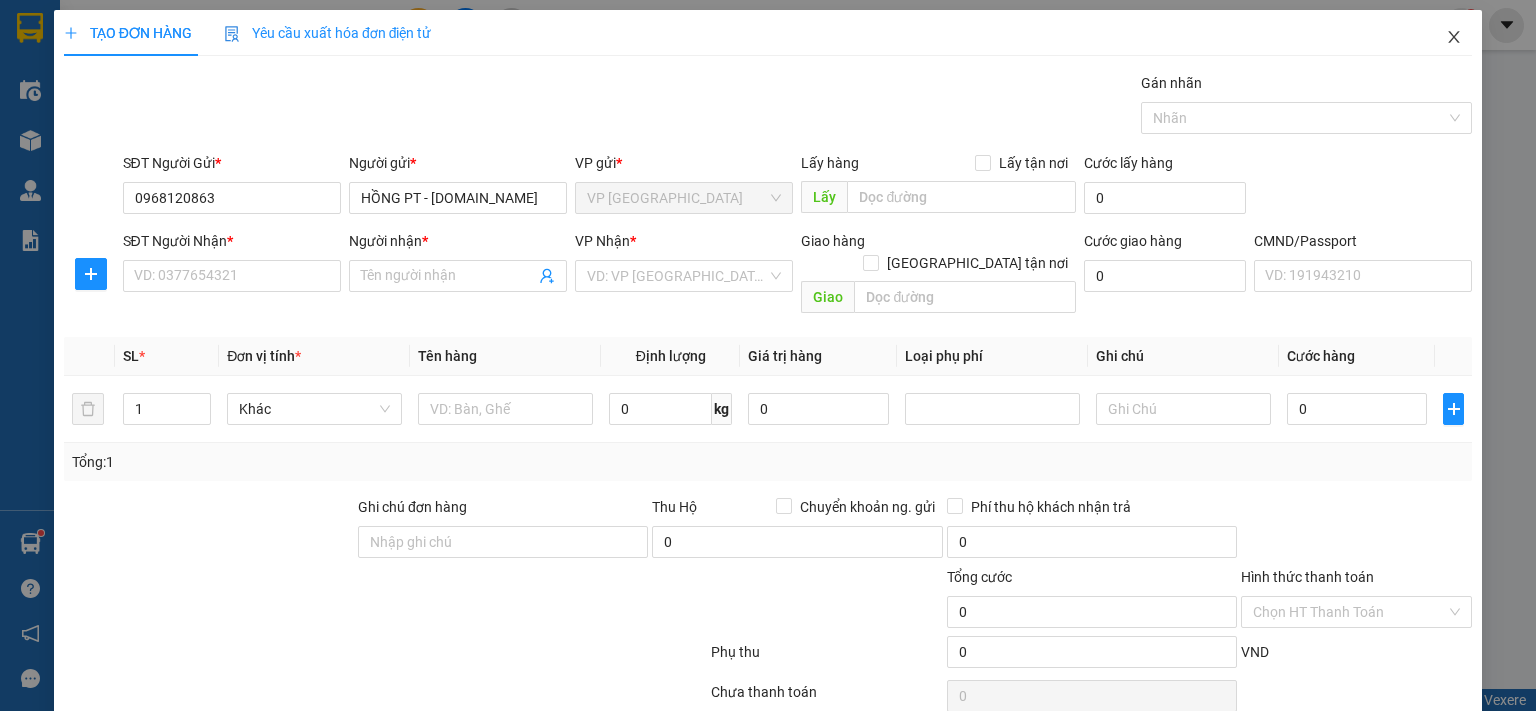 drag, startPoint x: 1436, startPoint y: 33, endPoint x: 308, endPoint y: 8, distance: 1128.277 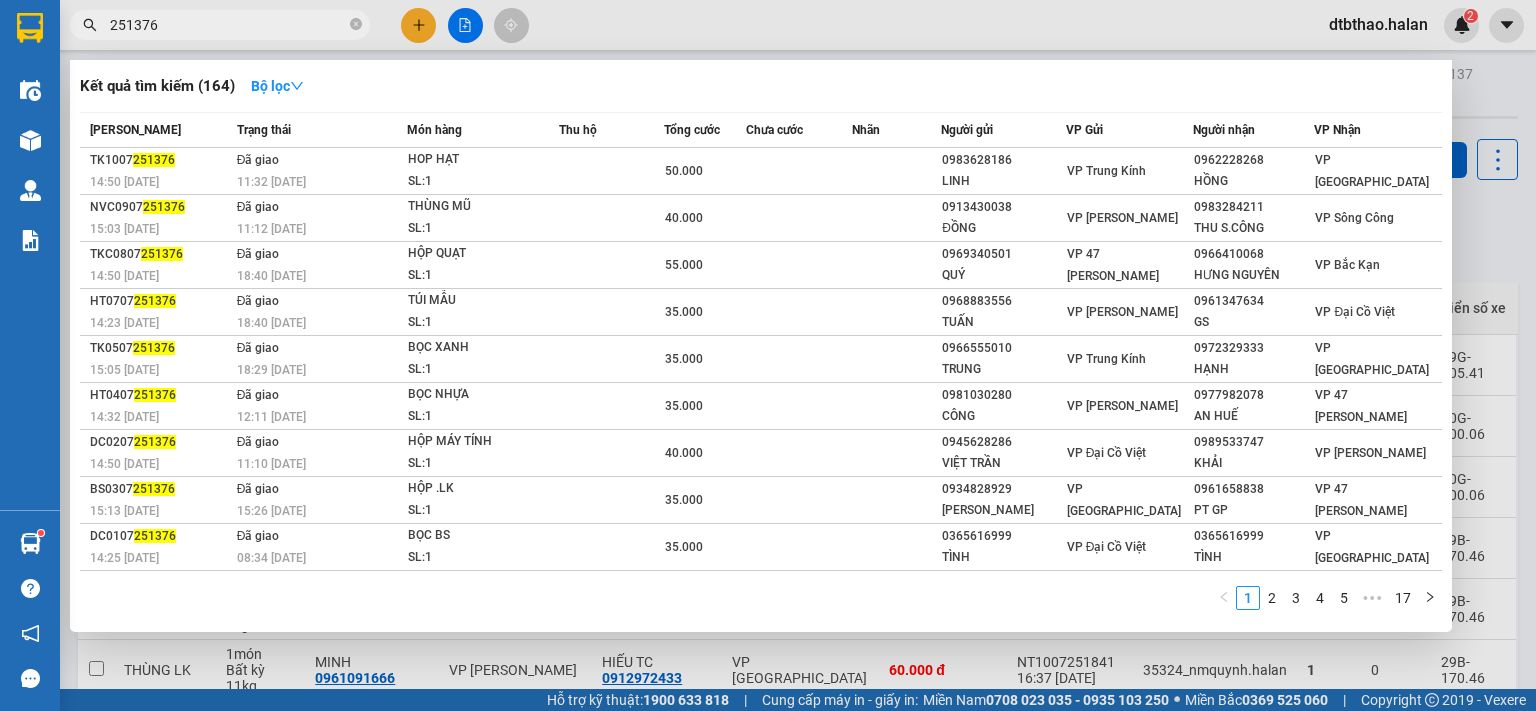 drag, startPoint x: 196, startPoint y: 34, endPoint x: 82, endPoint y: 37, distance: 114.03947 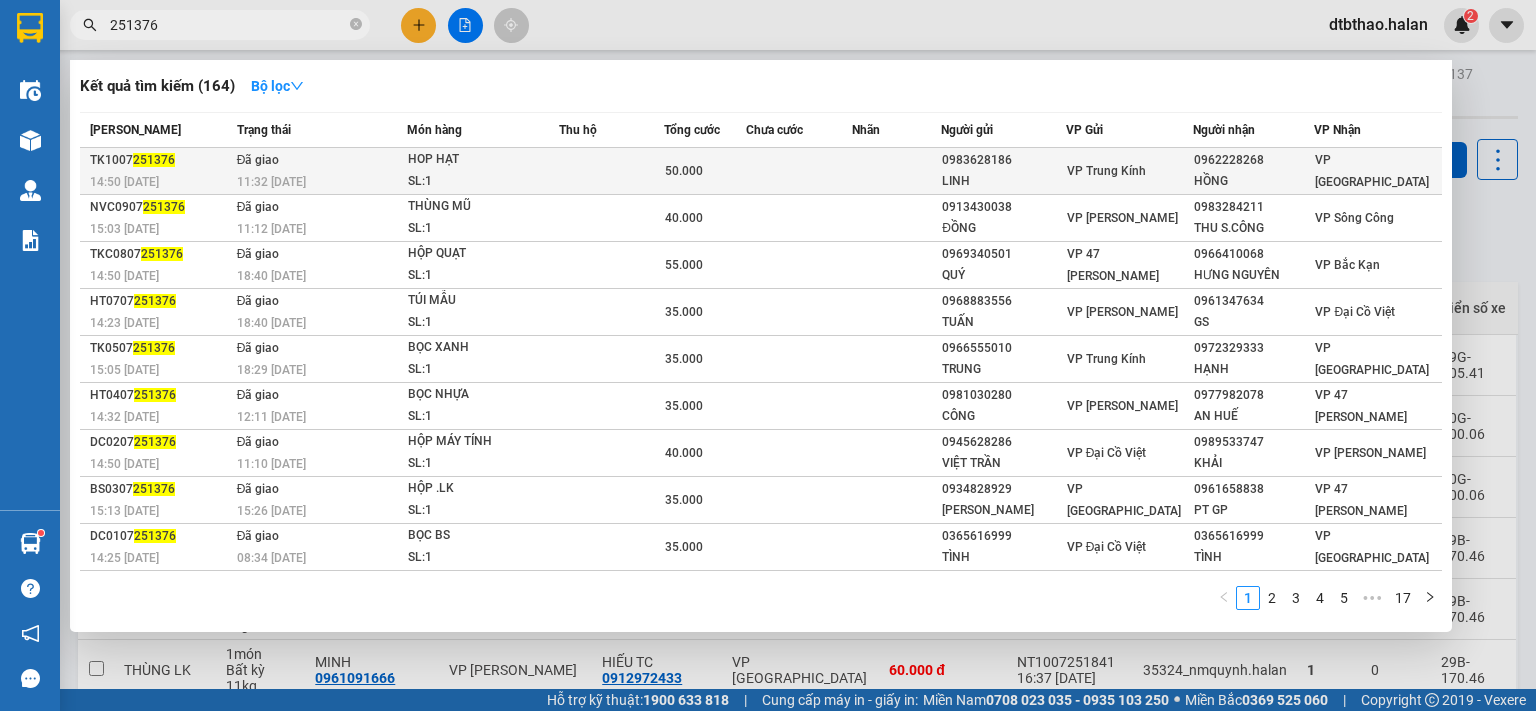 paste on "0968120863" 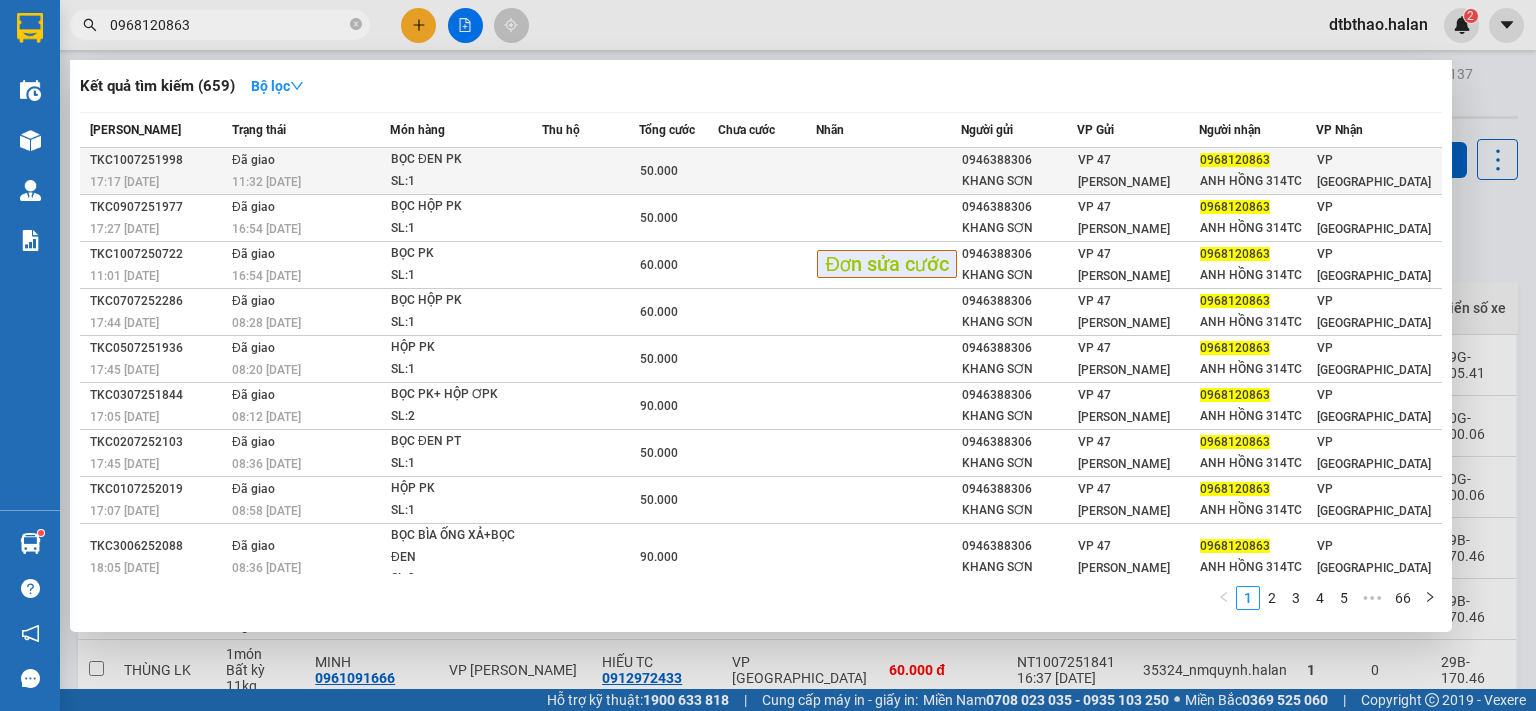 type on "0968120863" 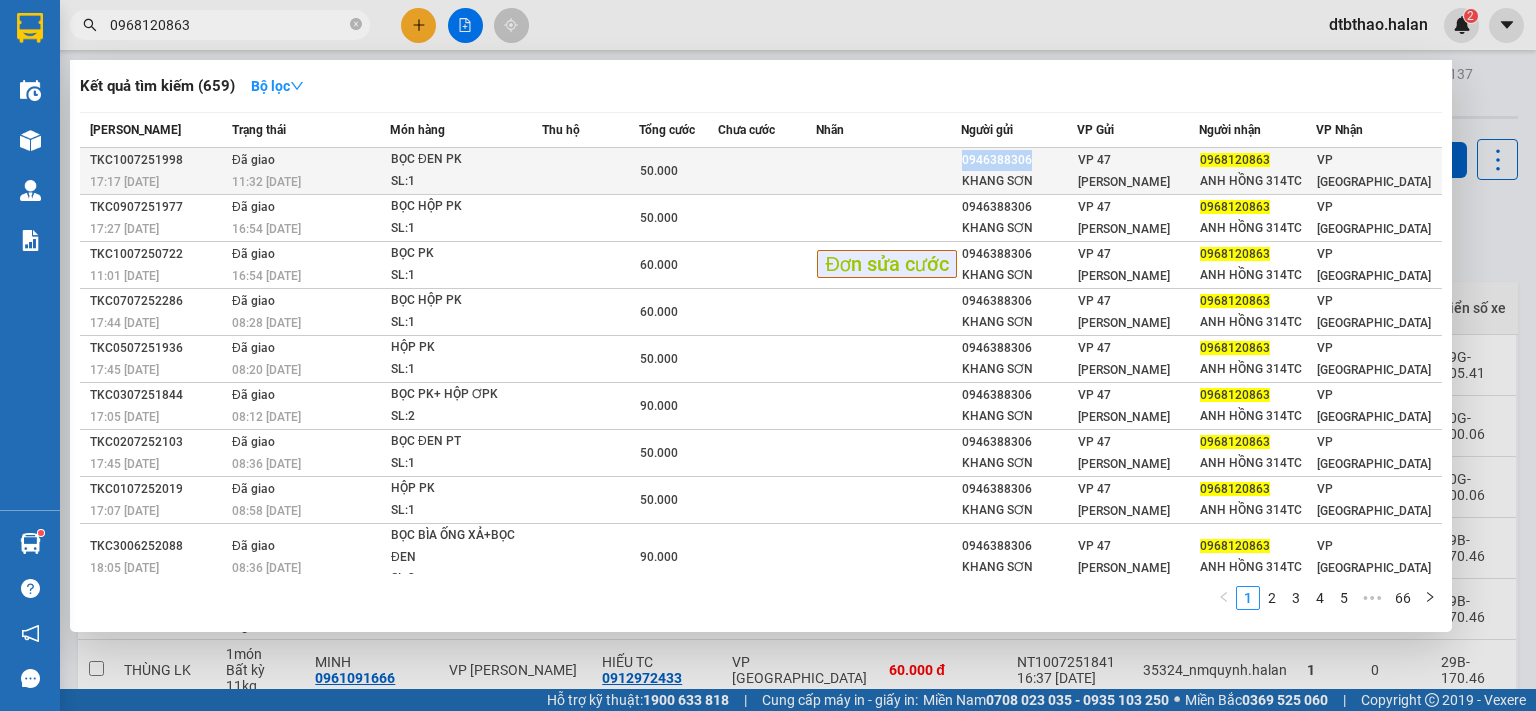 drag, startPoint x: 1041, startPoint y: 158, endPoint x: 950, endPoint y: 163, distance: 91.13726 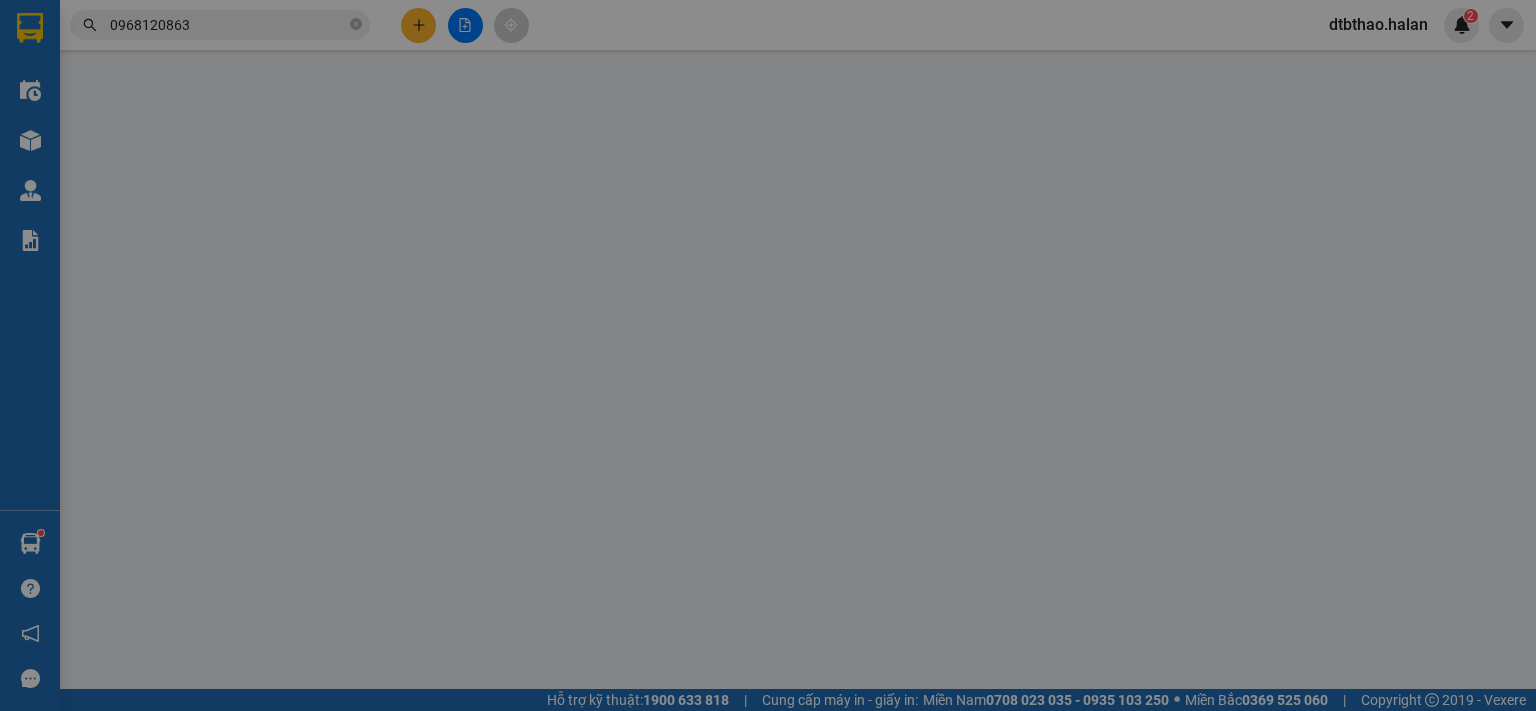 type on "0946388306" 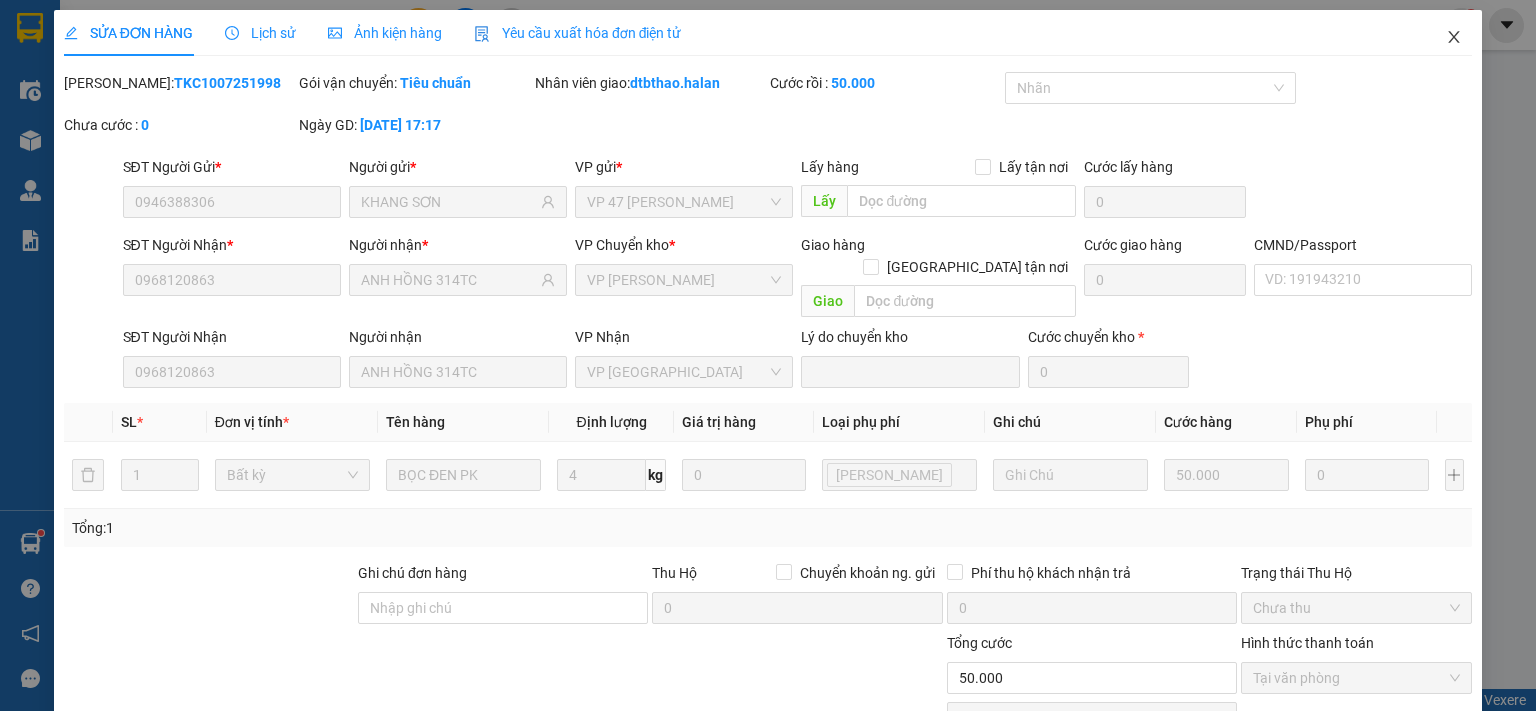 drag, startPoint x: 1439, startPoint y: 27, endPoint x: 1488, endPoint y: -33, distance: 77.46612 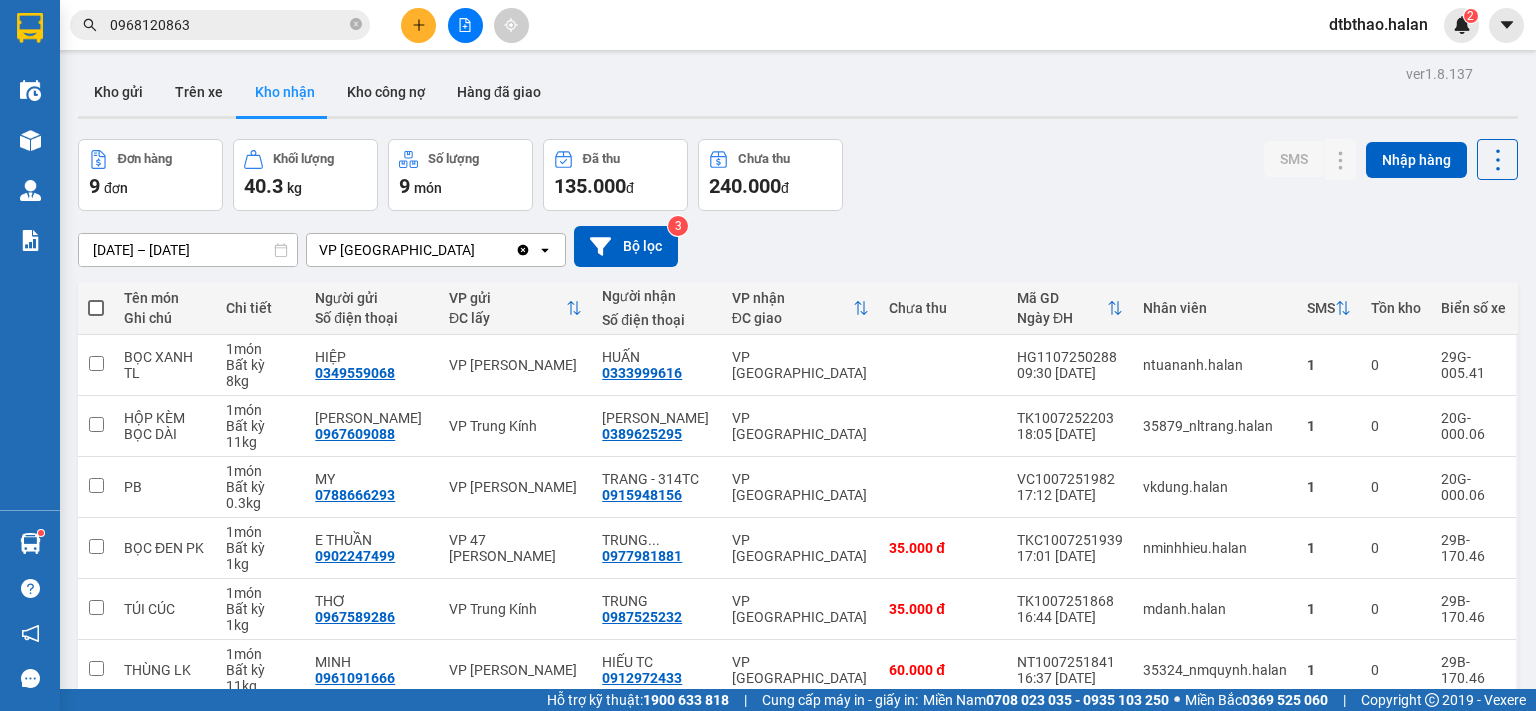 click on "0968120863" at bounding box center (228, 25) 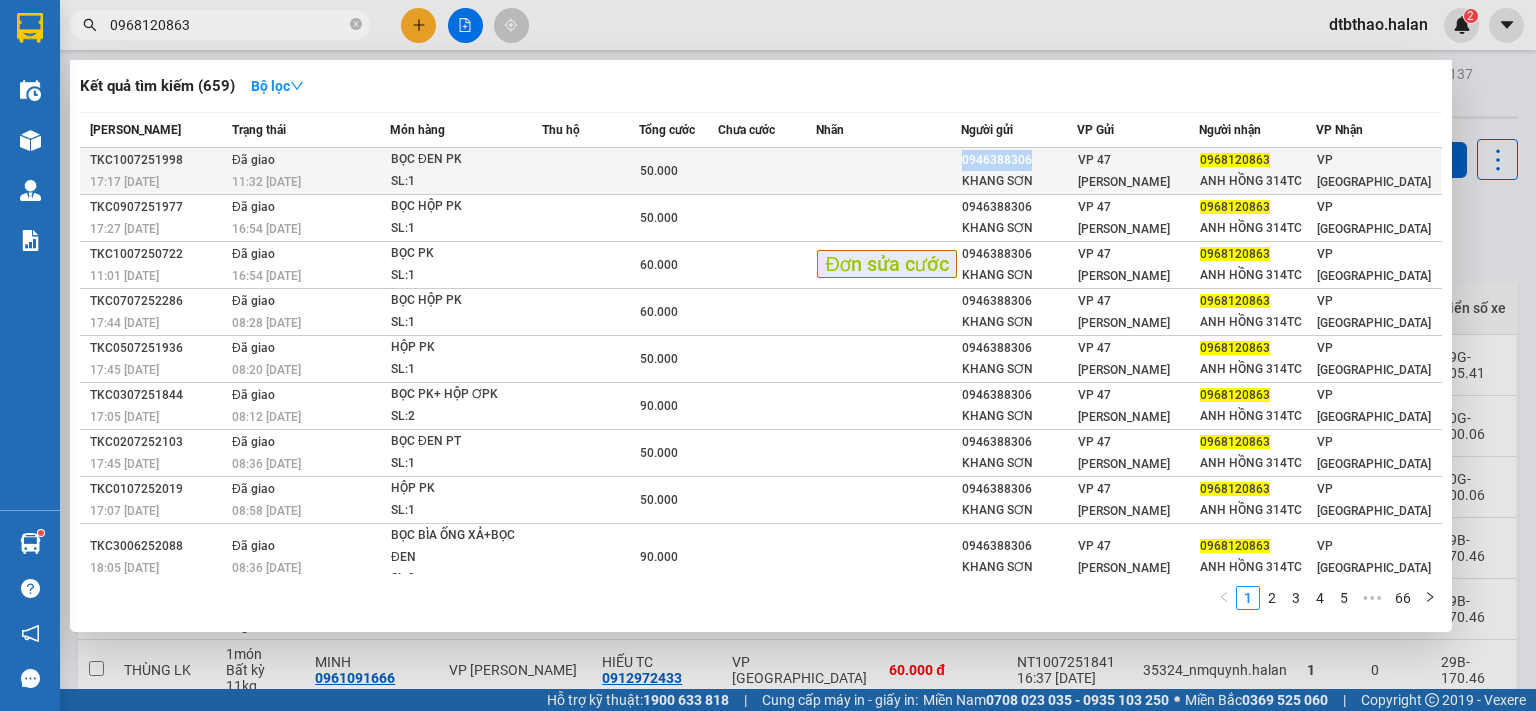 drag, startPoint x: 974, startPoint y: 155, endPoint x: 1040, endPoint y: 155, distance: 66 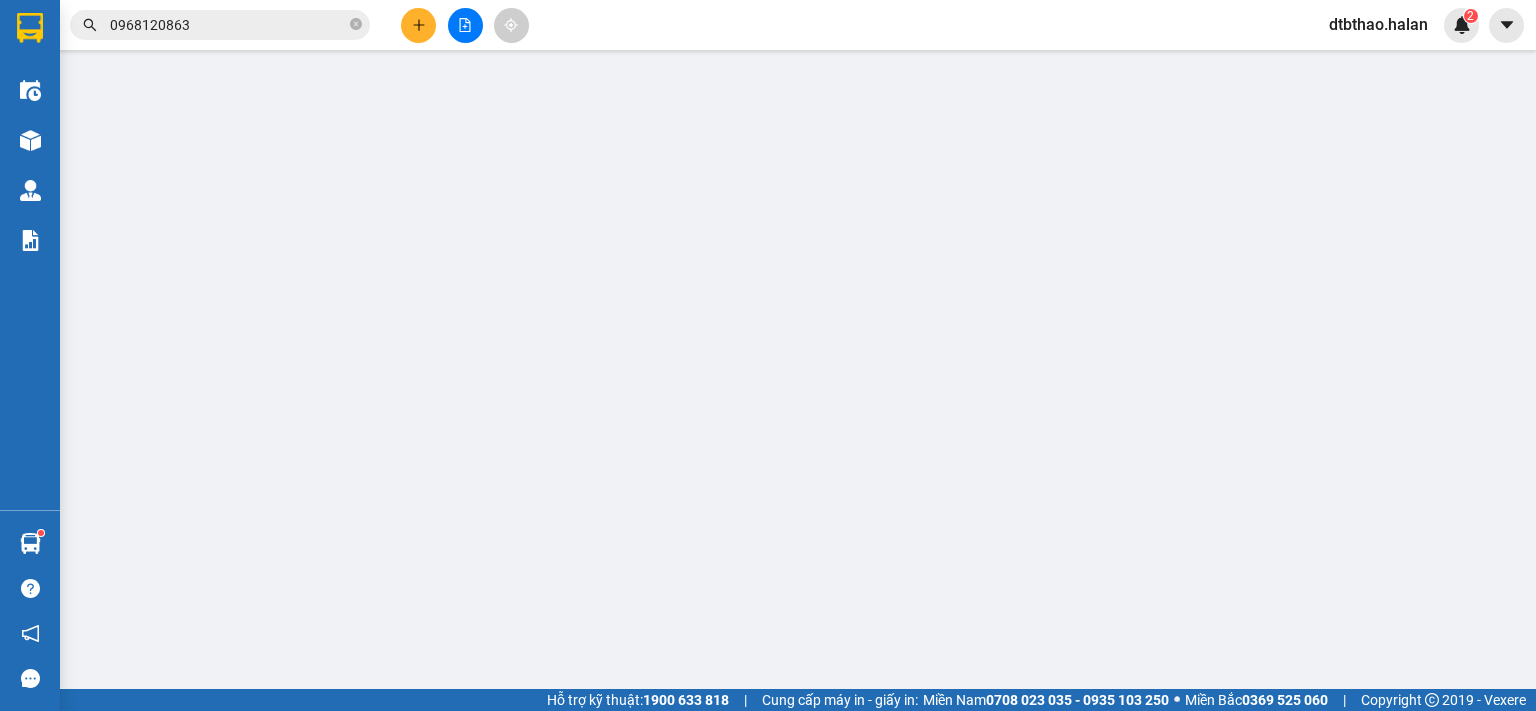 type on "0946388306" 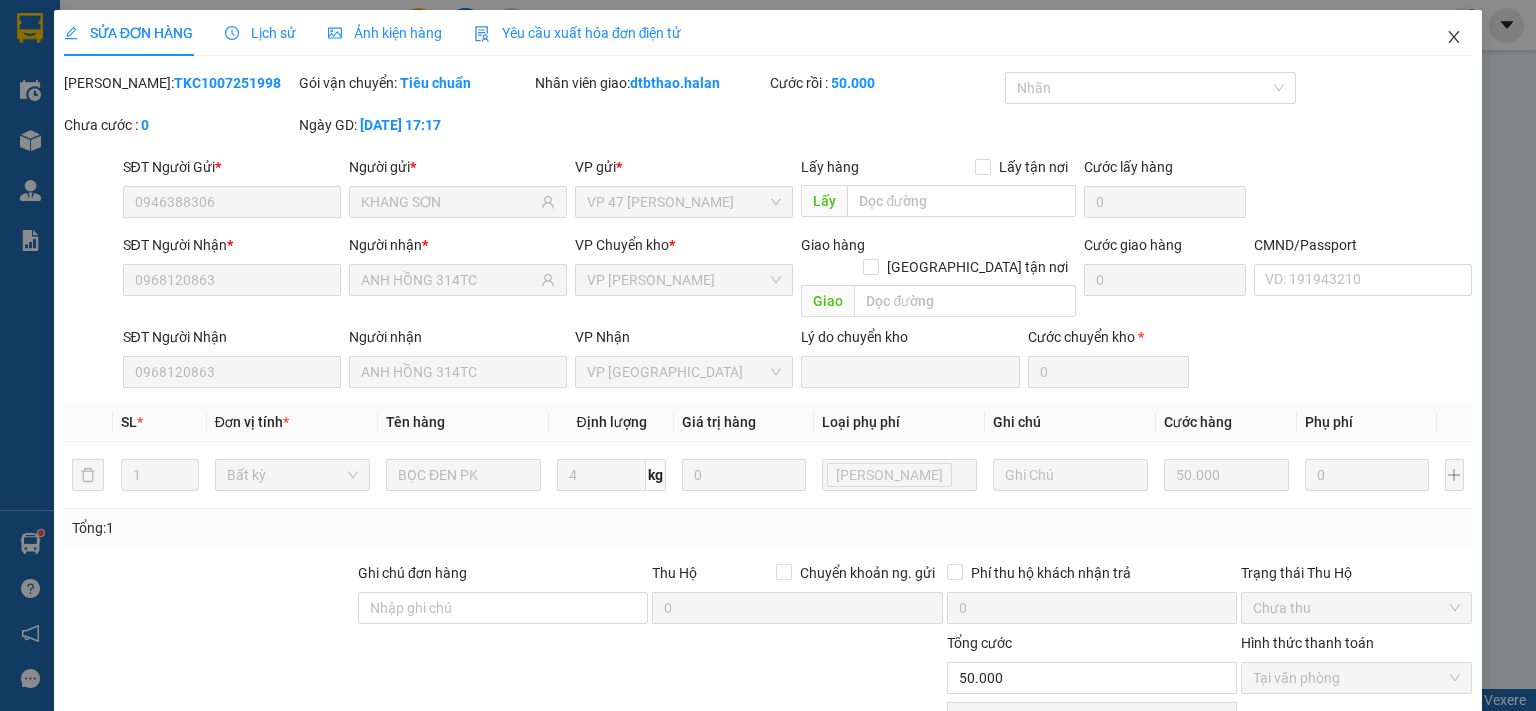click 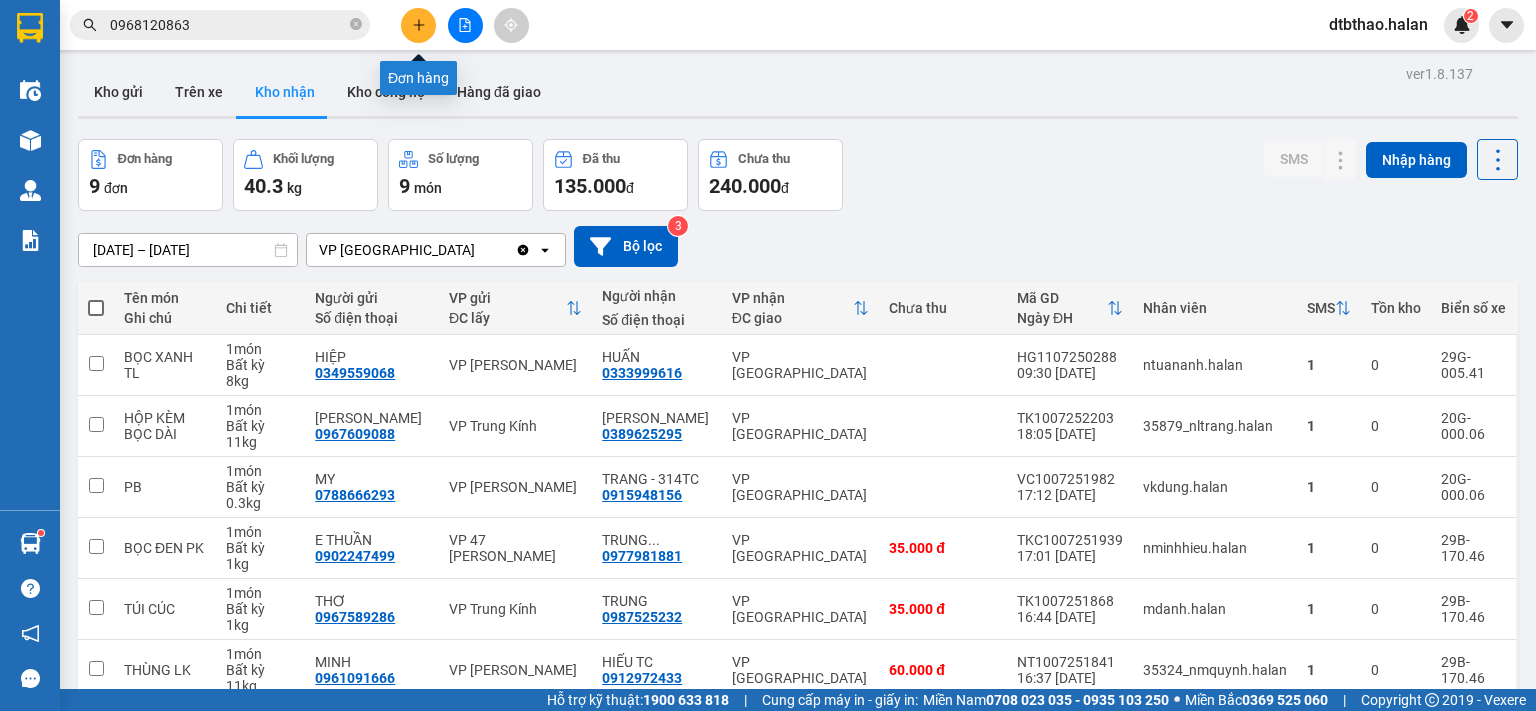 click 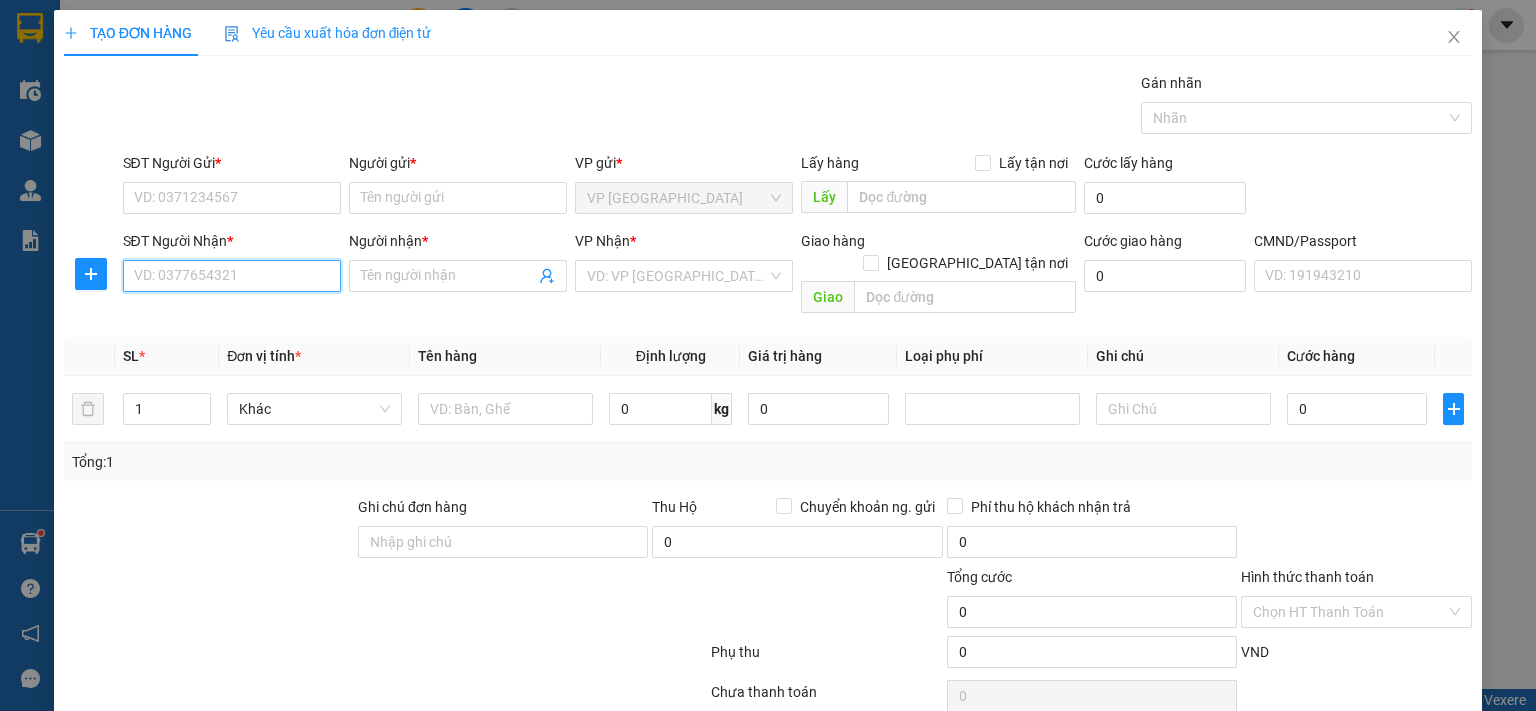 click on "SĐT Người Nhận  *" at bounding box center [232, 276] 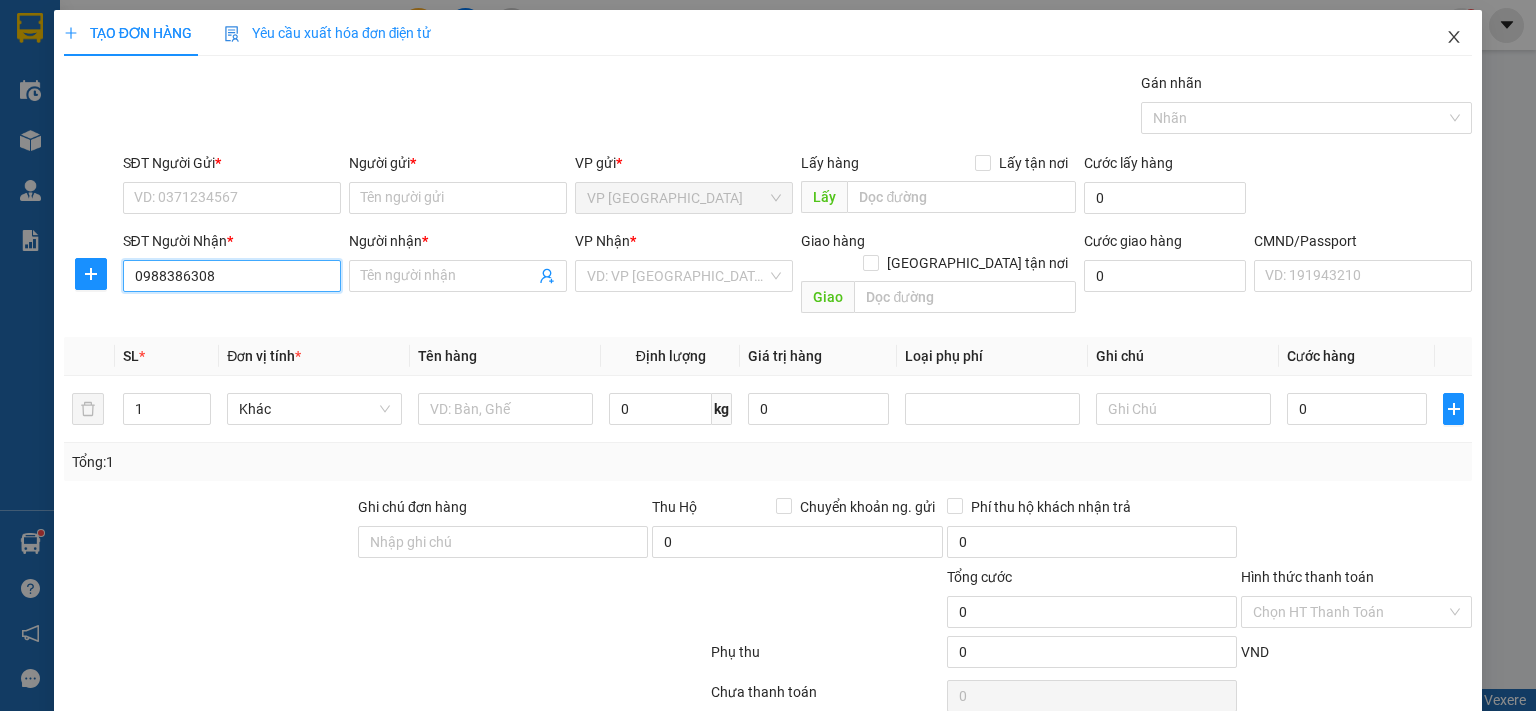 type on "0988386308" 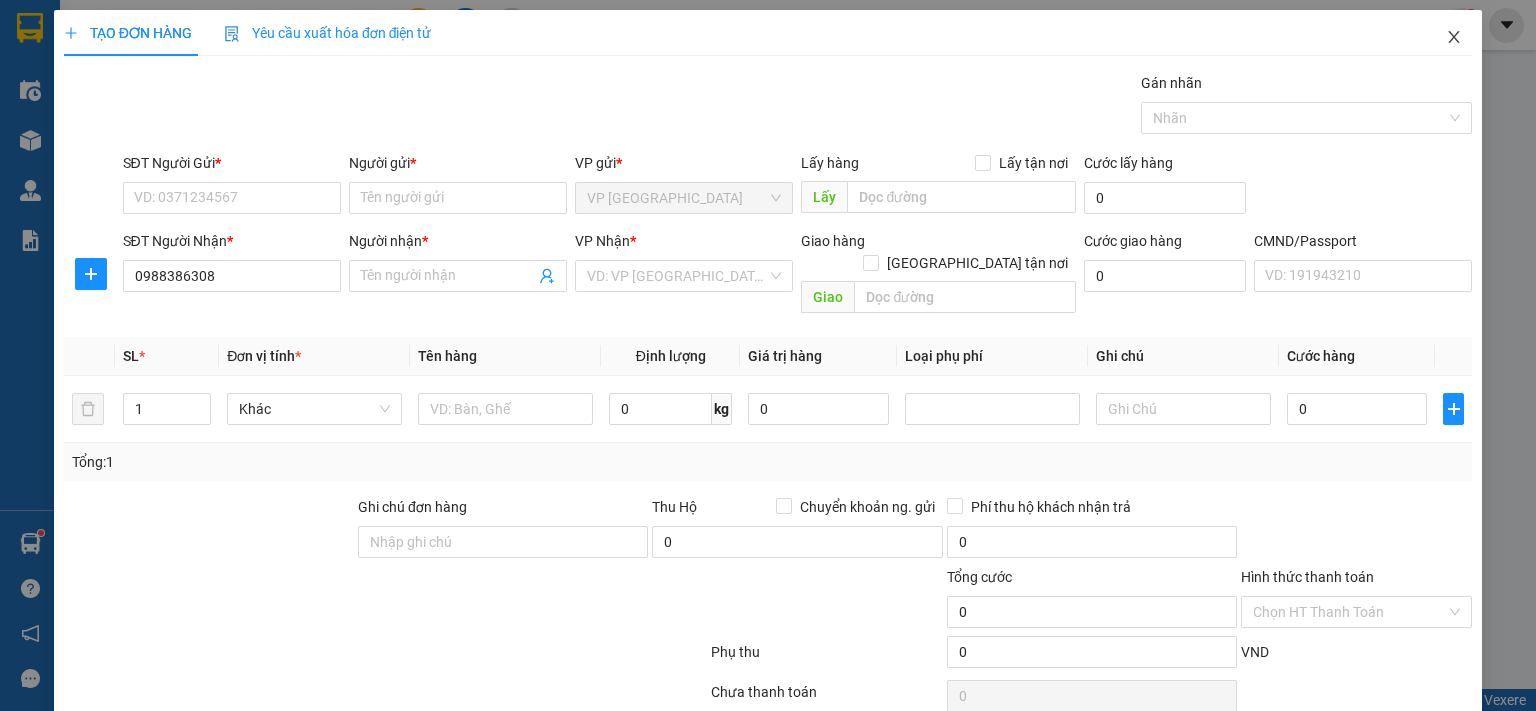 click 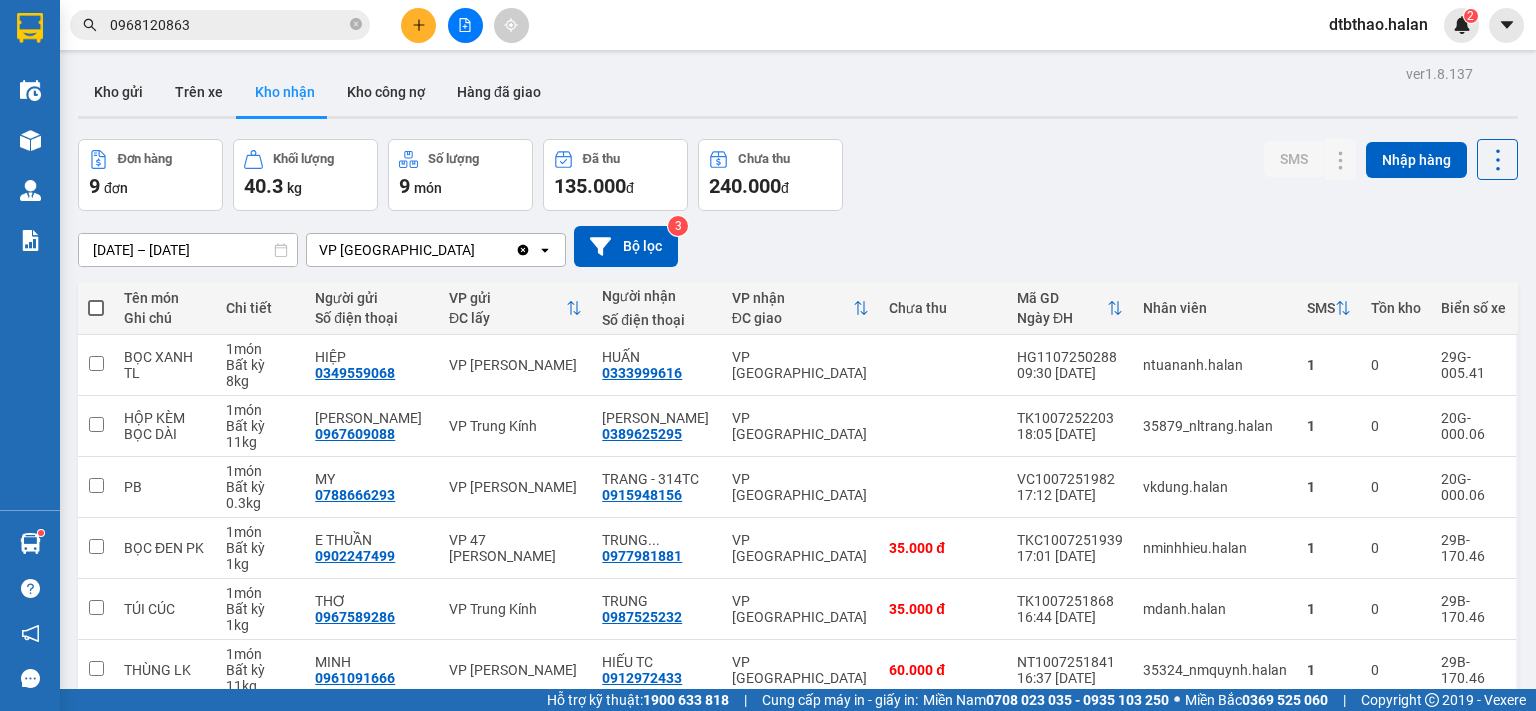 click on "0968120863" at bounding box center (228, 25) 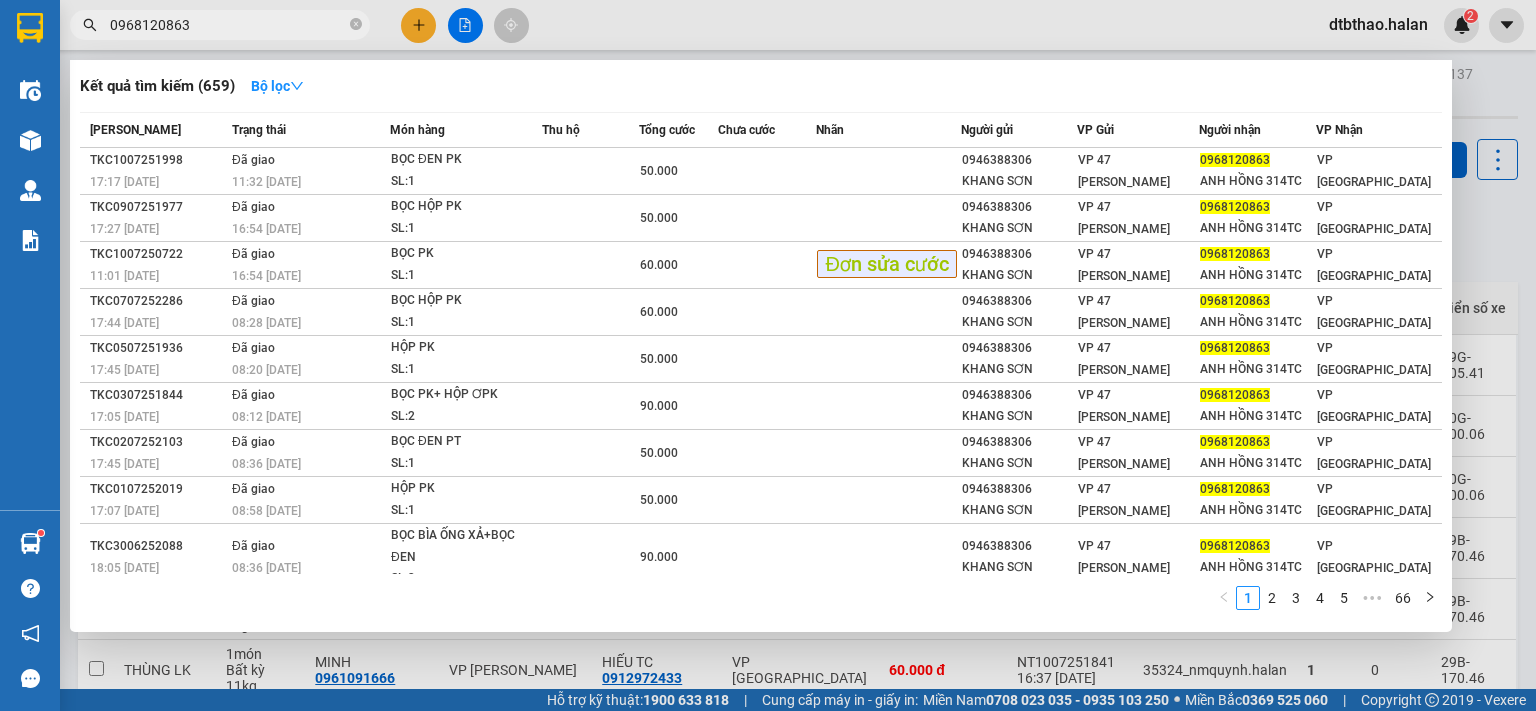 click at bounding box center (768, 355) 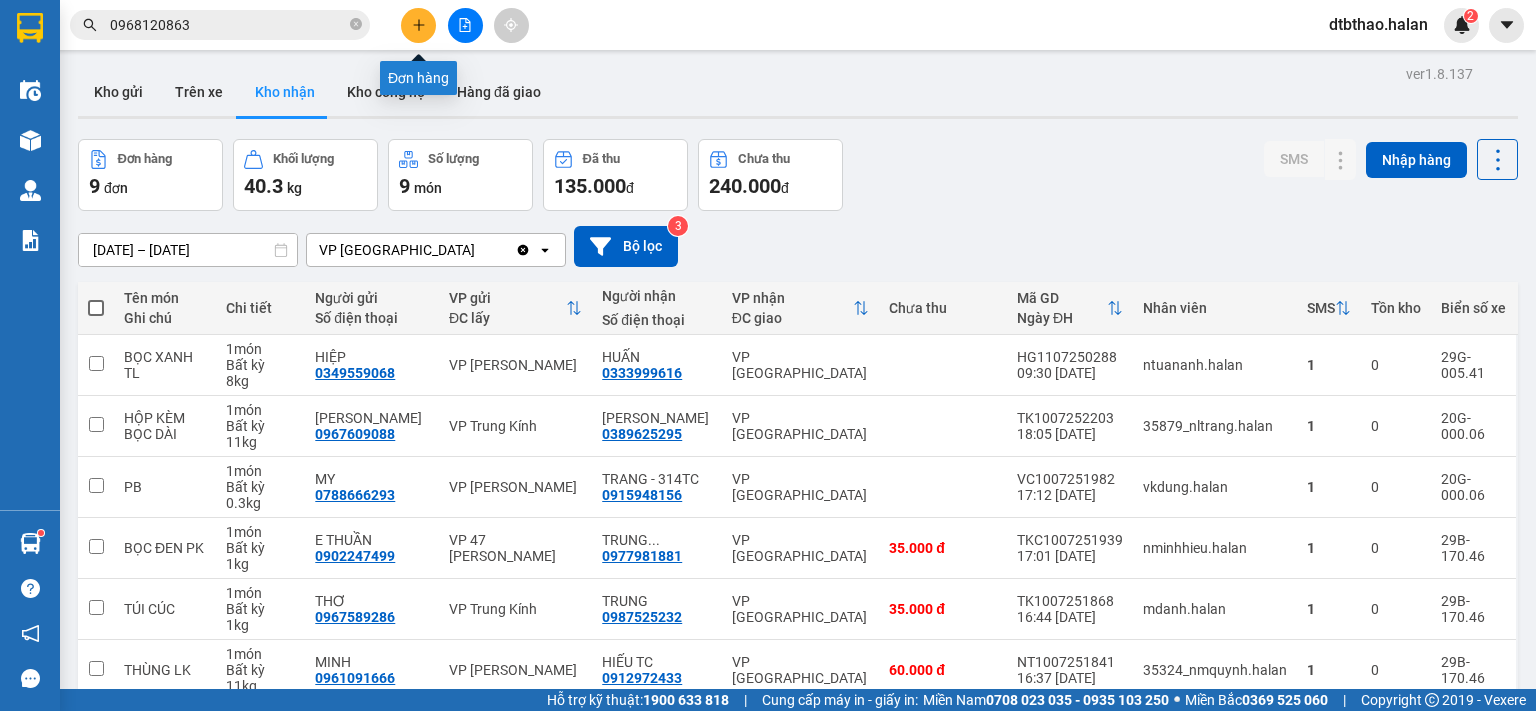 click 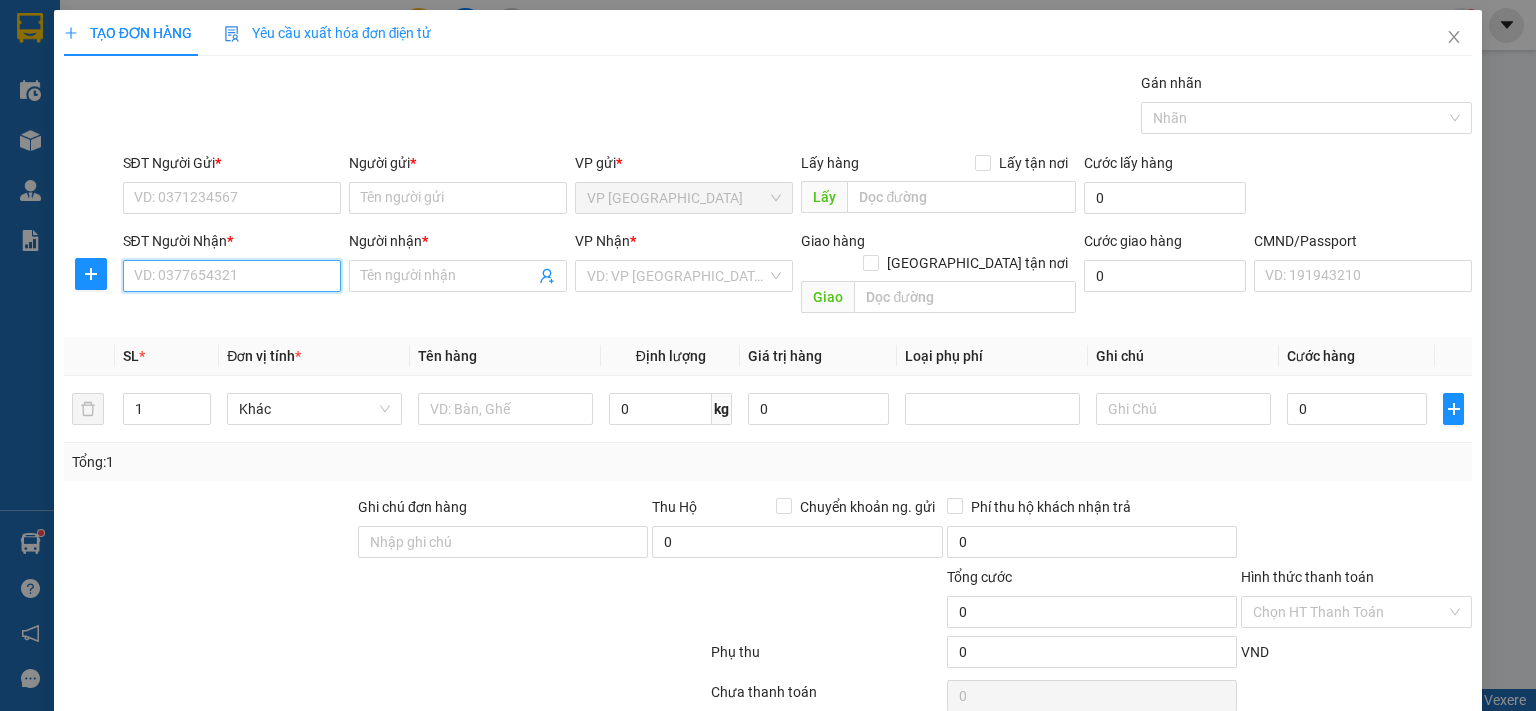 click on "SĐT Người Nhận  *" at bounding box center (232, 276) 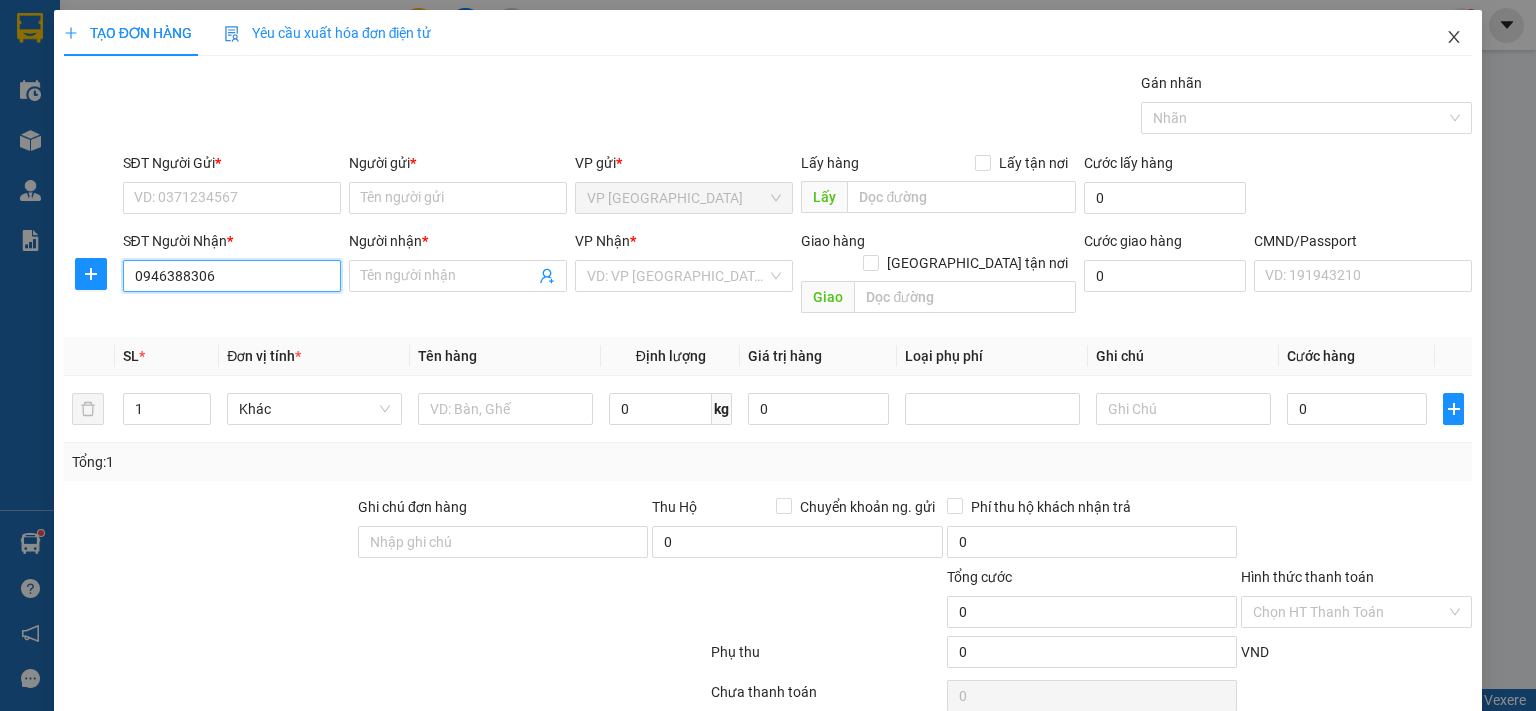 type on "0946388306" 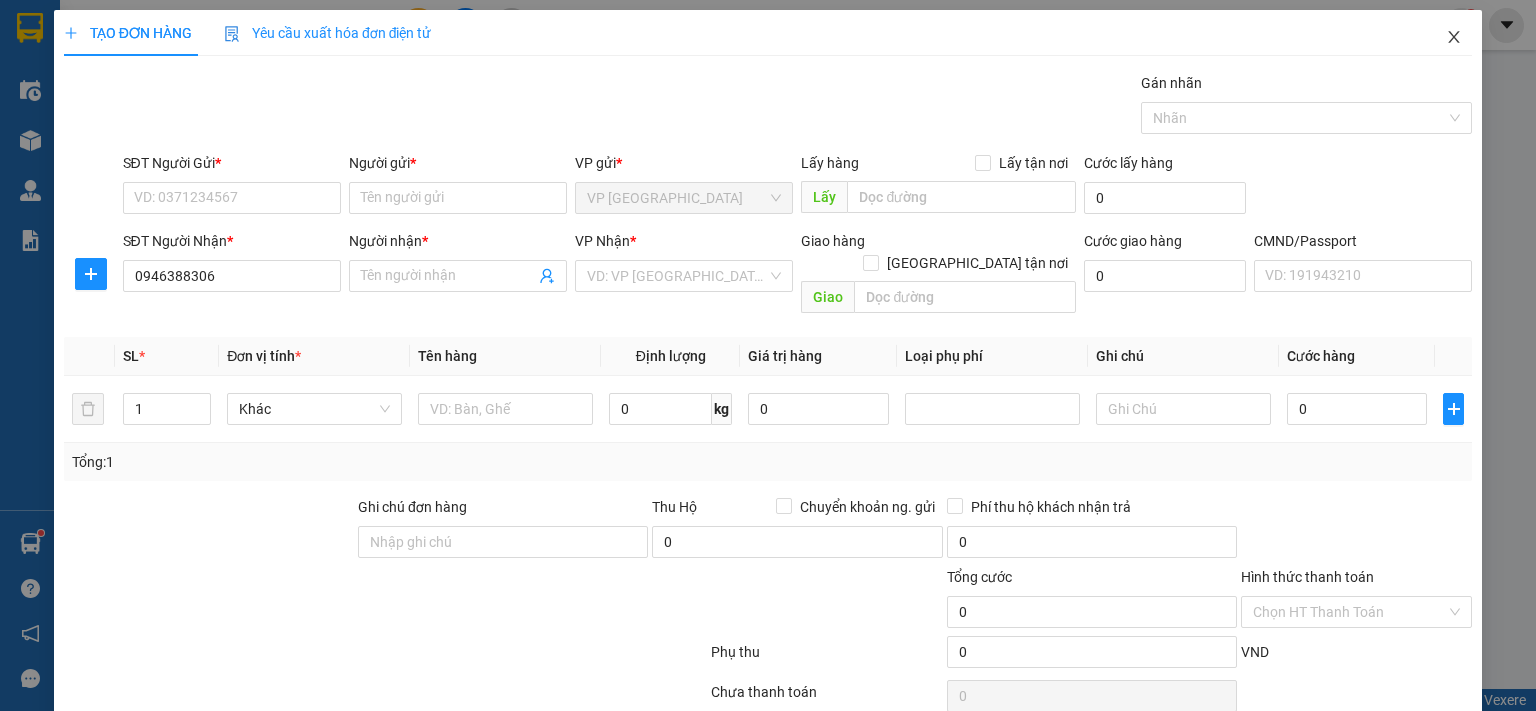 click 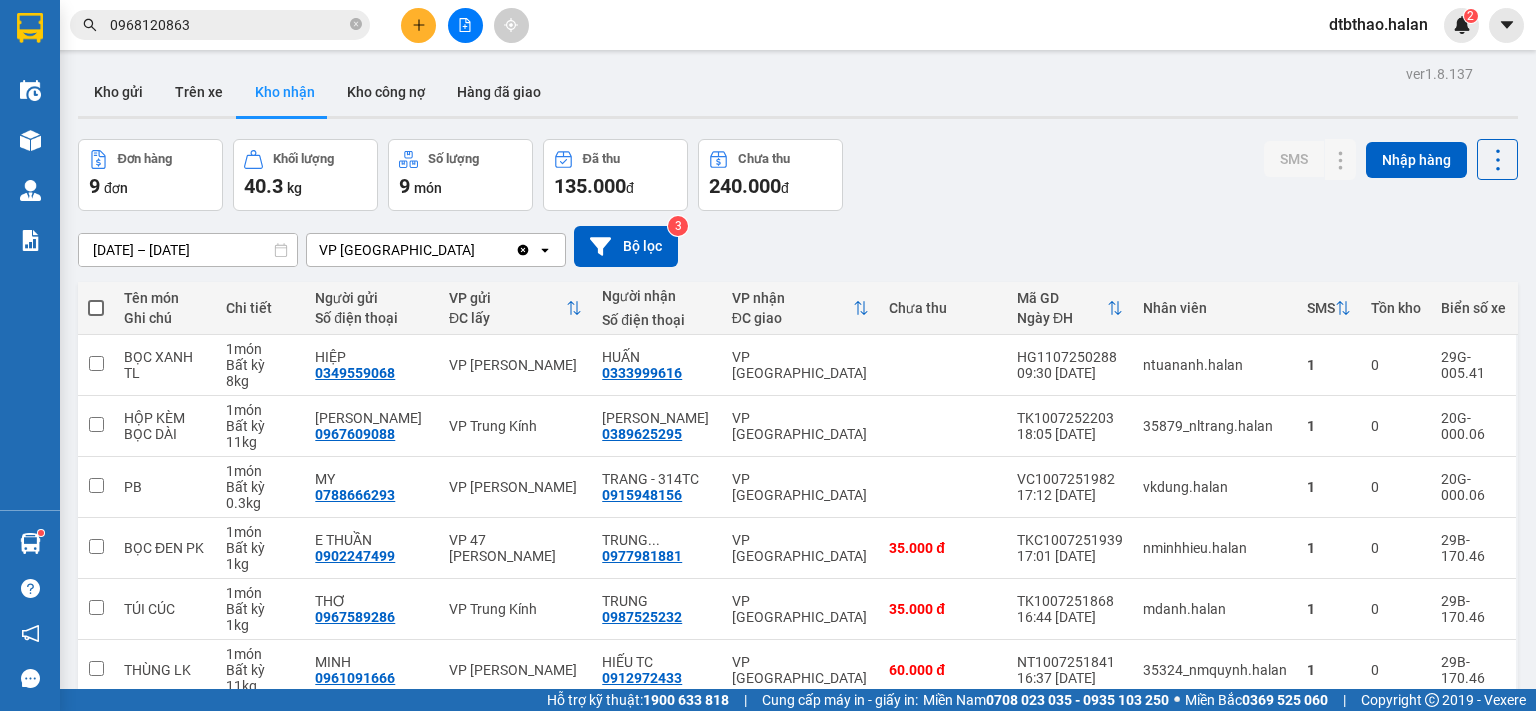 click on "0968120863" at bounding box center (228, 25) 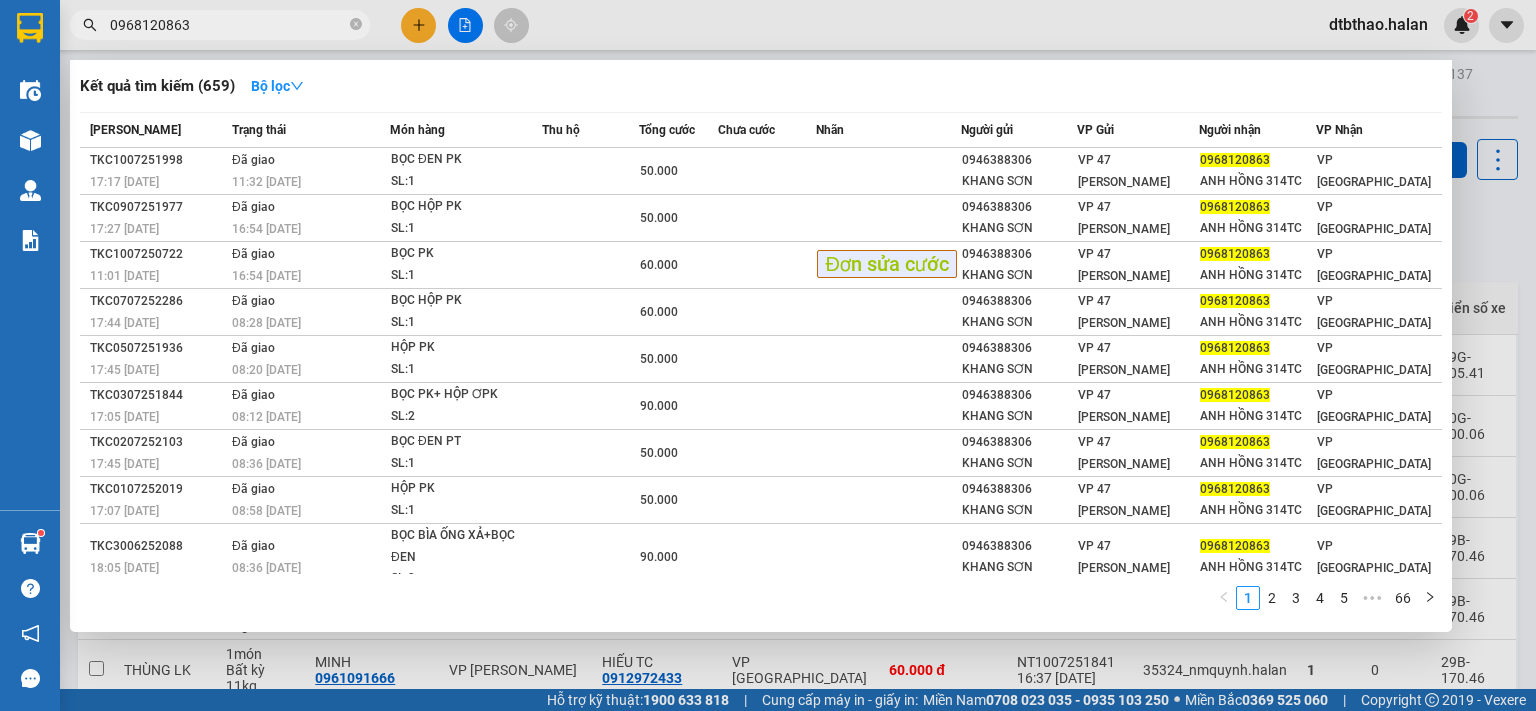 click at bounding box center (768, 355) 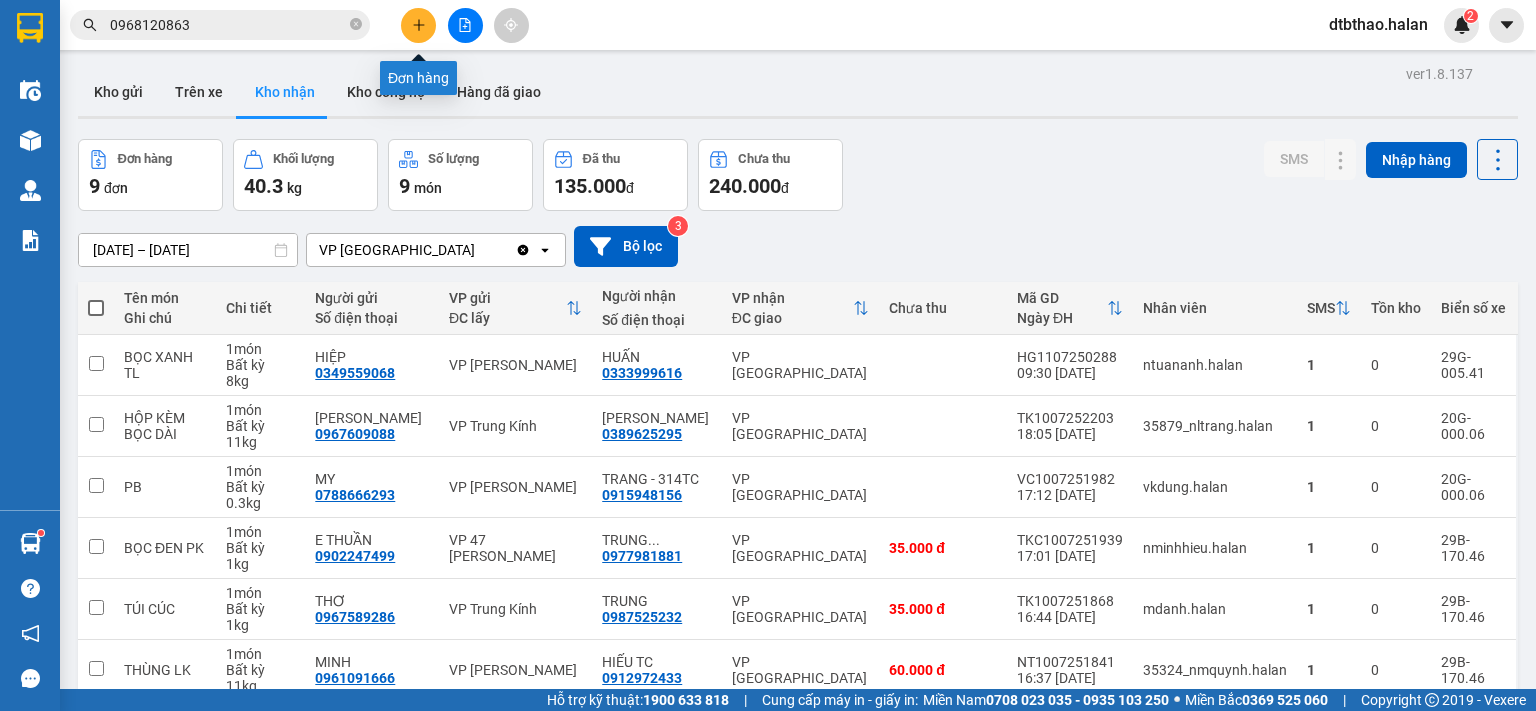 click 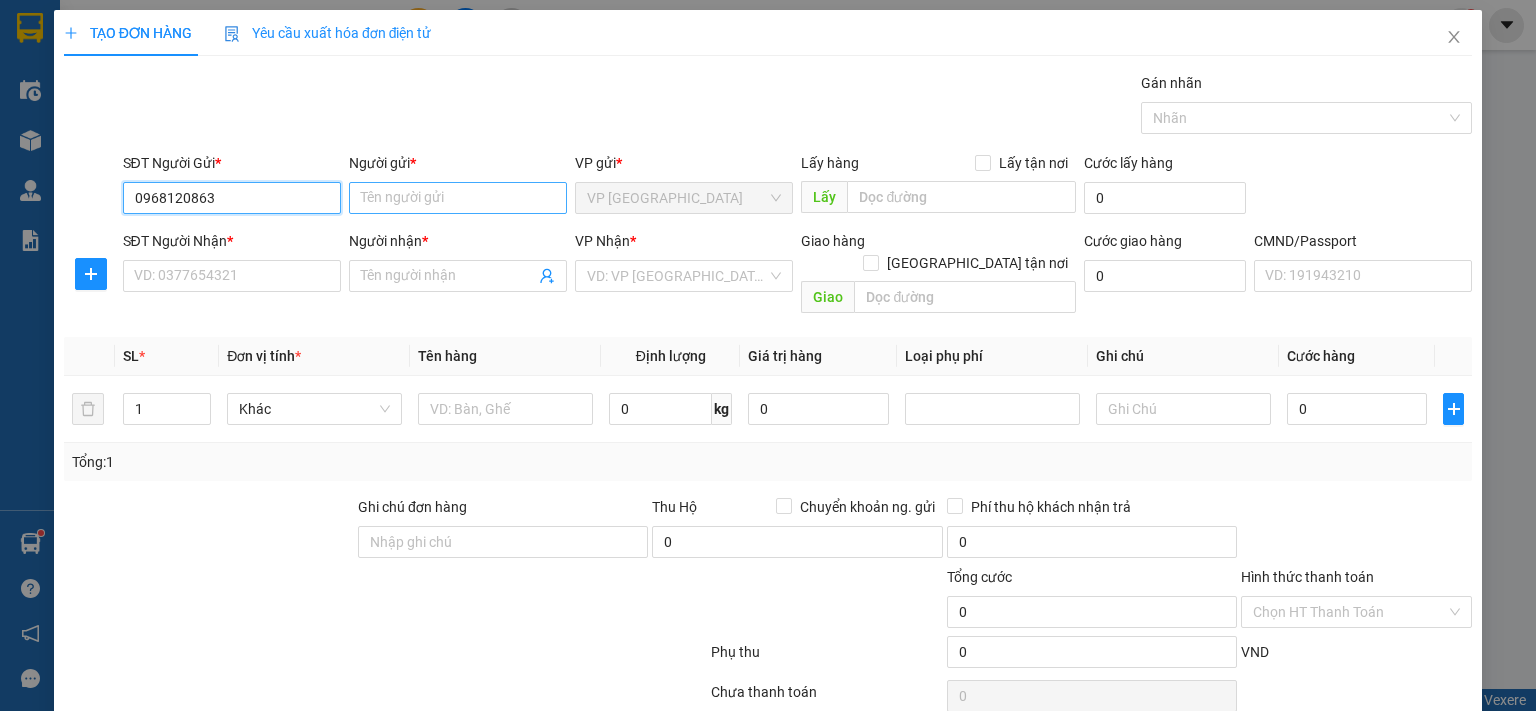 type on "0968120863" 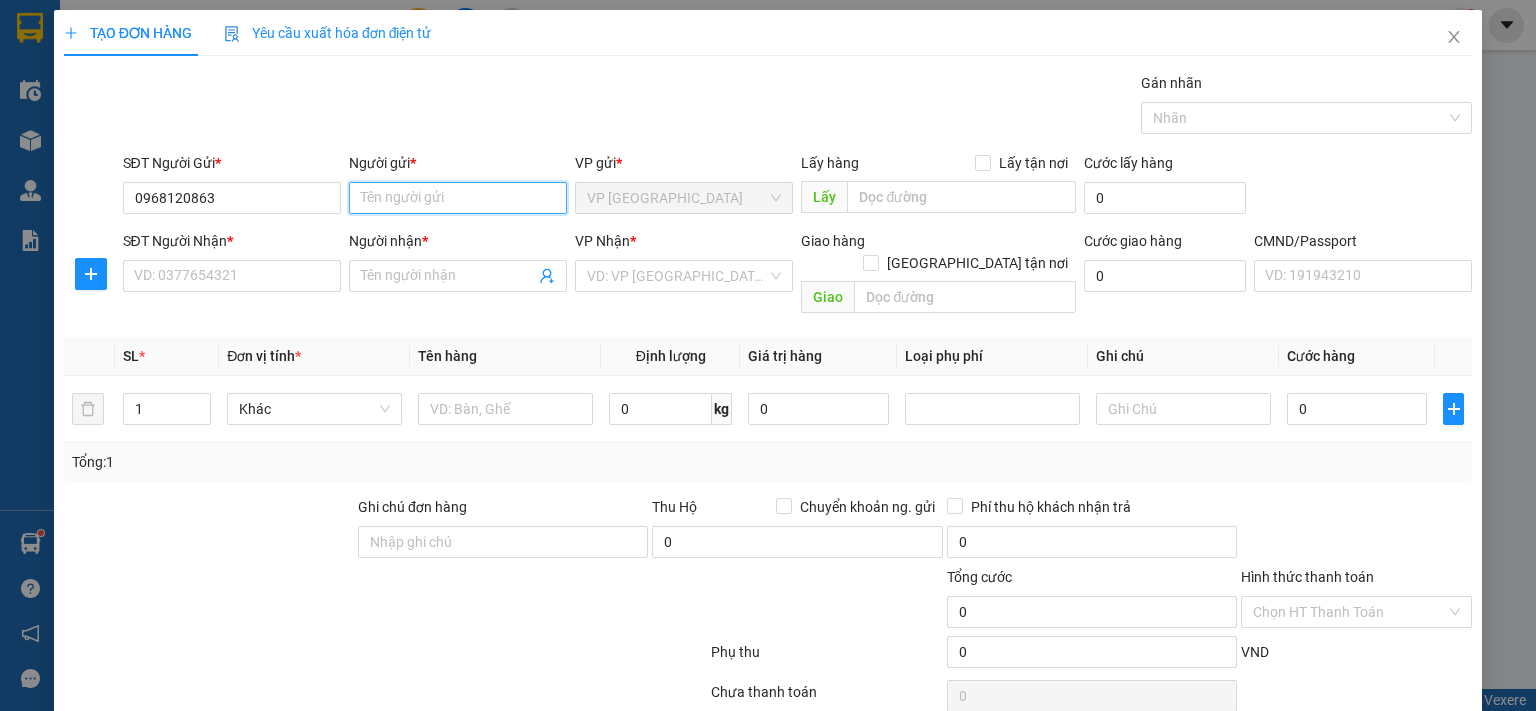 click on "Người gửi  *" at bounding box center [458, 198] 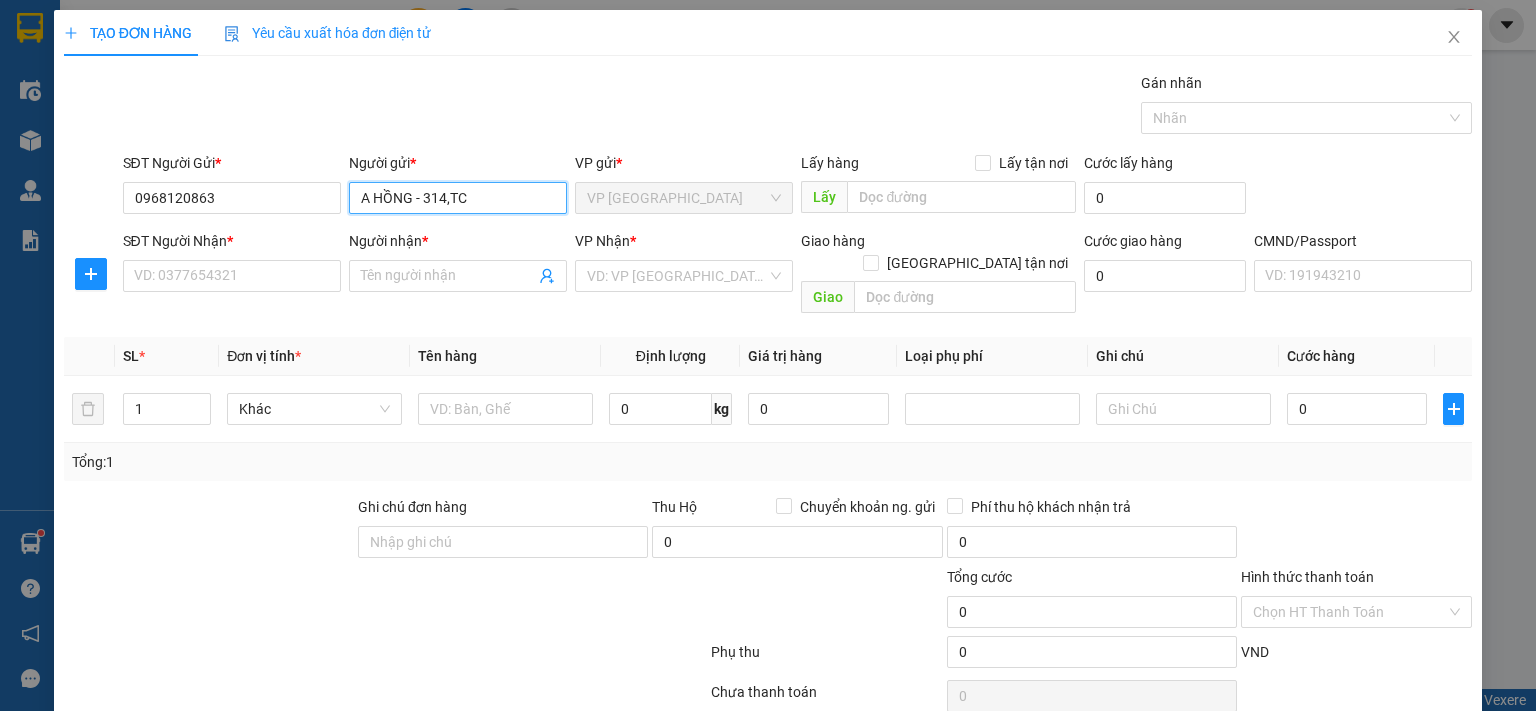 click on "A HỒNG - 314,TC" at bounding box center [458, 198] 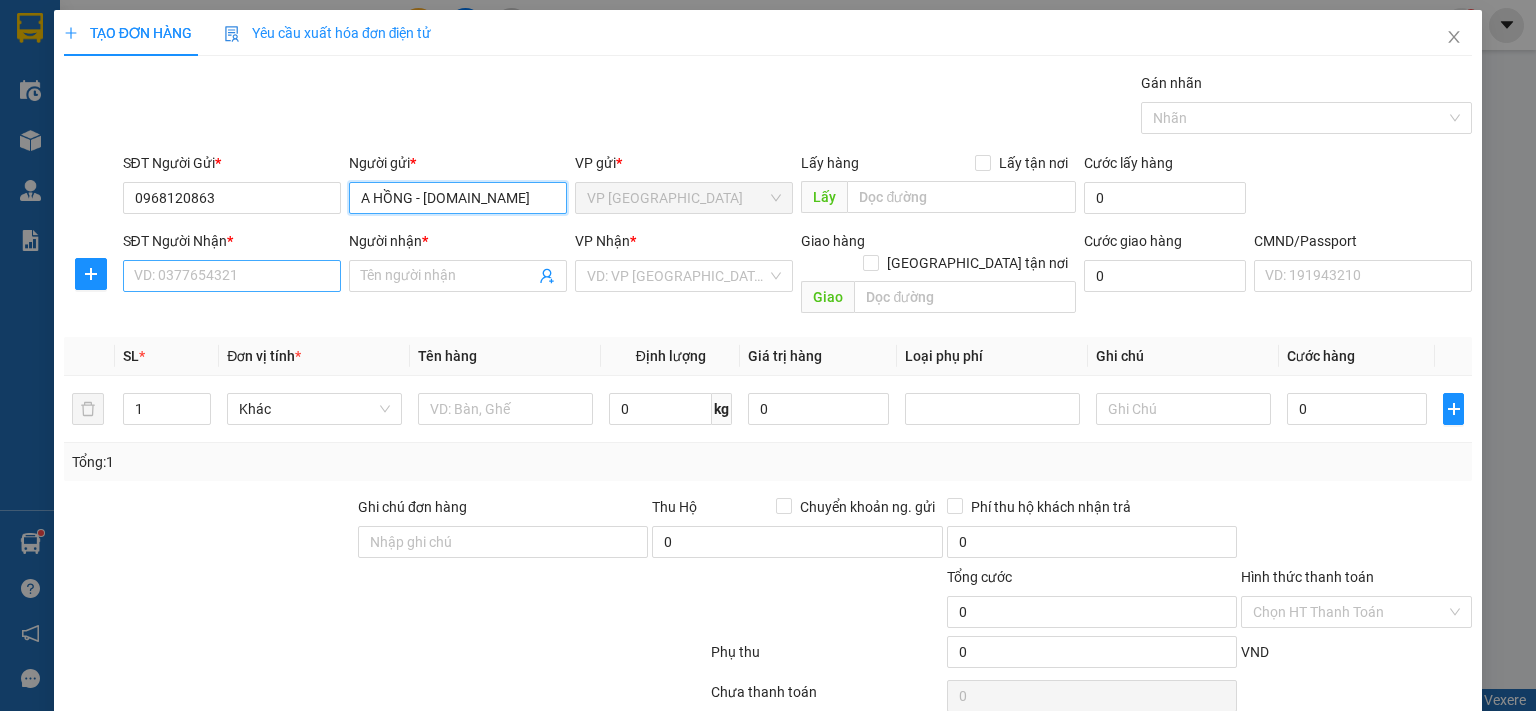 type on "A HỒNG - [DOMAIN_NAME]" 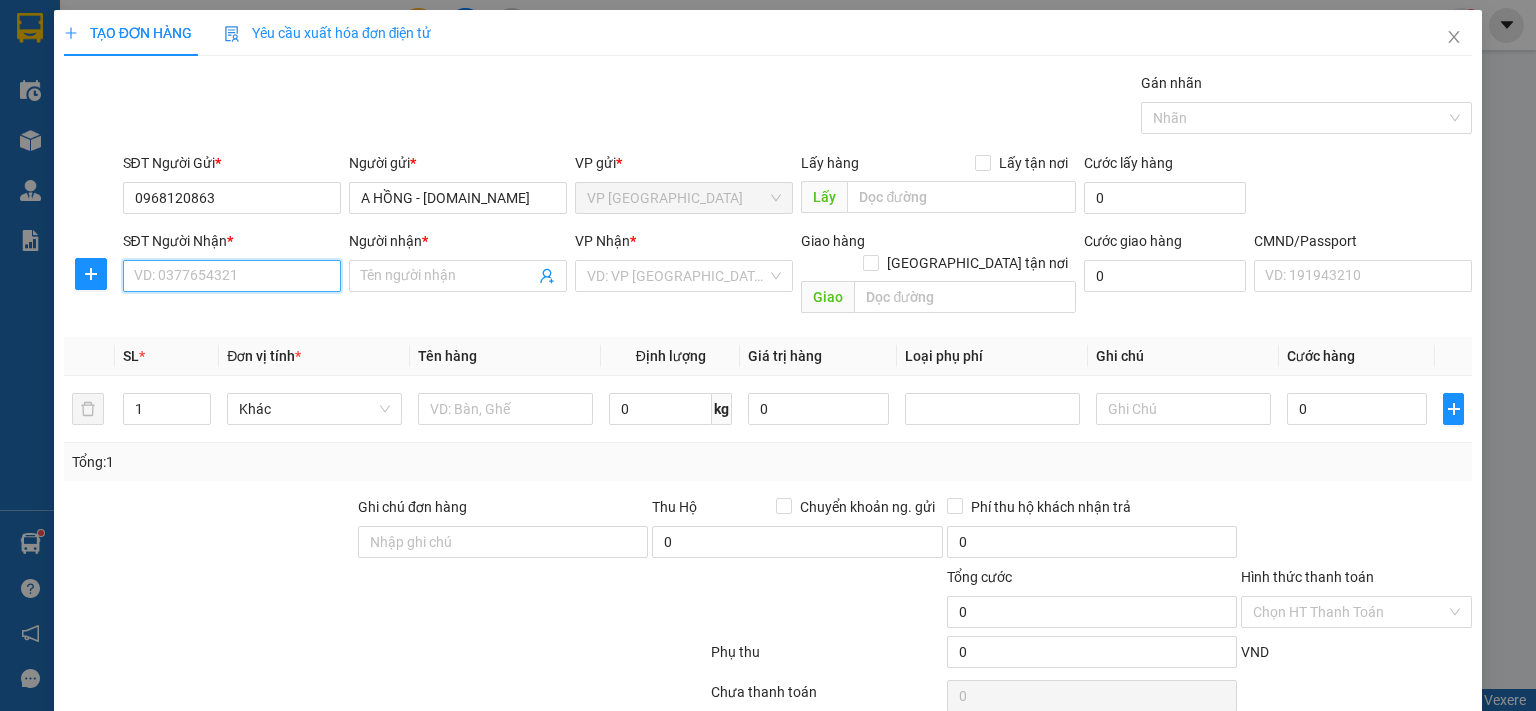 click on "SĐT Người Nhận  *" at bounding box center (232, 276) 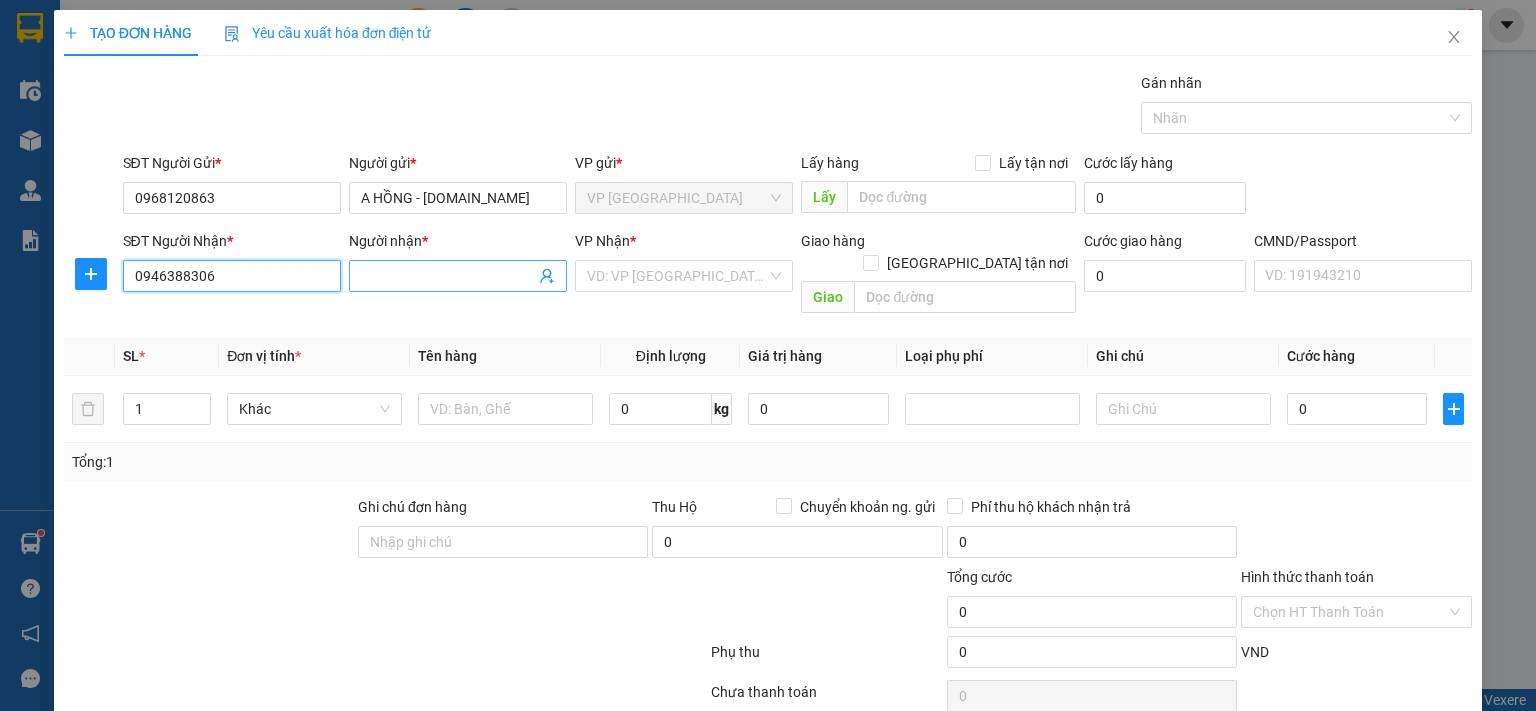 type on "0946388306" 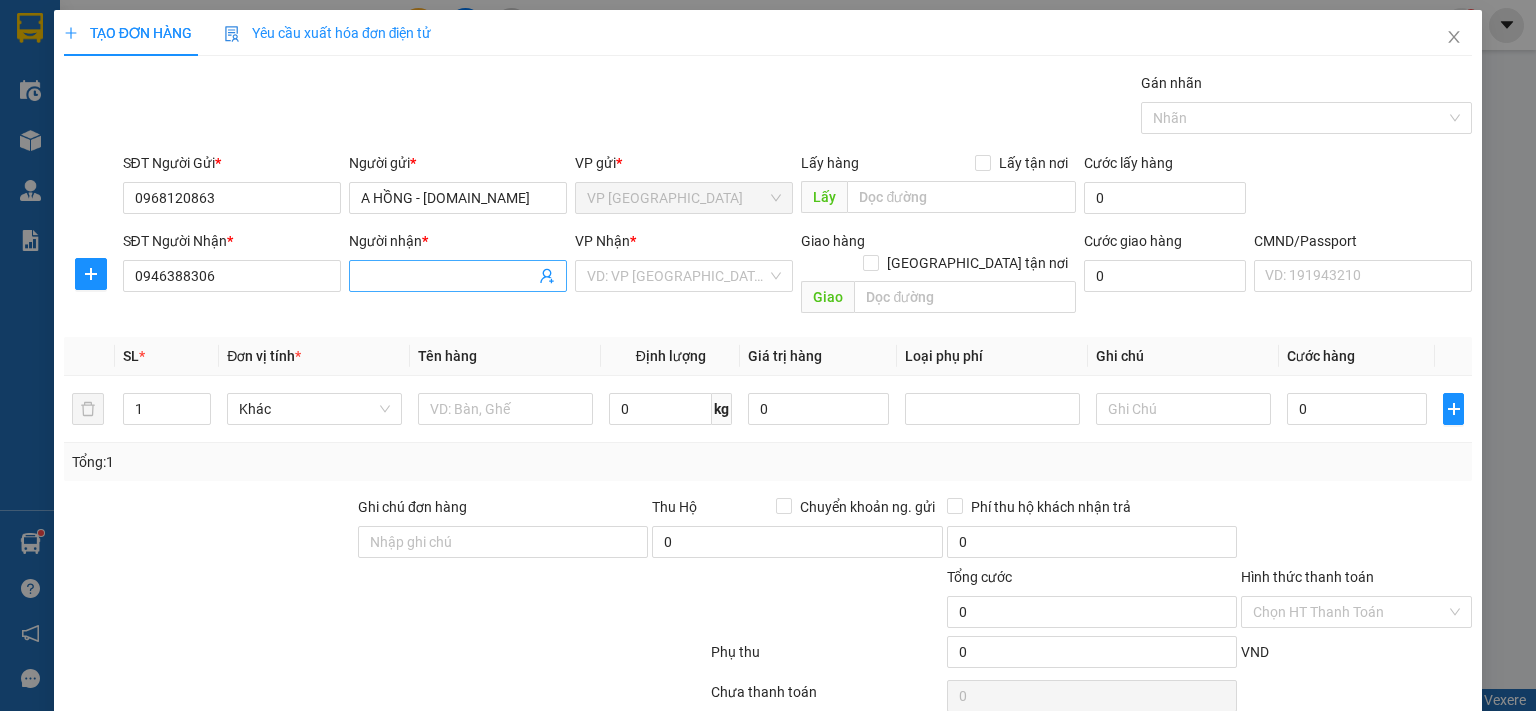 click on "Người nhận  *" at bounding box center [448, 276] 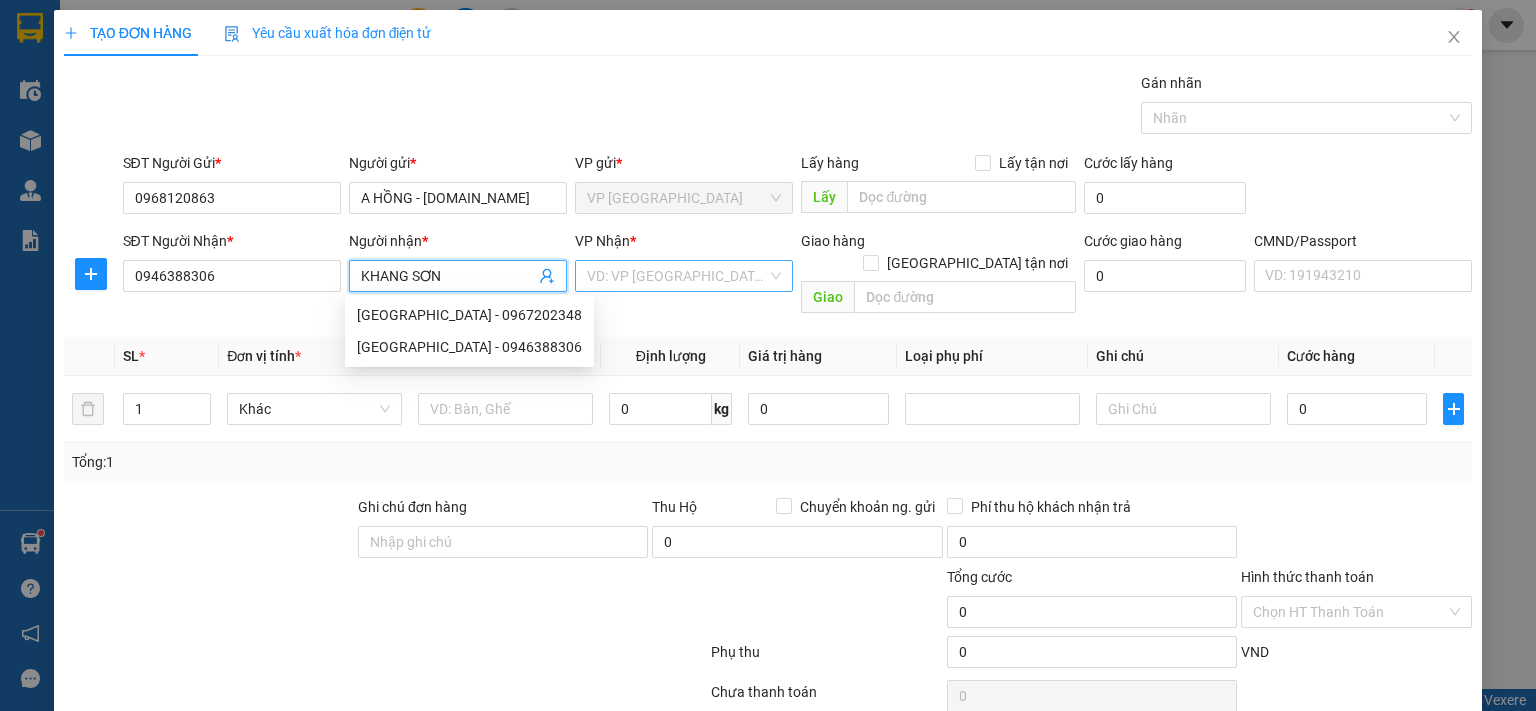 type on "KHANG SƠN" 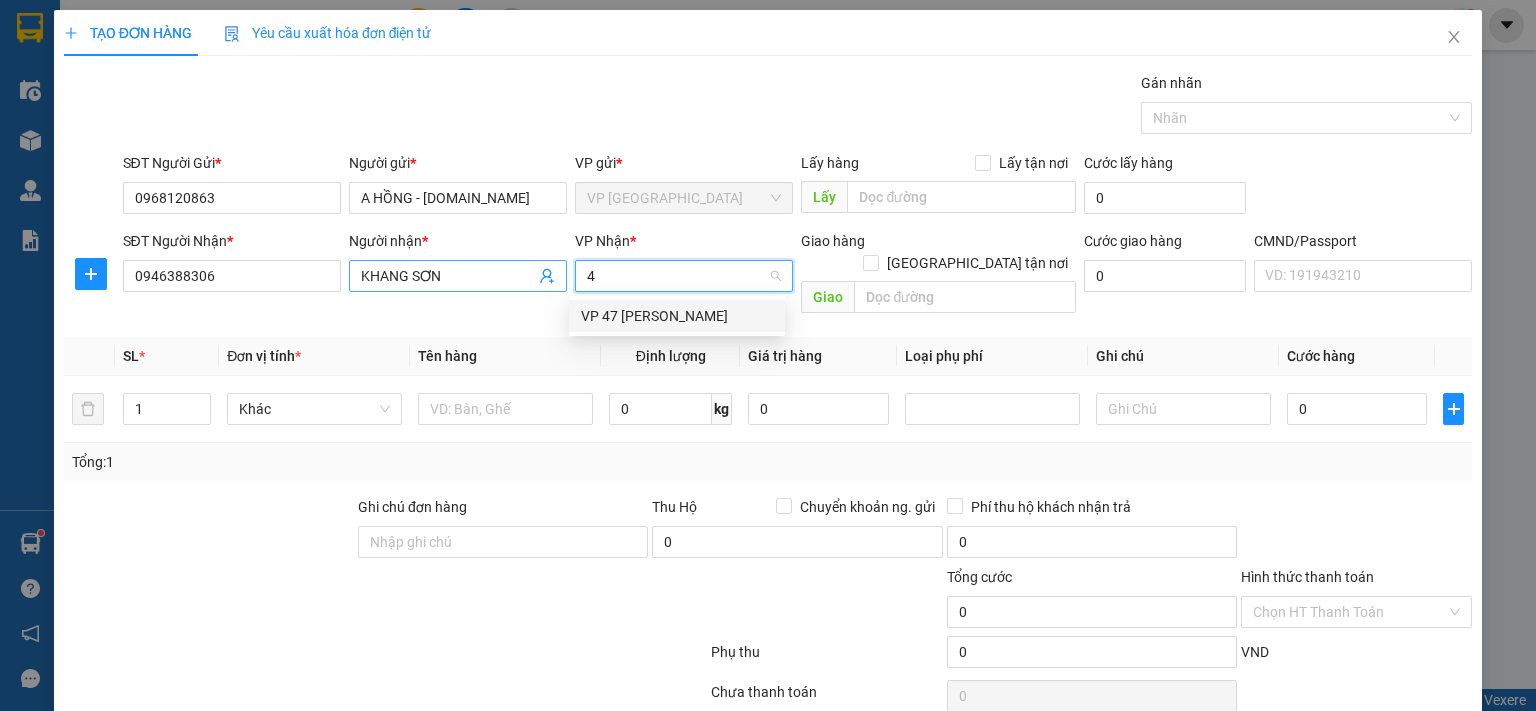 type on "47" 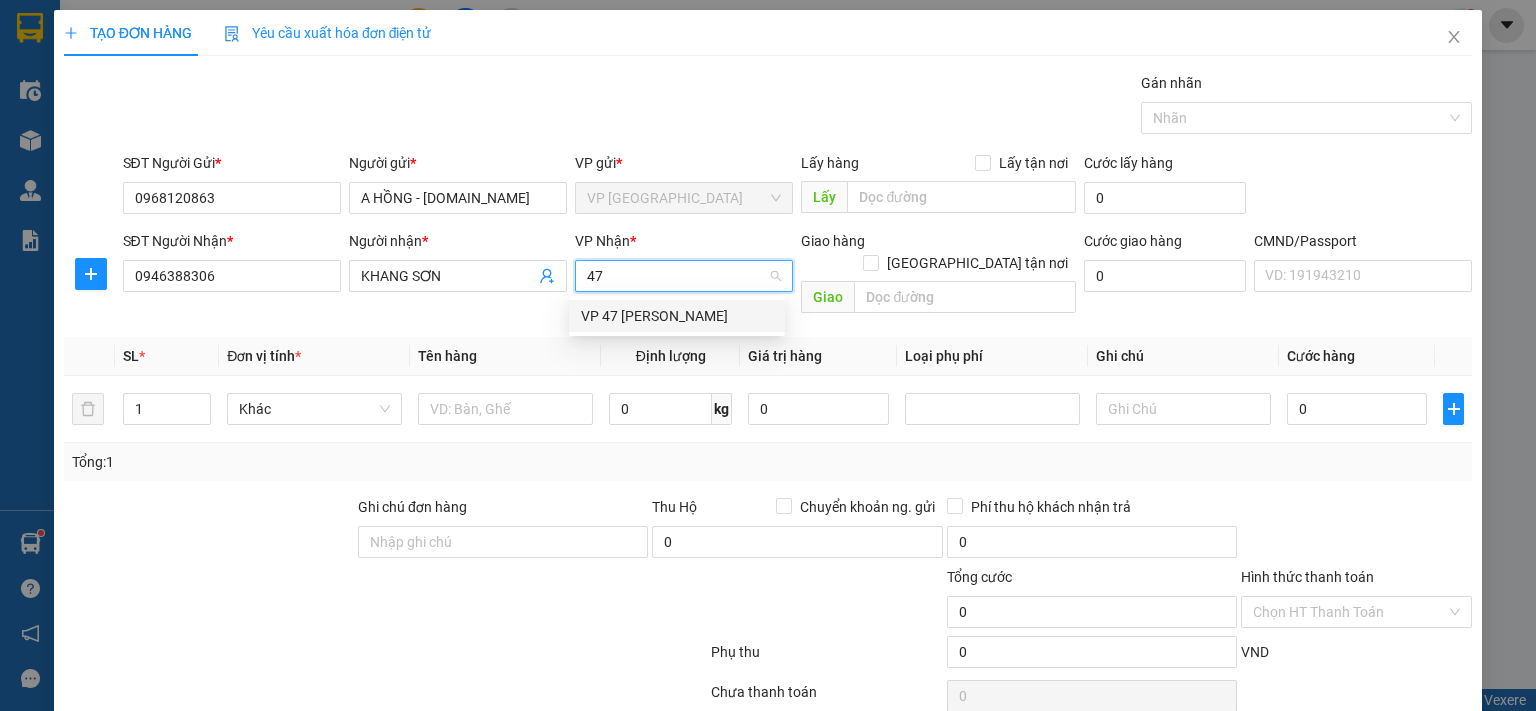 click on "VP 47 [PERSON_NAME]" at bounding box center (677, 316) 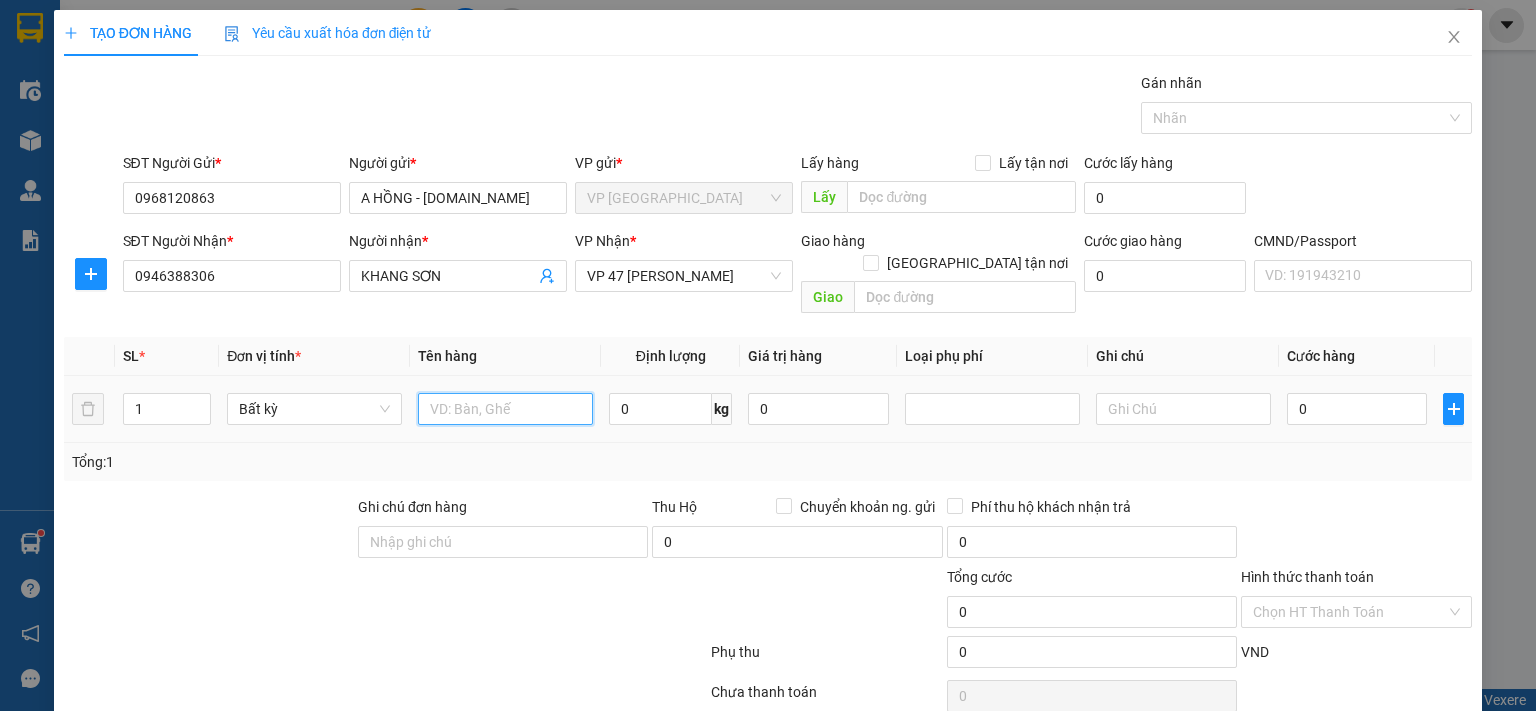 click at bounding box center [505, 409] 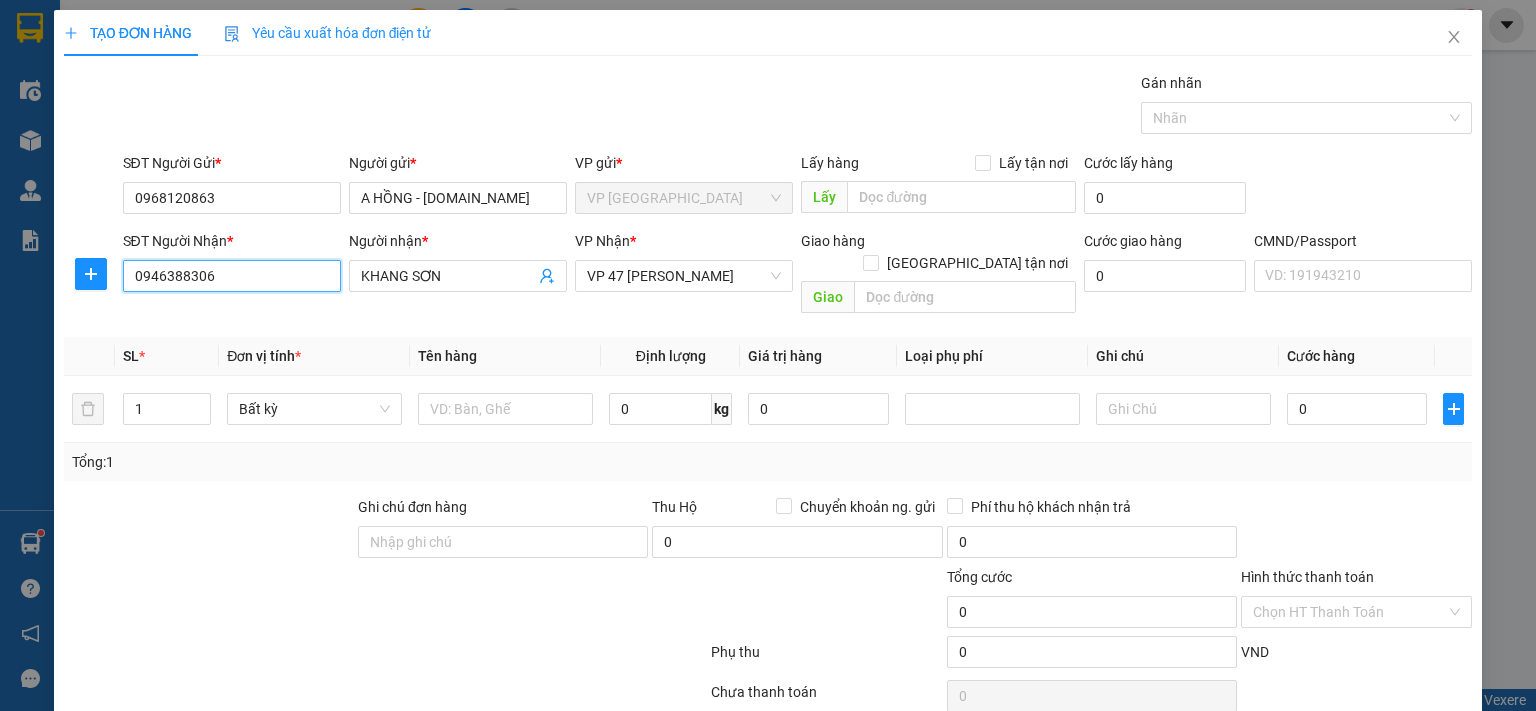 drag, startPoint x: 232, startPoint y: 281, endPoint x: 122, endPoint y: 281, distance: 110 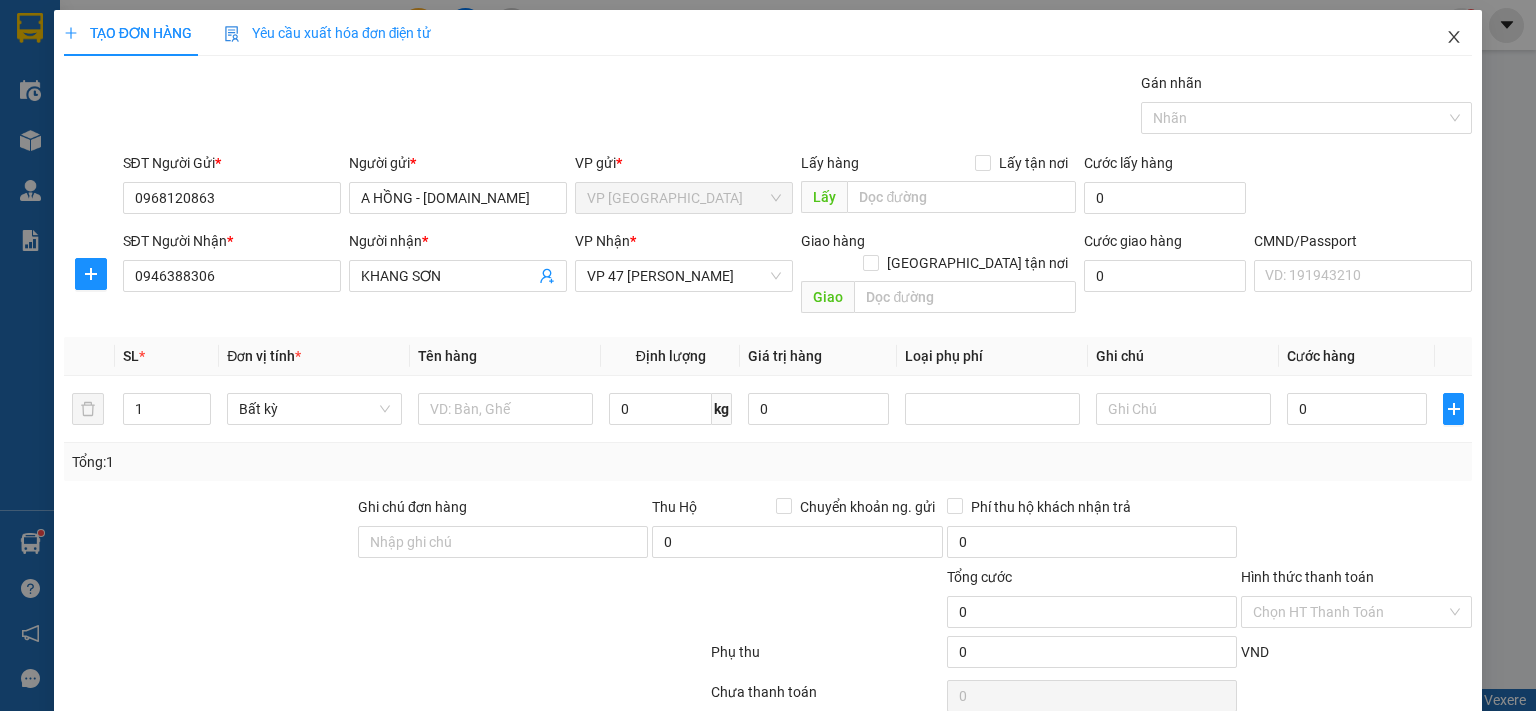 click 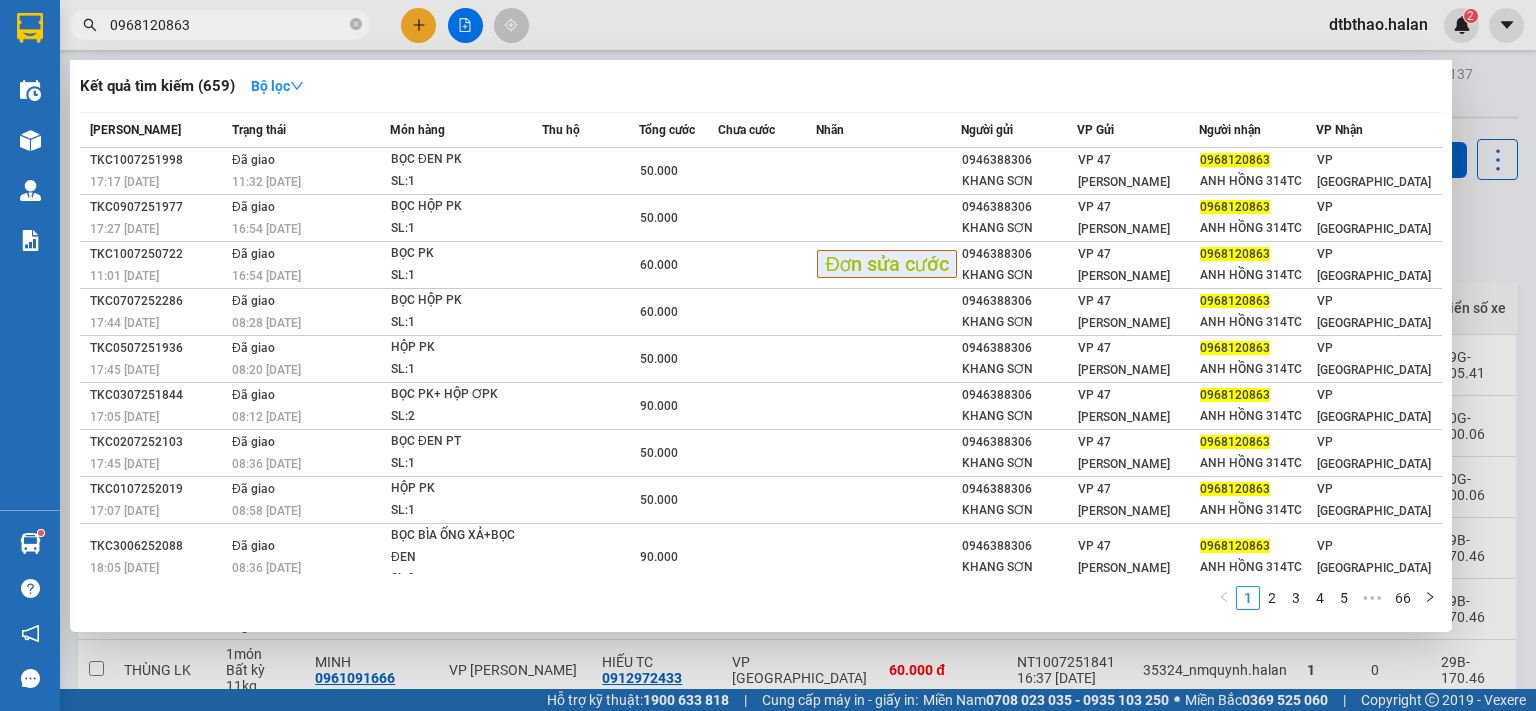drag, startPoint x: 201, startPoint y: 26, endPoint x: 73, endPoint y: 27, distance: 128.0039 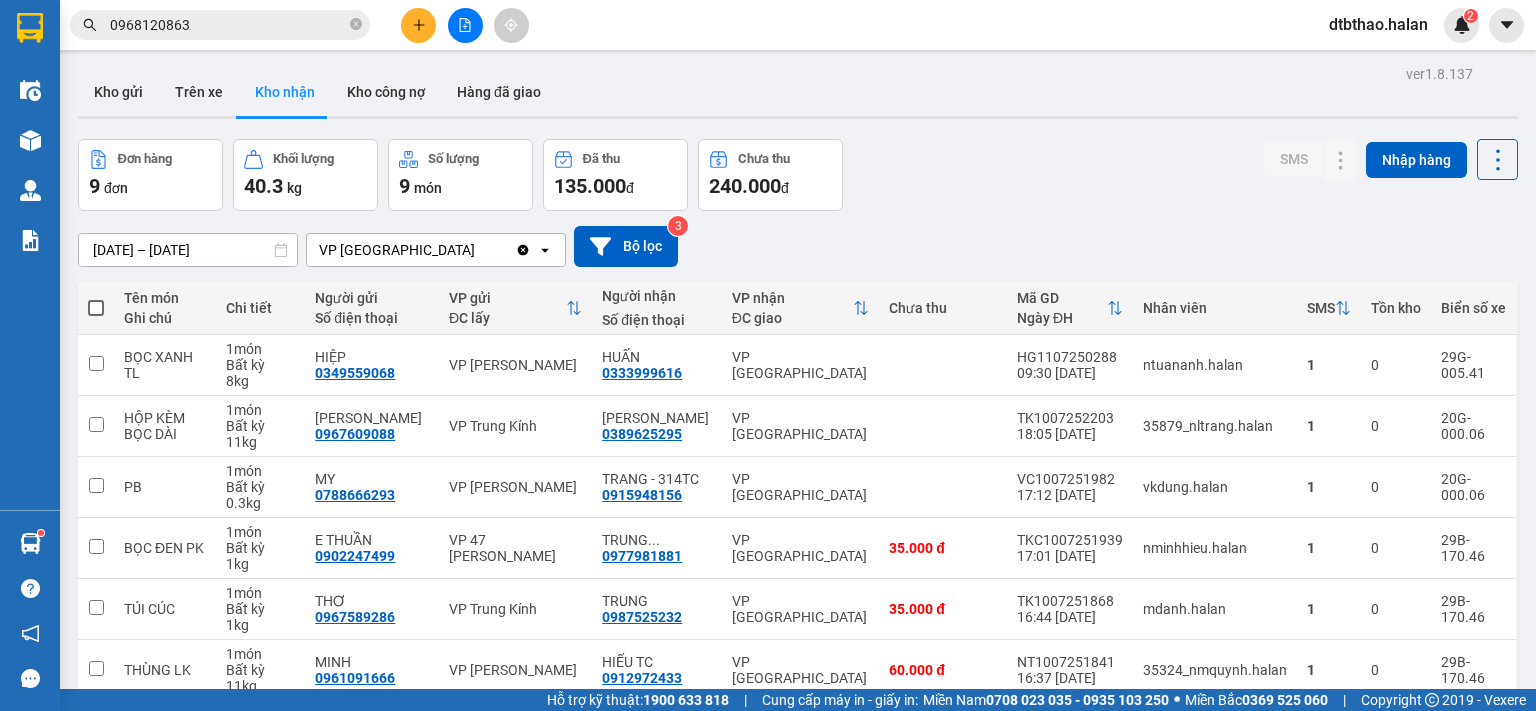 click at bounding box center [418, 25] 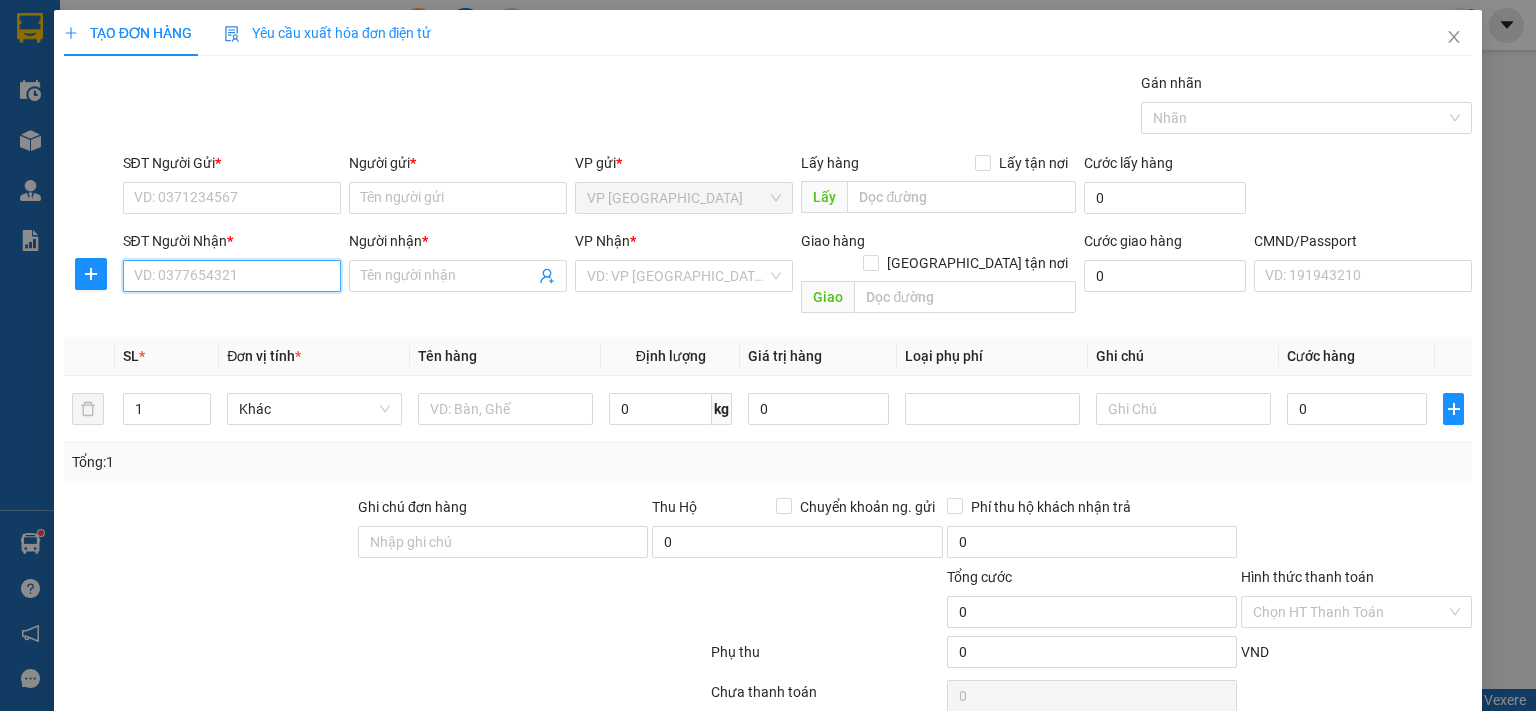 click on "SĐT Người Nhận  *" at bounding box center (232, 276) 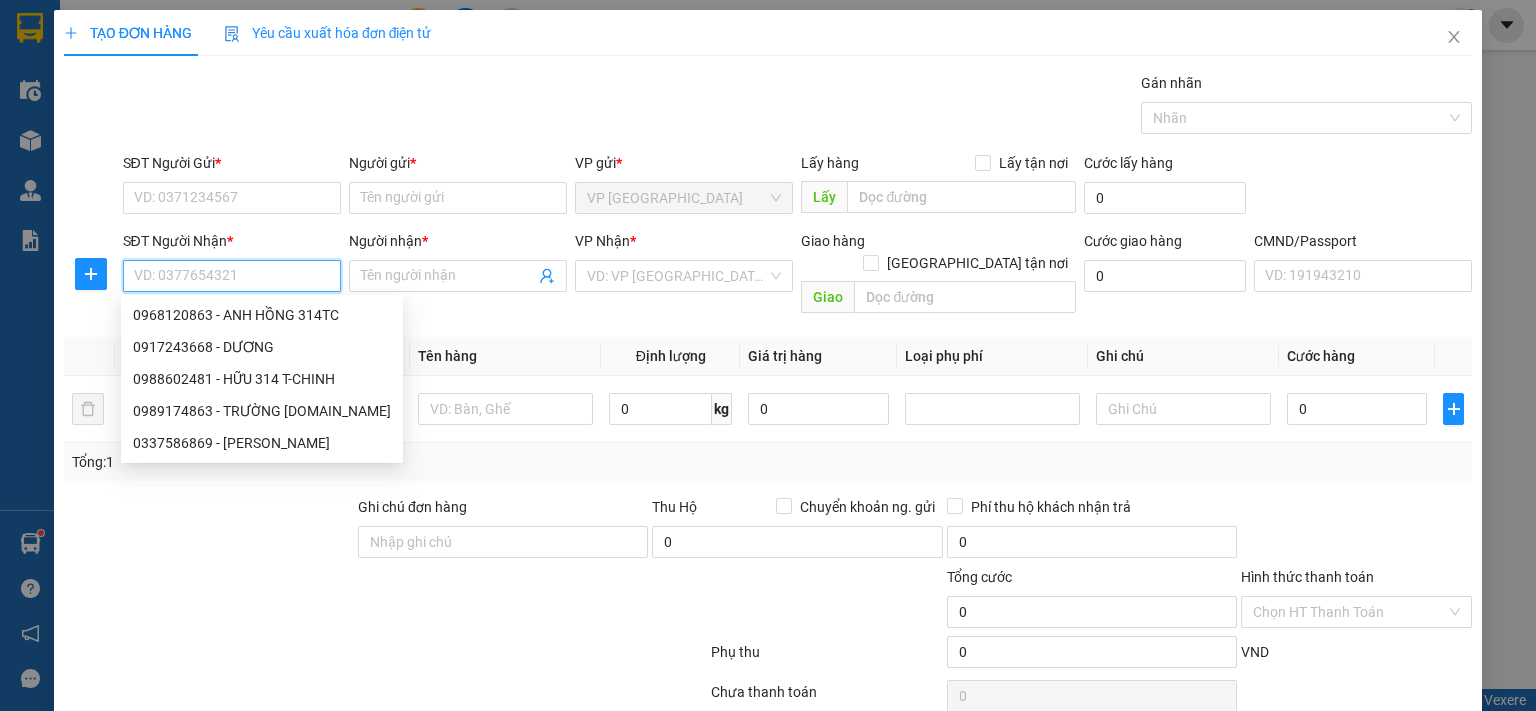 paste on "0946388306" 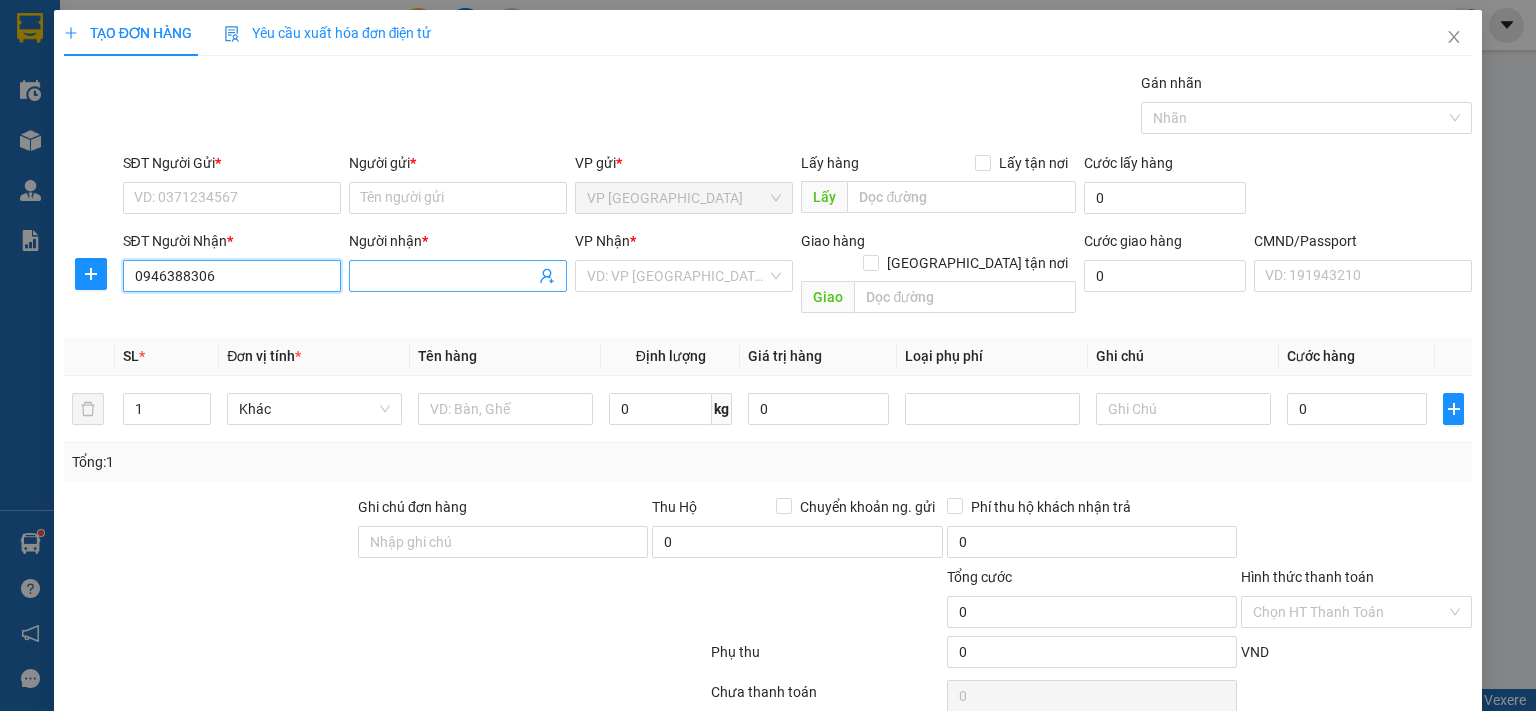 type on "0946388306" 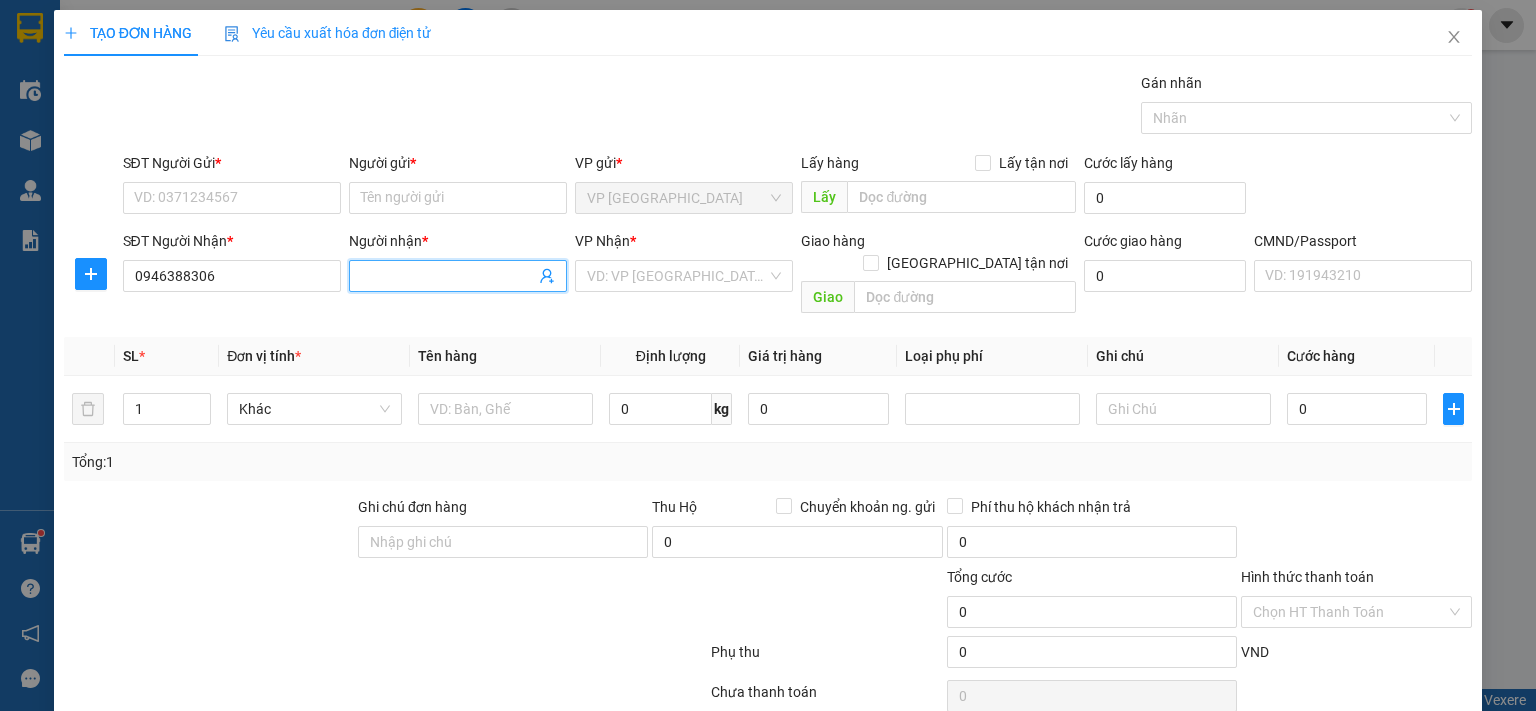 click on "Người nhận  *" at bounding box center [448, 276] 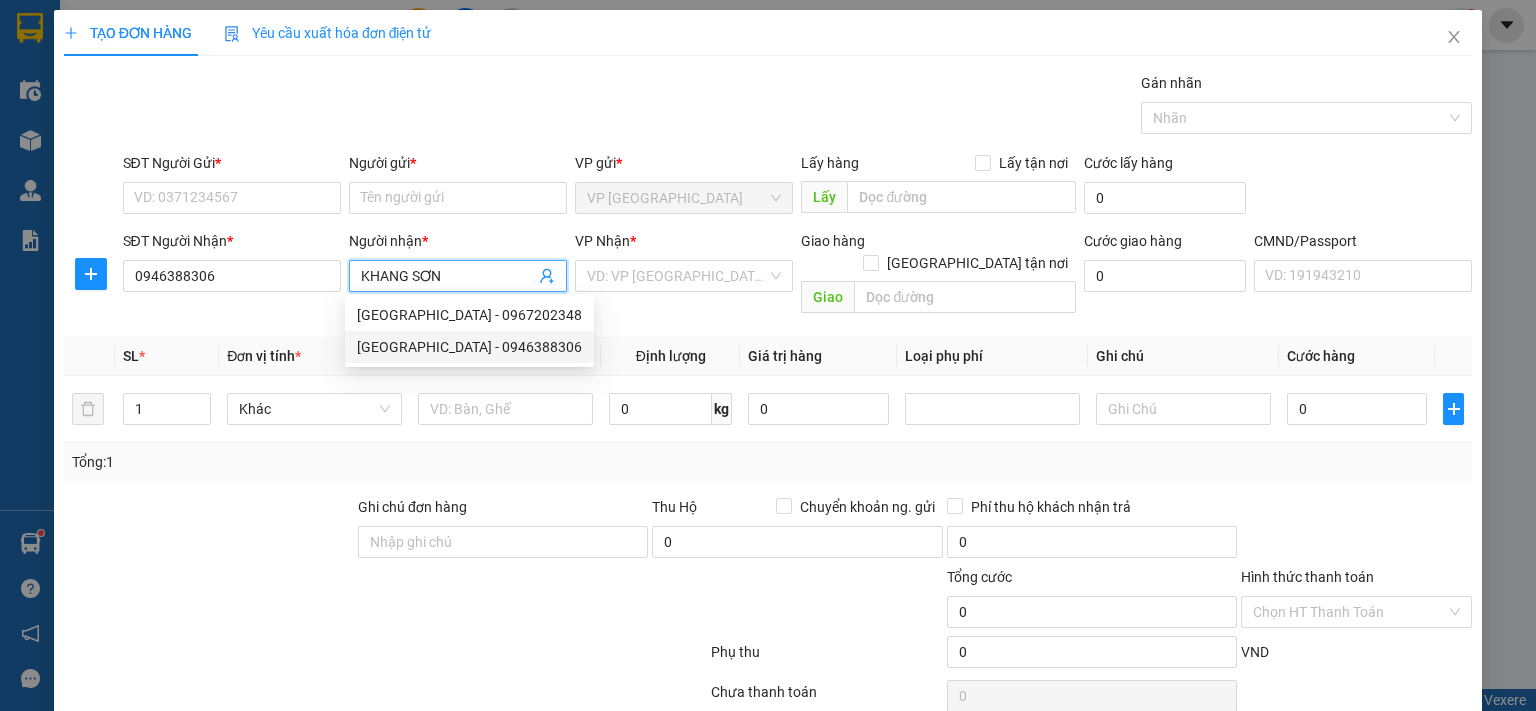 click on "[GEOGRAPHIC_DATA] - 0946388306" at bounding box center [469, 347] 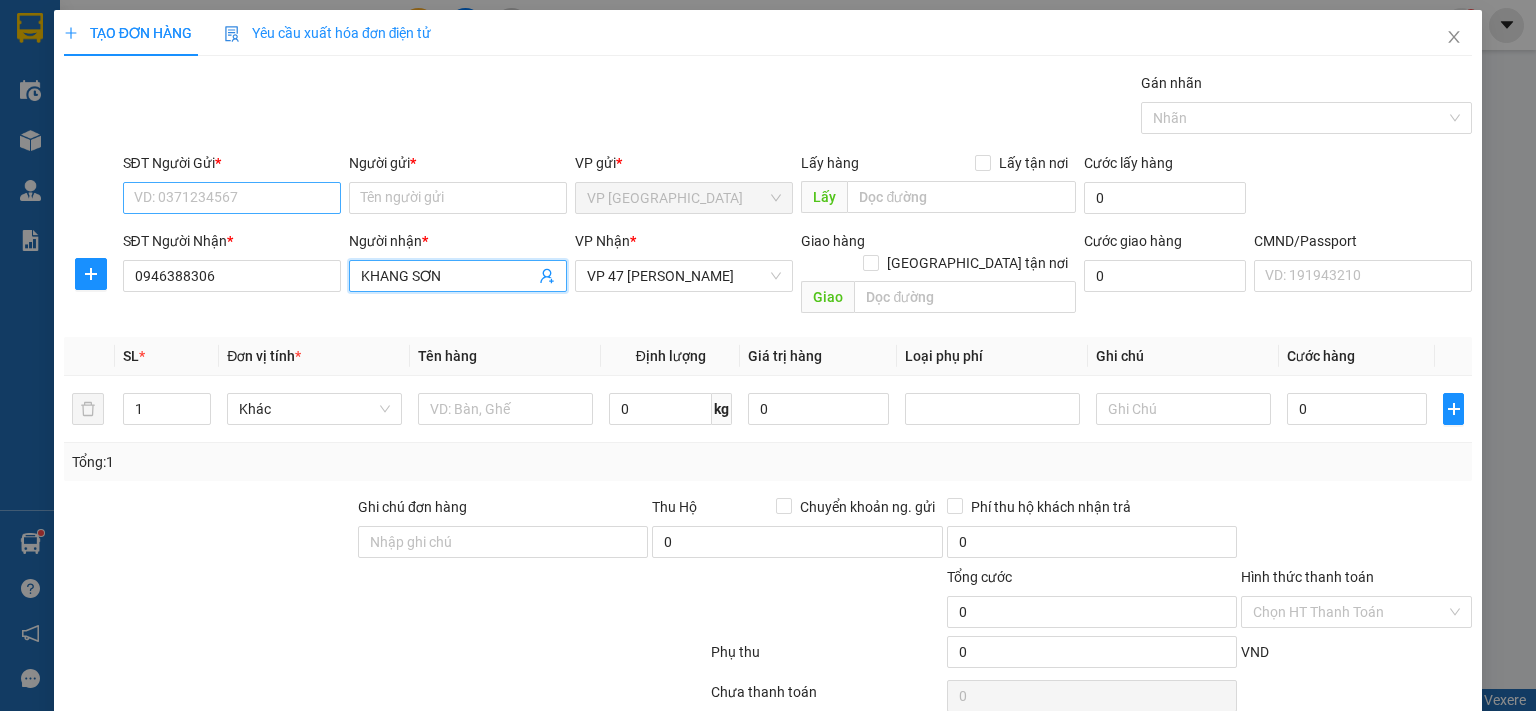 type on "KHANG SƠN" 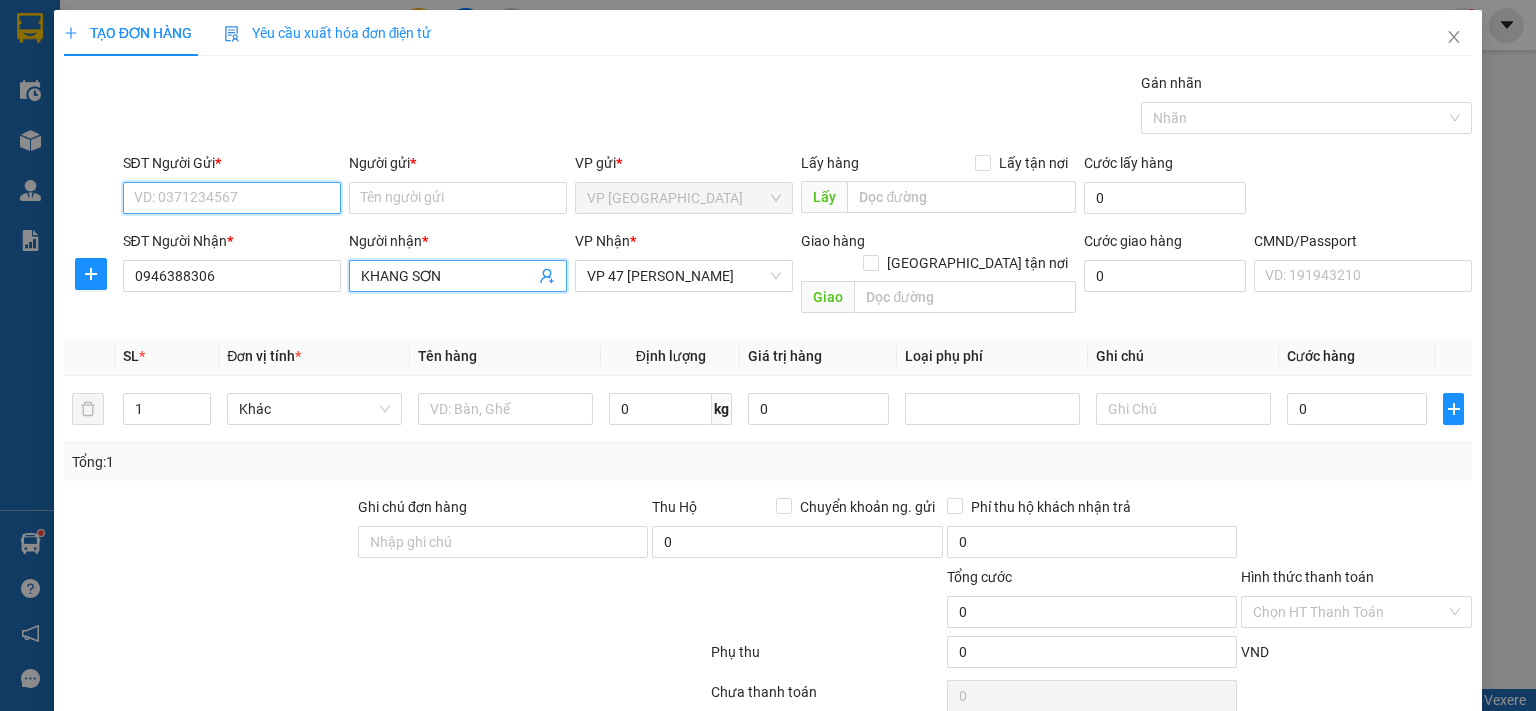 click on "SĐT Người Gửi  *" at bounding box center [232, 198] 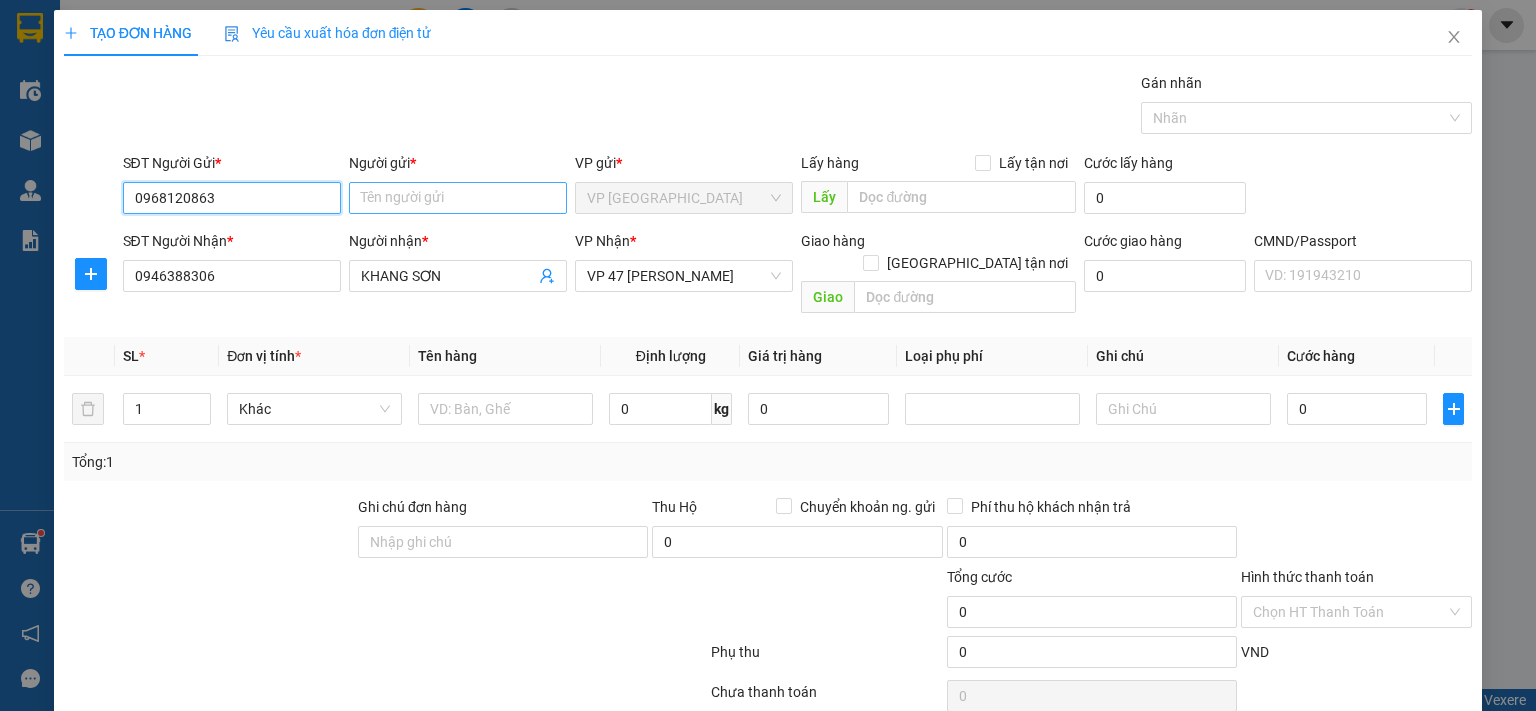 type on "0968120863" 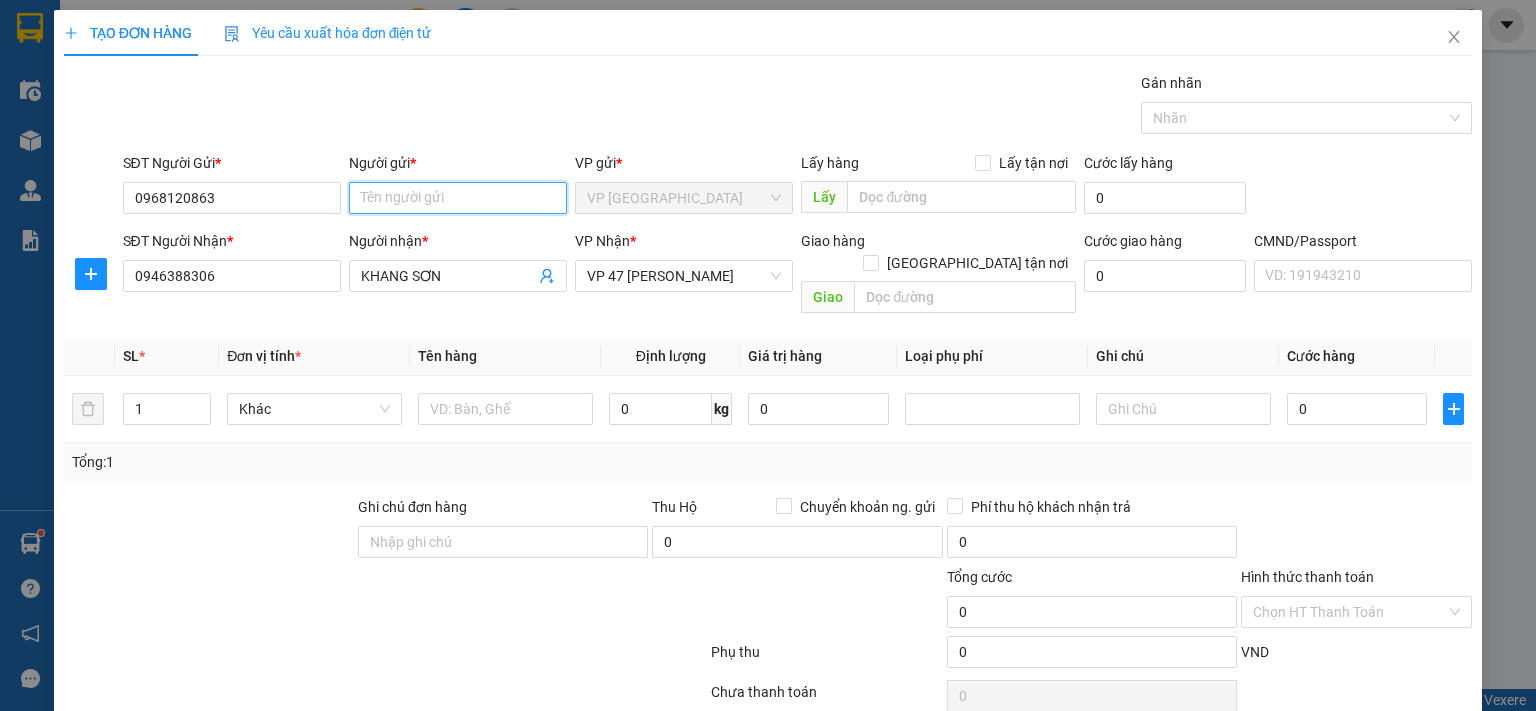click on "Người gửi  *" at bounding box center (458, 198) 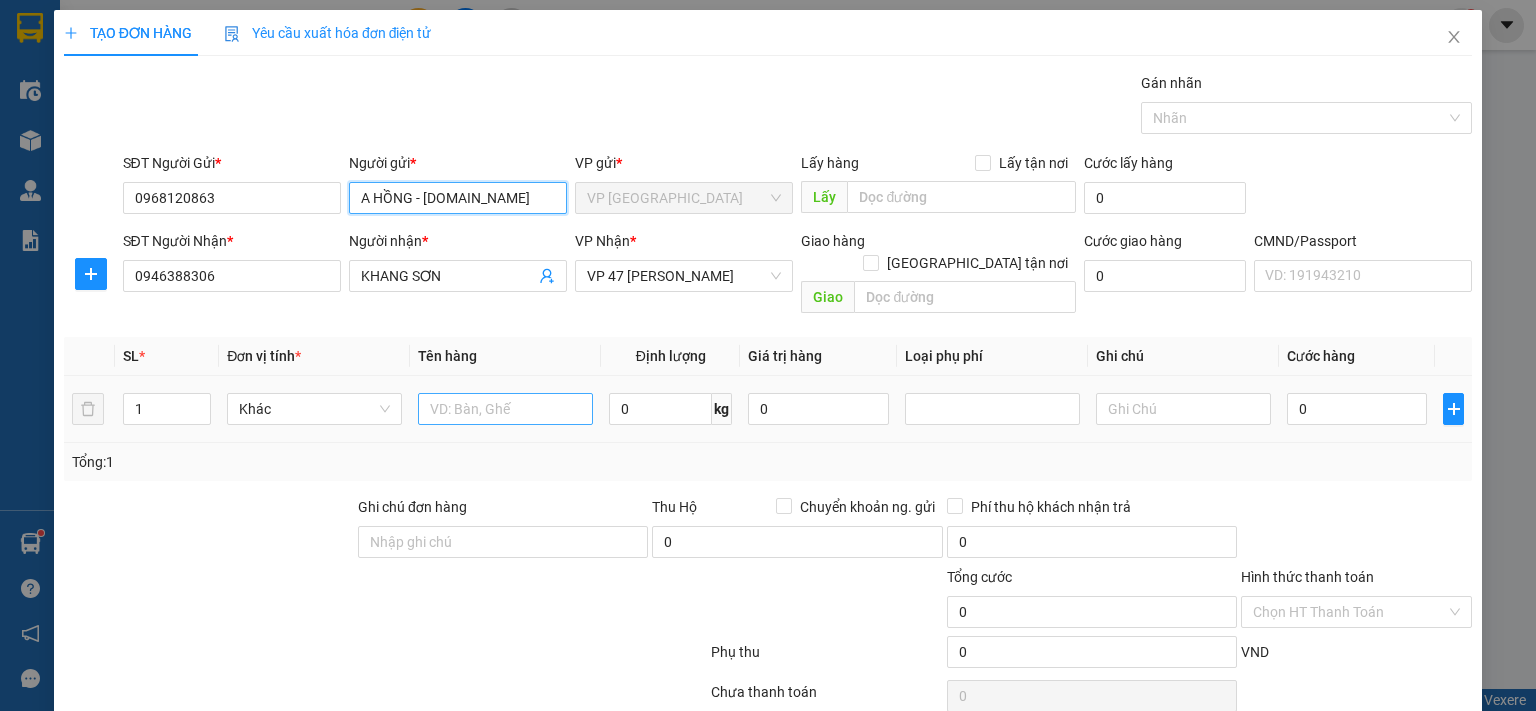 type on "A HỒNG - [DOMAIN_NAME]" 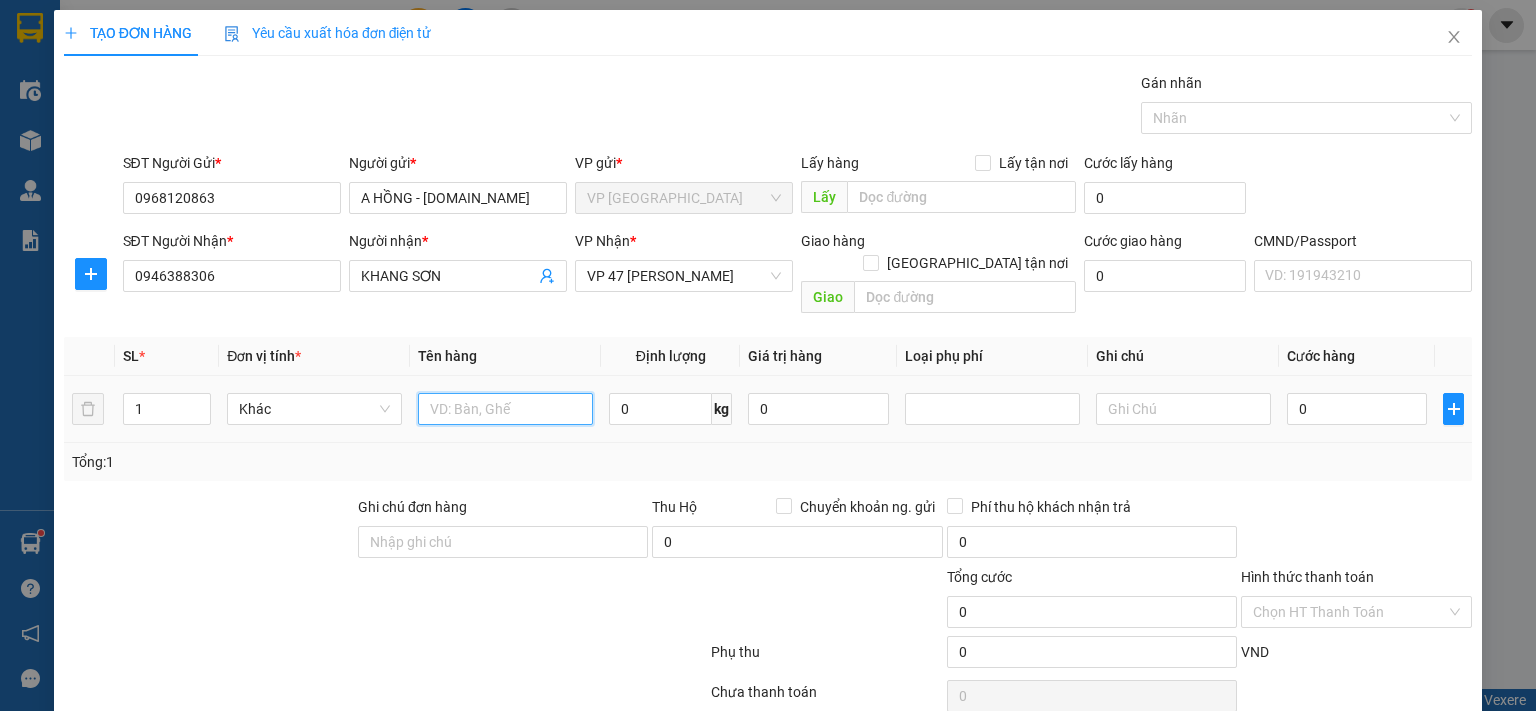 click at bounding box center (505, 409) 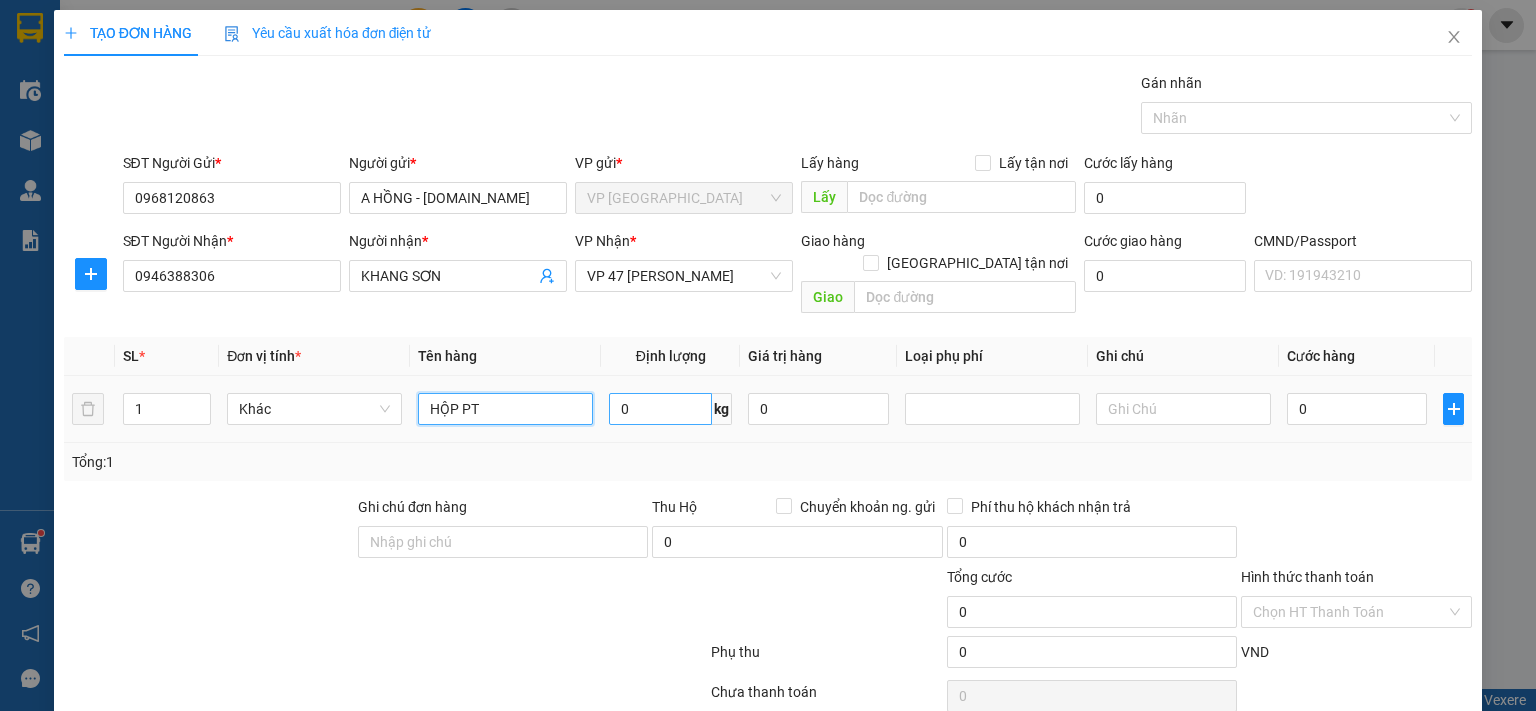 type on "HỘP PT" 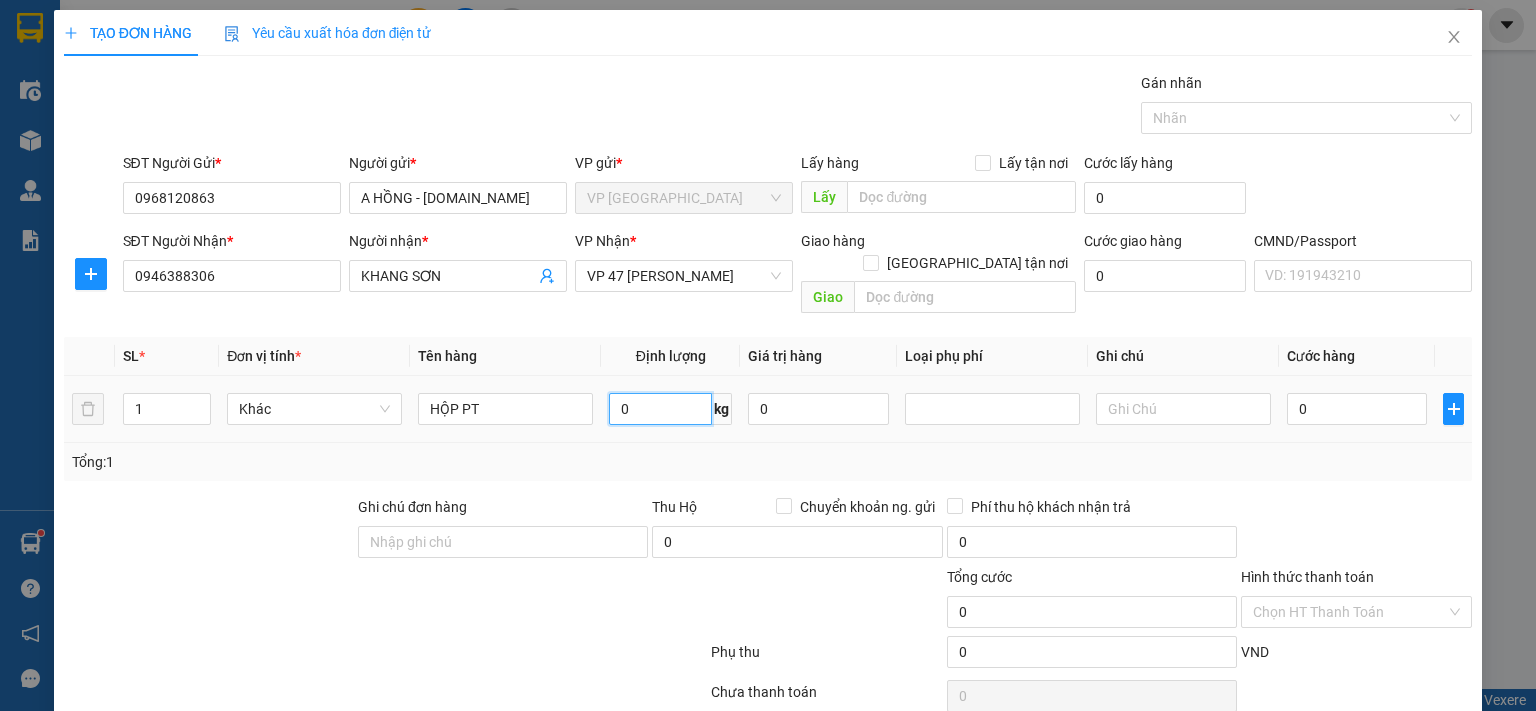 click on "0" at bounding box center (660, 409) 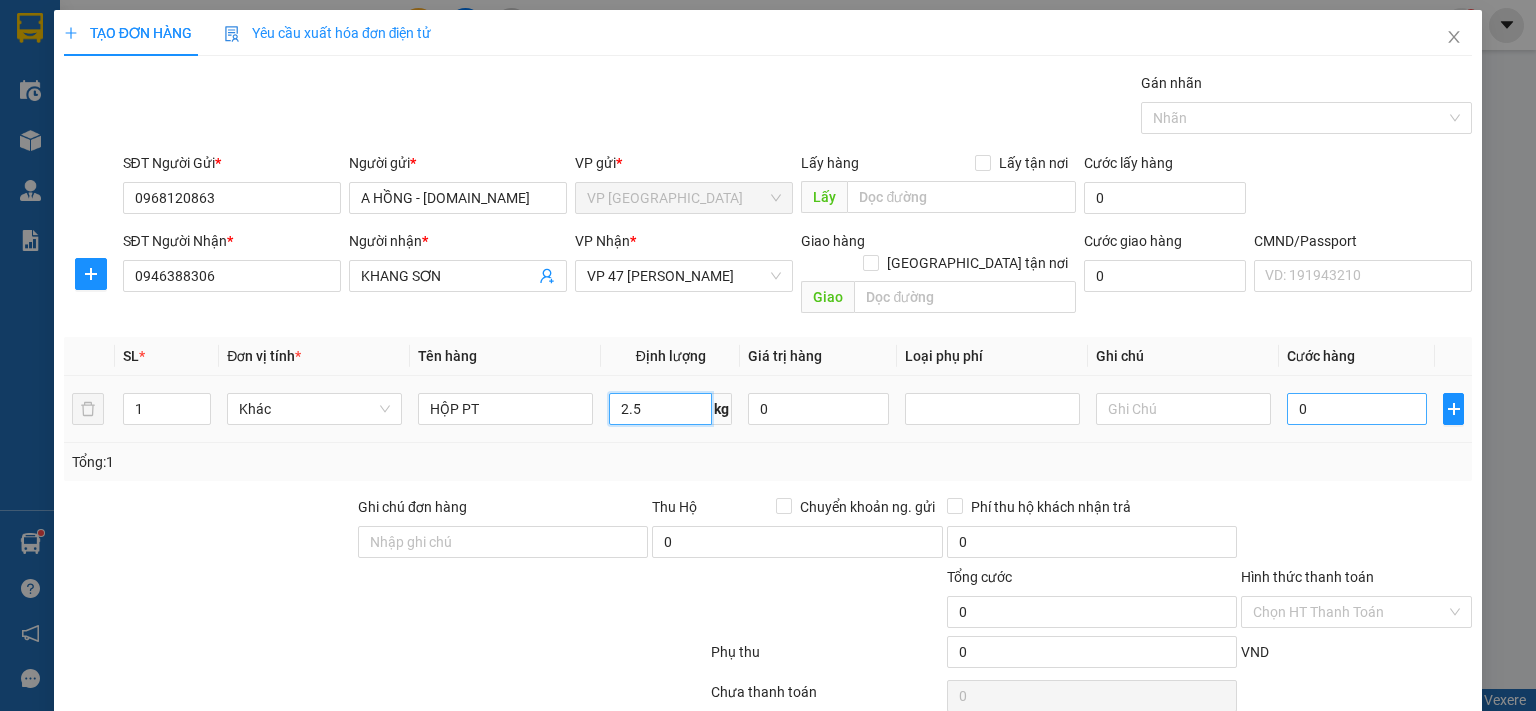type on "2.5" 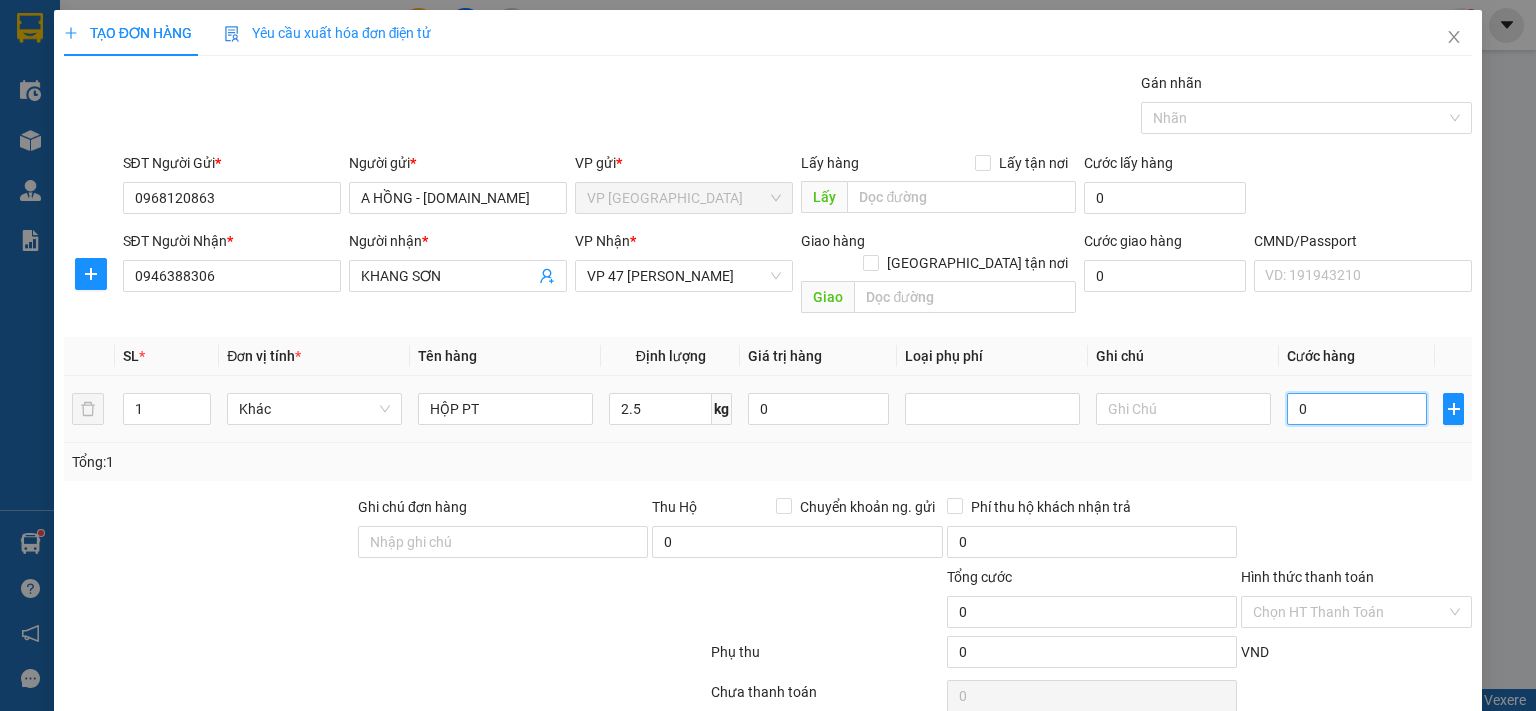 click on "0" at bounding box center [1357, 409] 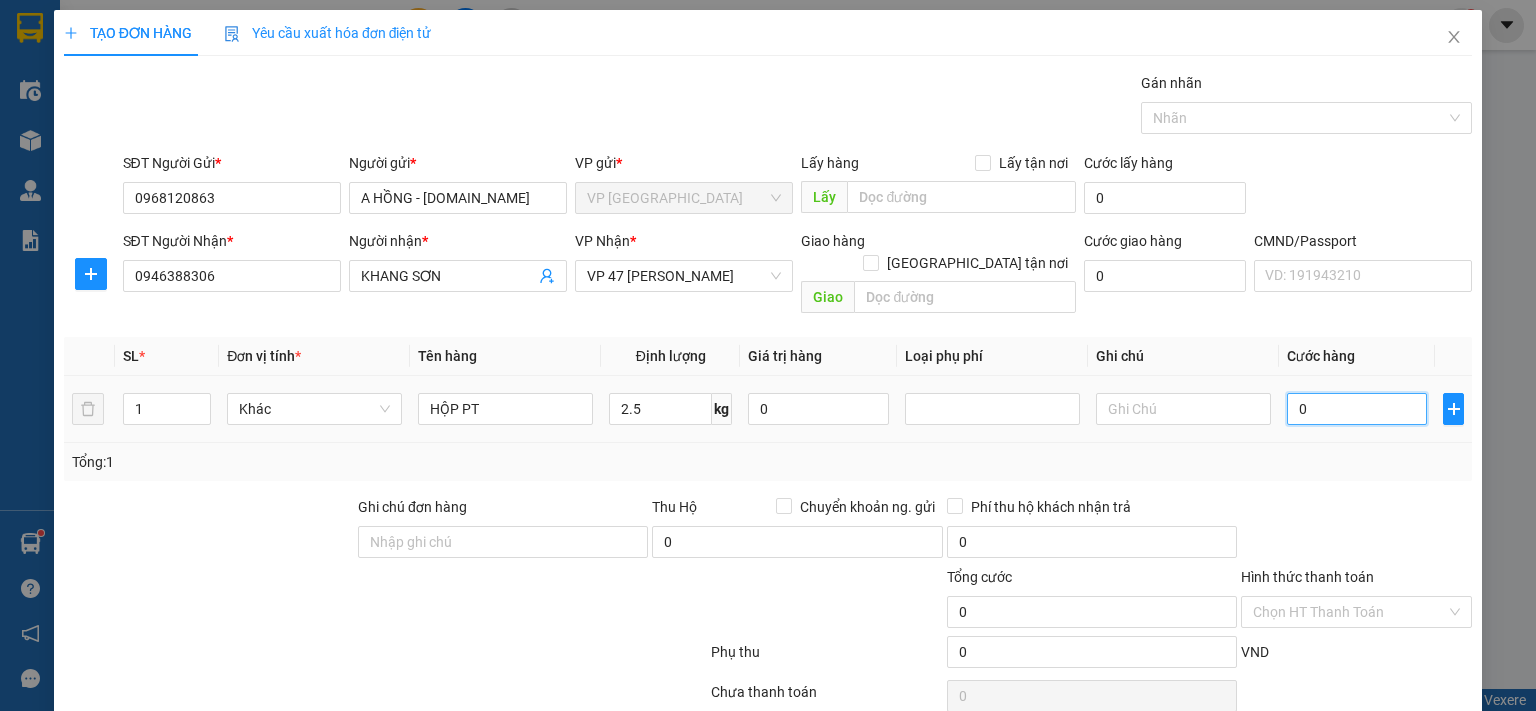 click on "0" at bounding box center (1357, 409) 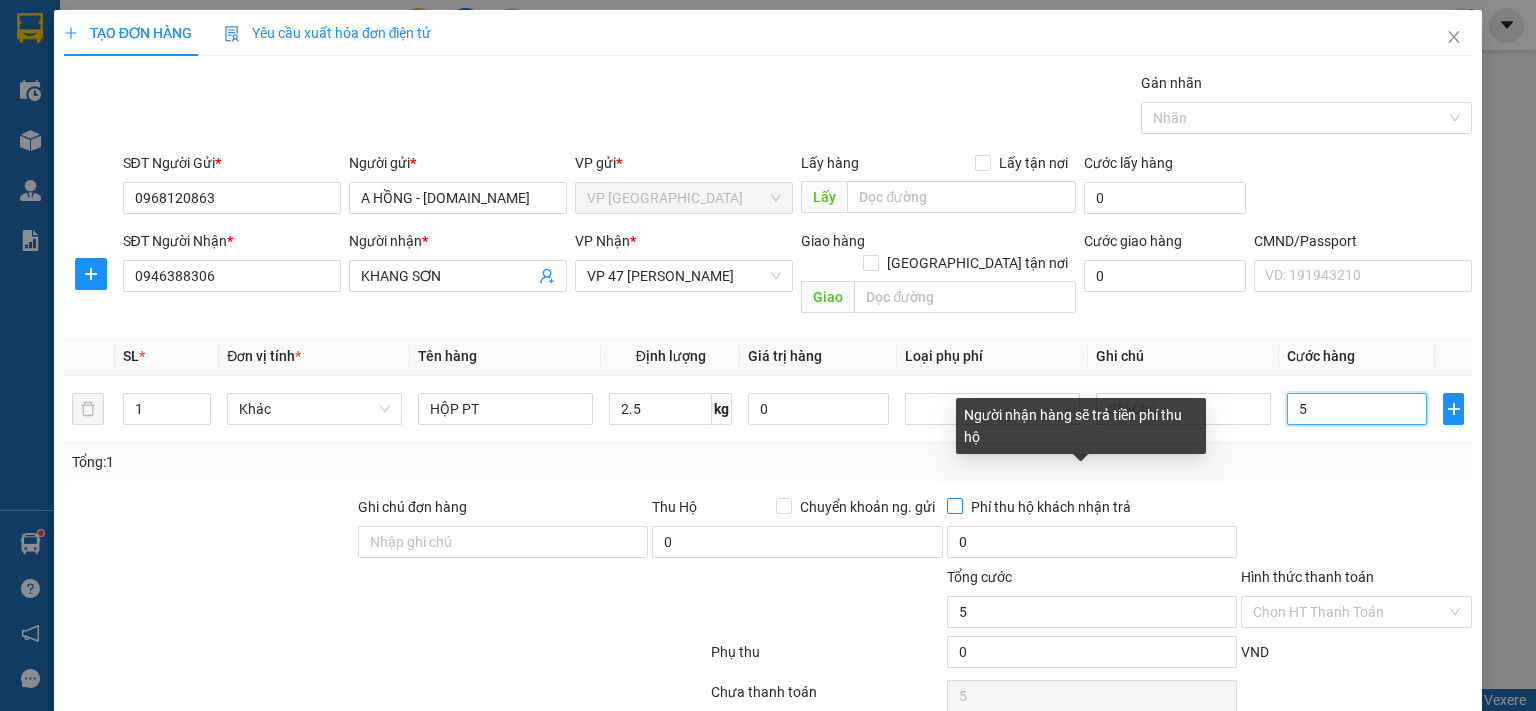 type on "5" 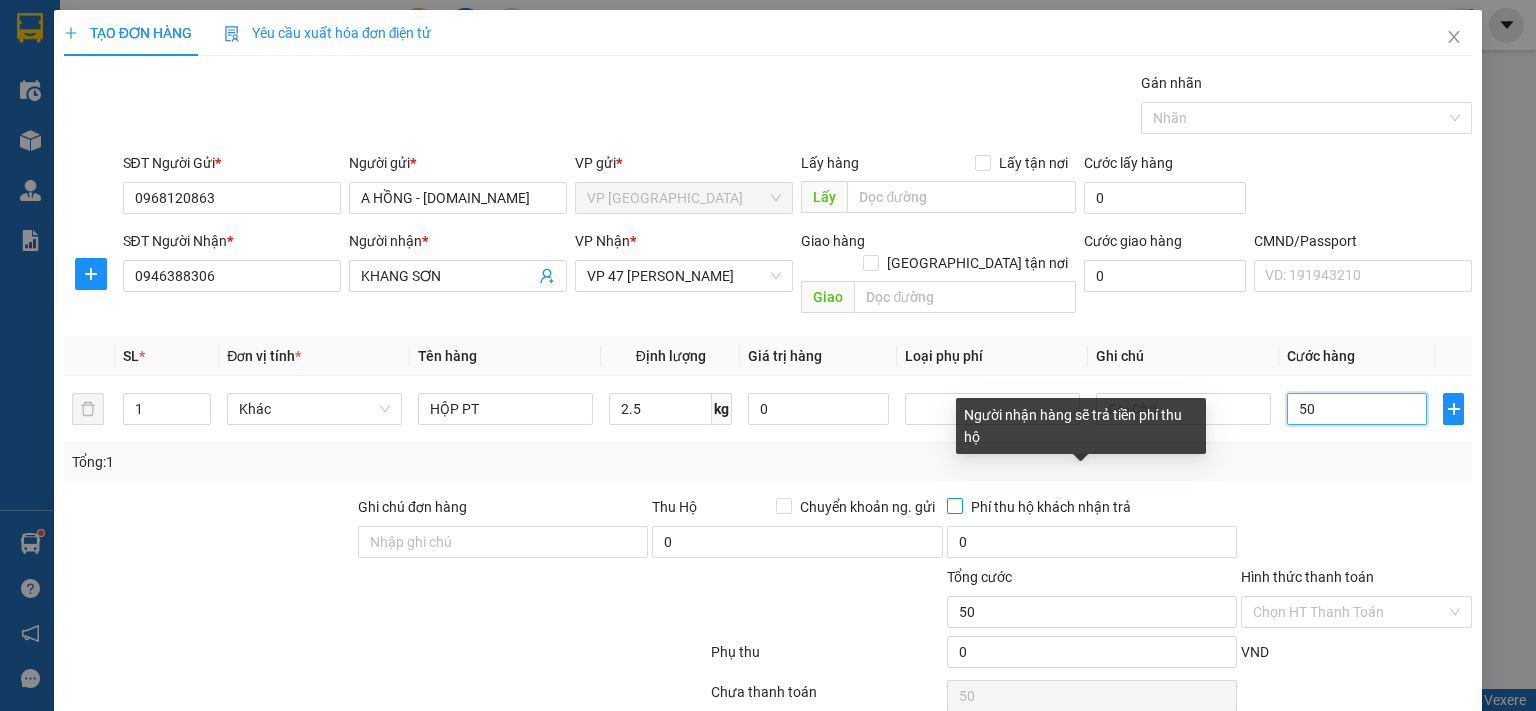 type on "500" 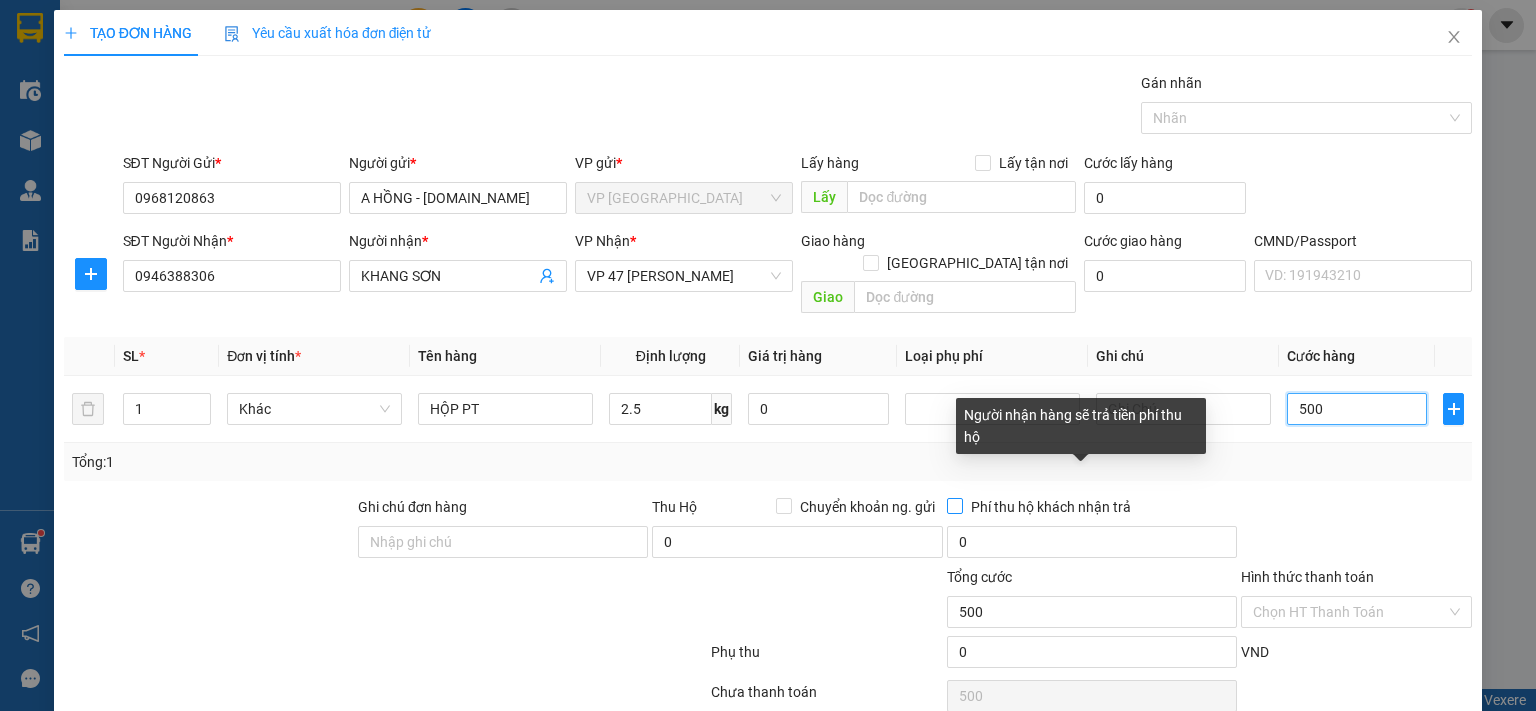 type on "5.000" 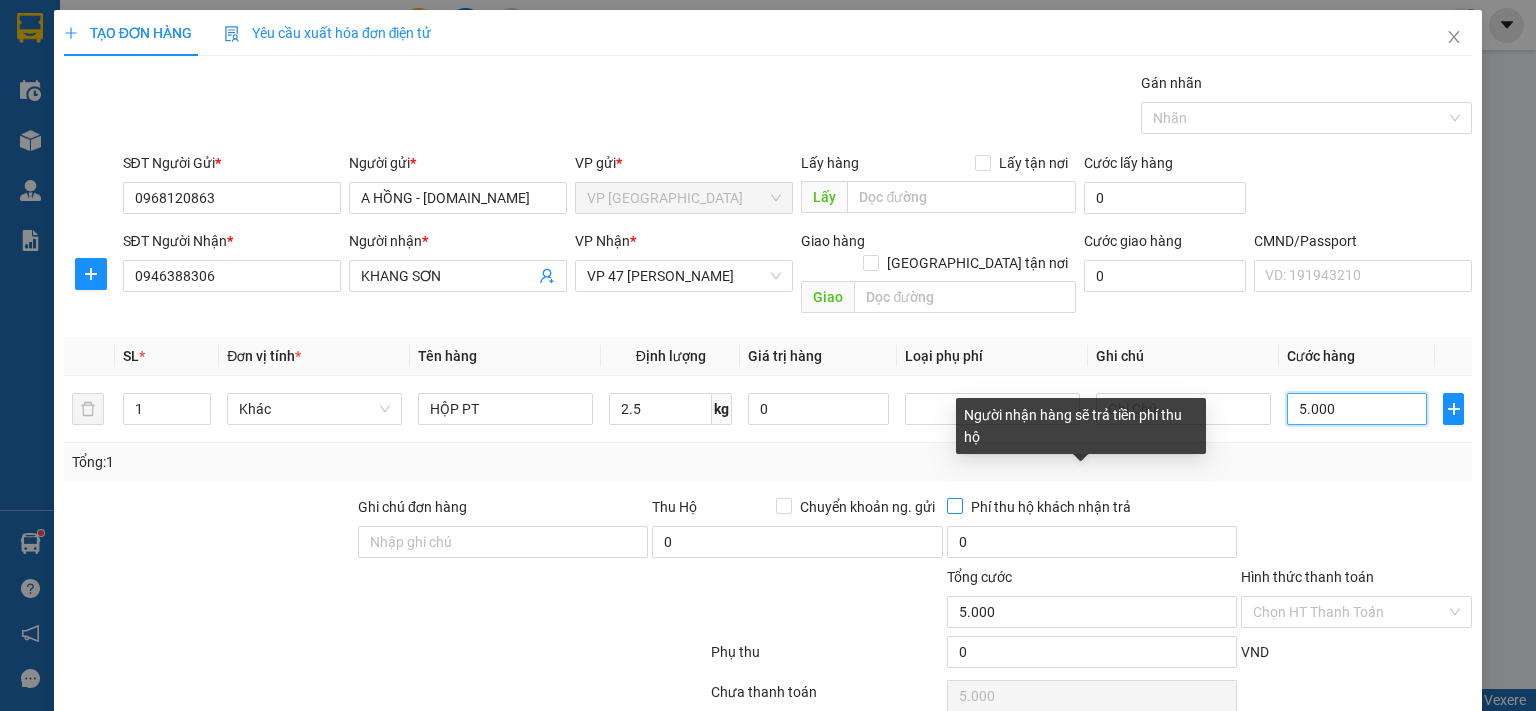 type on "50.000" 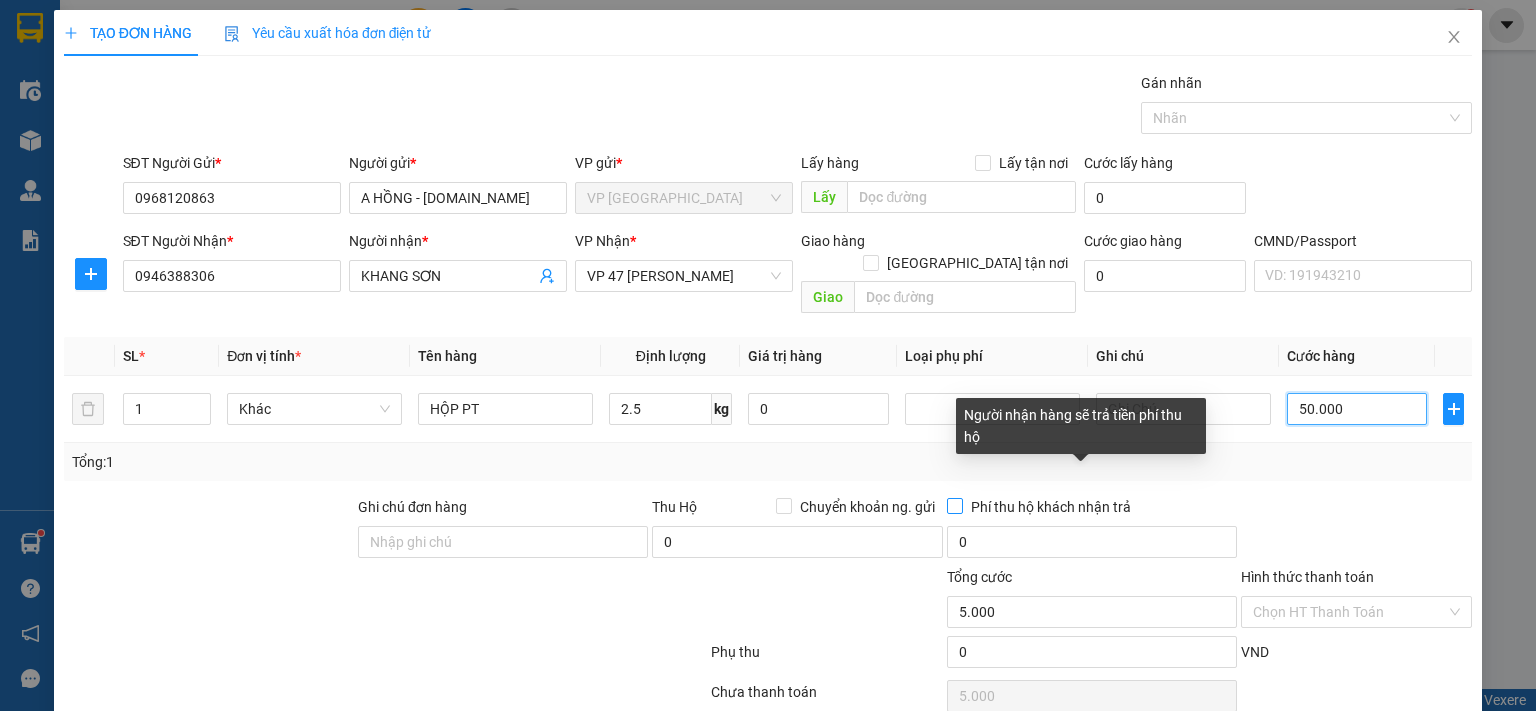 type on "50.000" 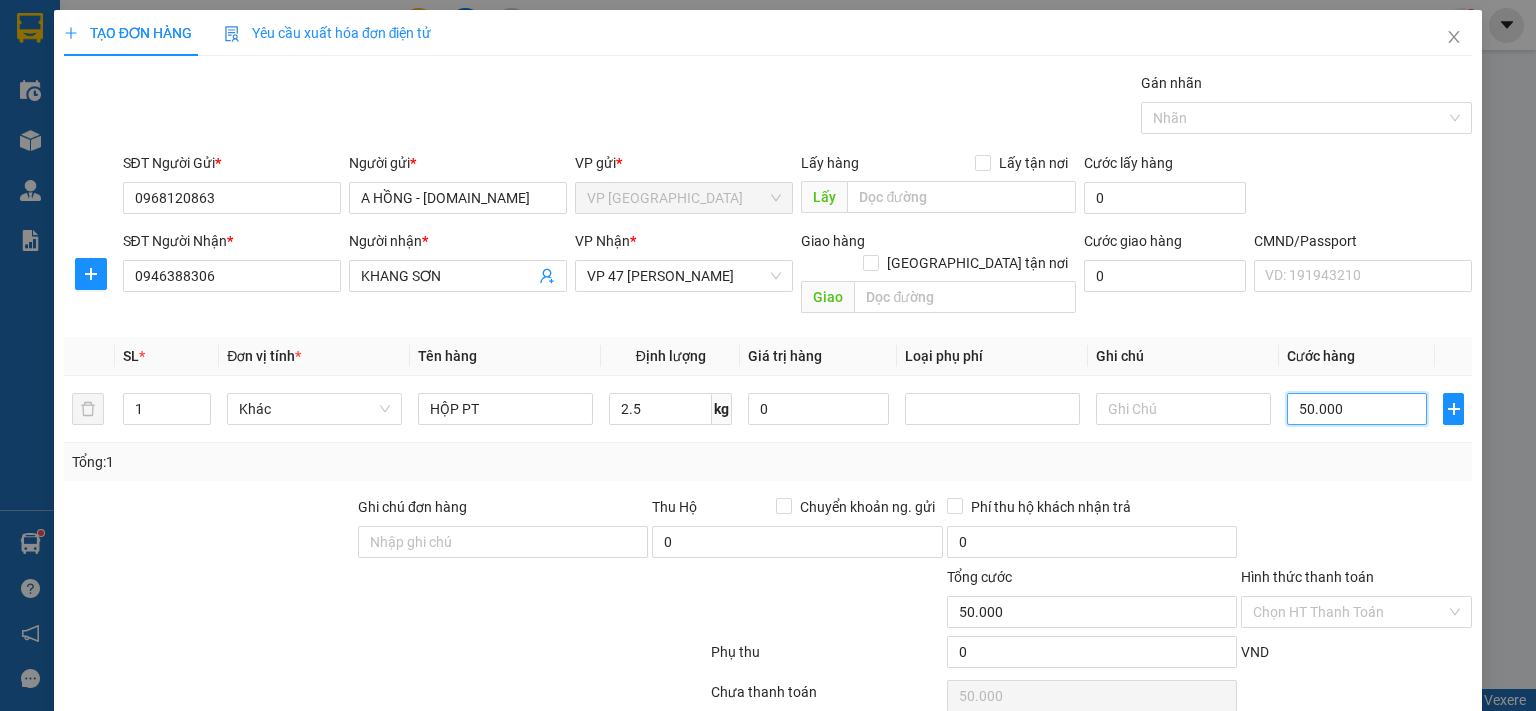 scroll, scrollTop: 66, scrollLeft: 0, axis: vertical 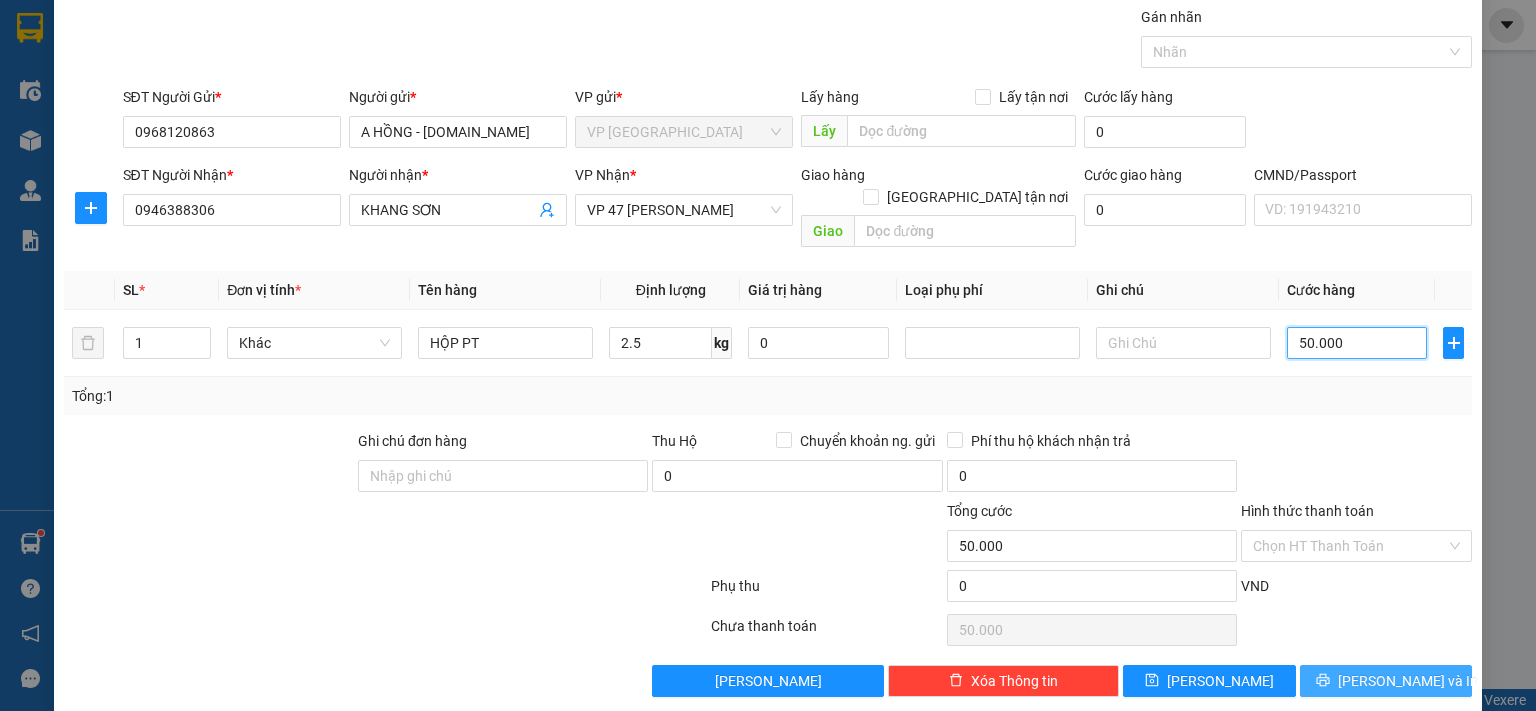 type on "50.000" 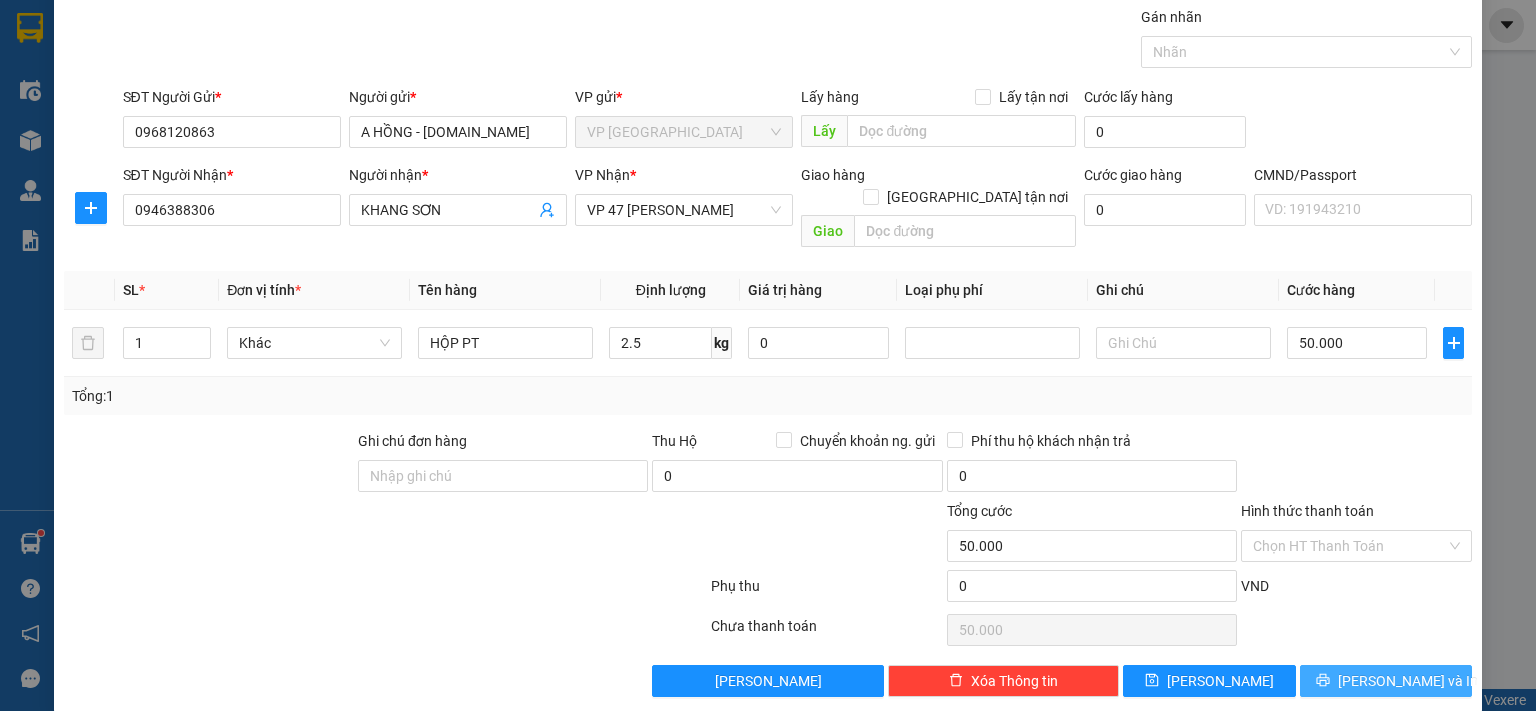 click on "[PERSON_NAME] và In" at bounding box center (1408, 681) 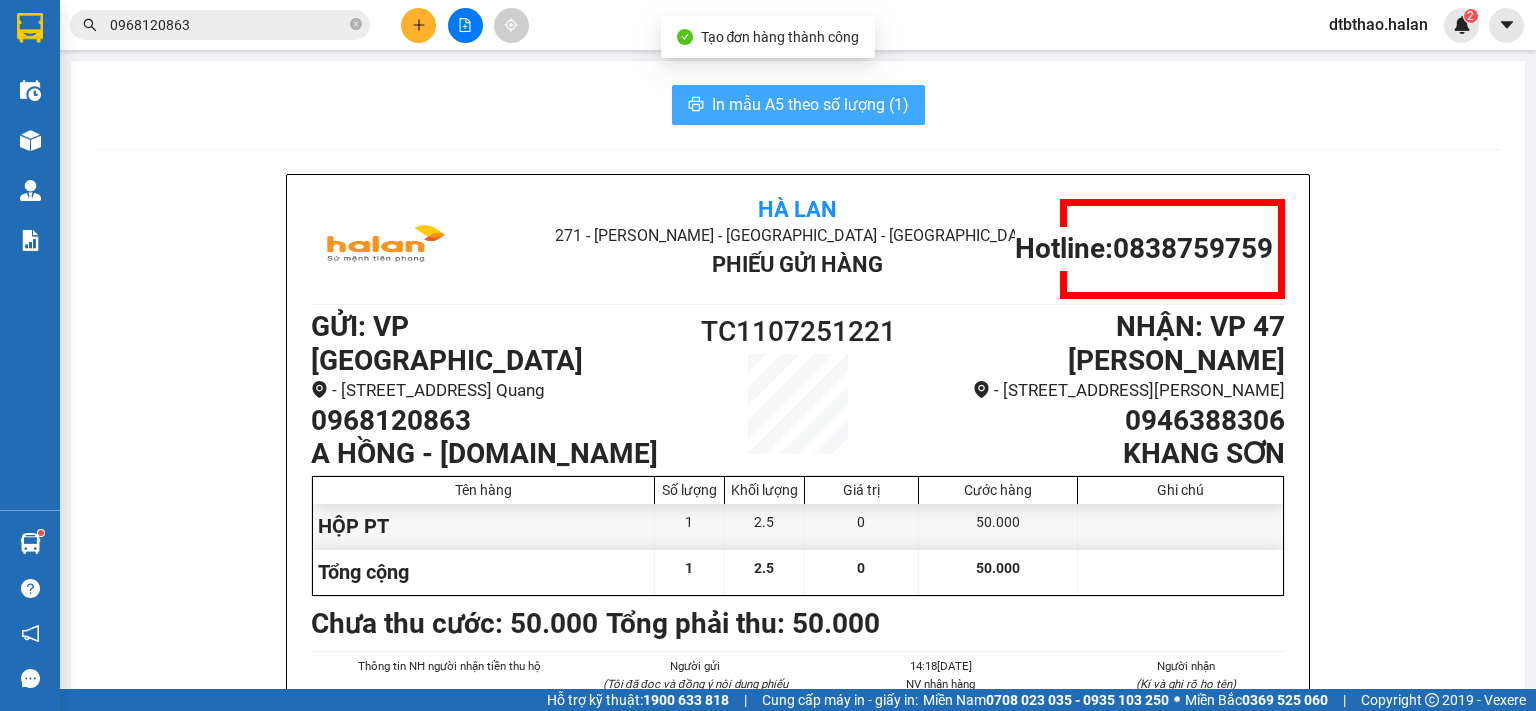 click on "In mẫu A5 theo số lượng
(1)" at bounding box center [810, 104] 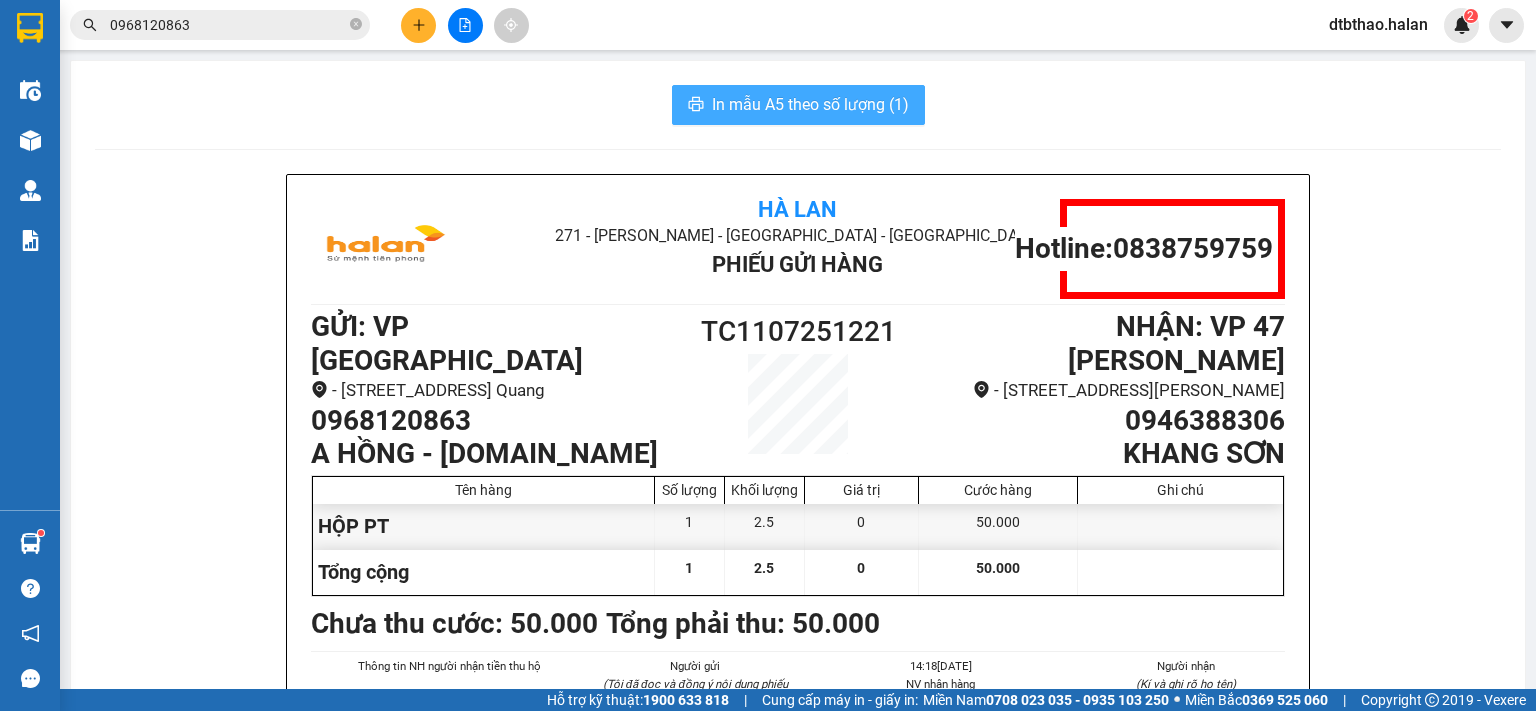 scroll, scrollTop: 0, scrollLeft: 0, axis: both 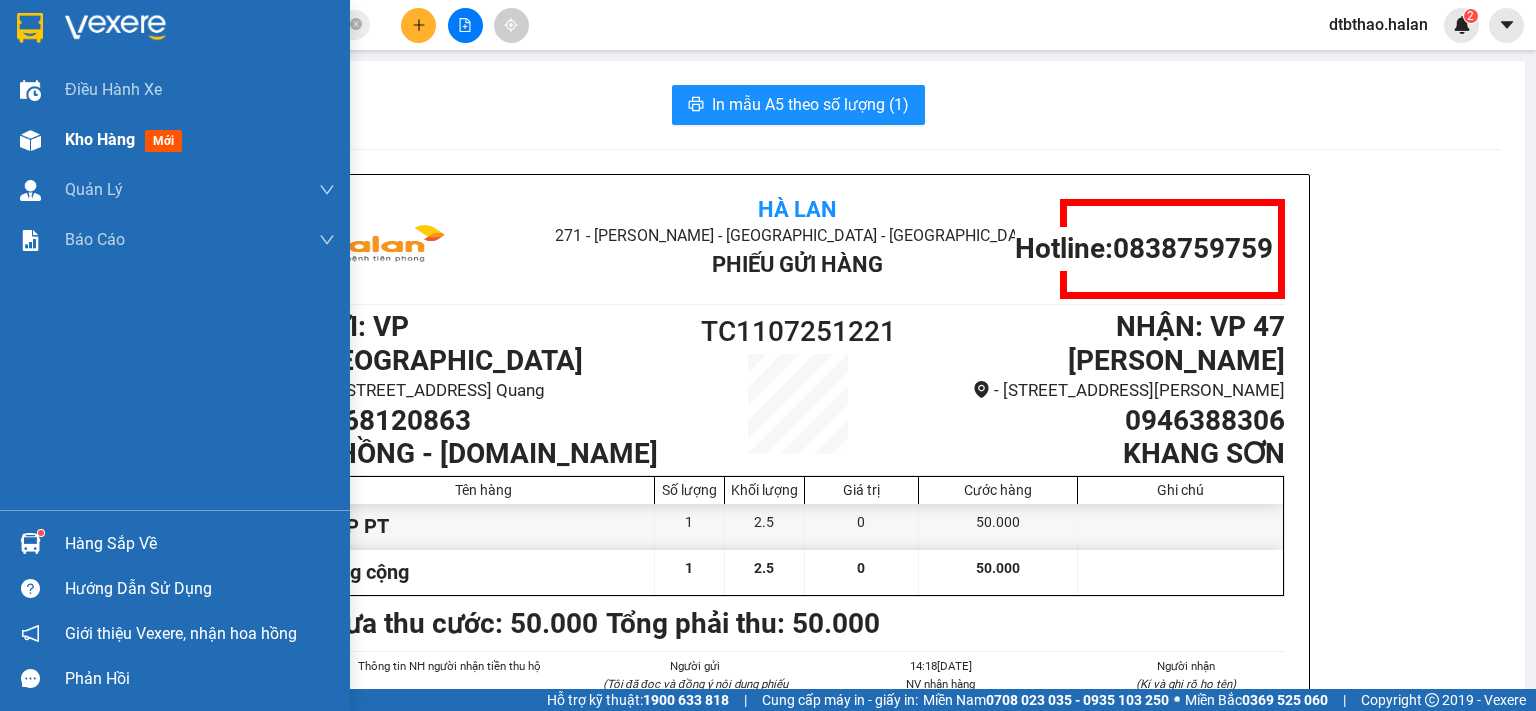 click on "Kho hàng" at bounding box center [100, 139] 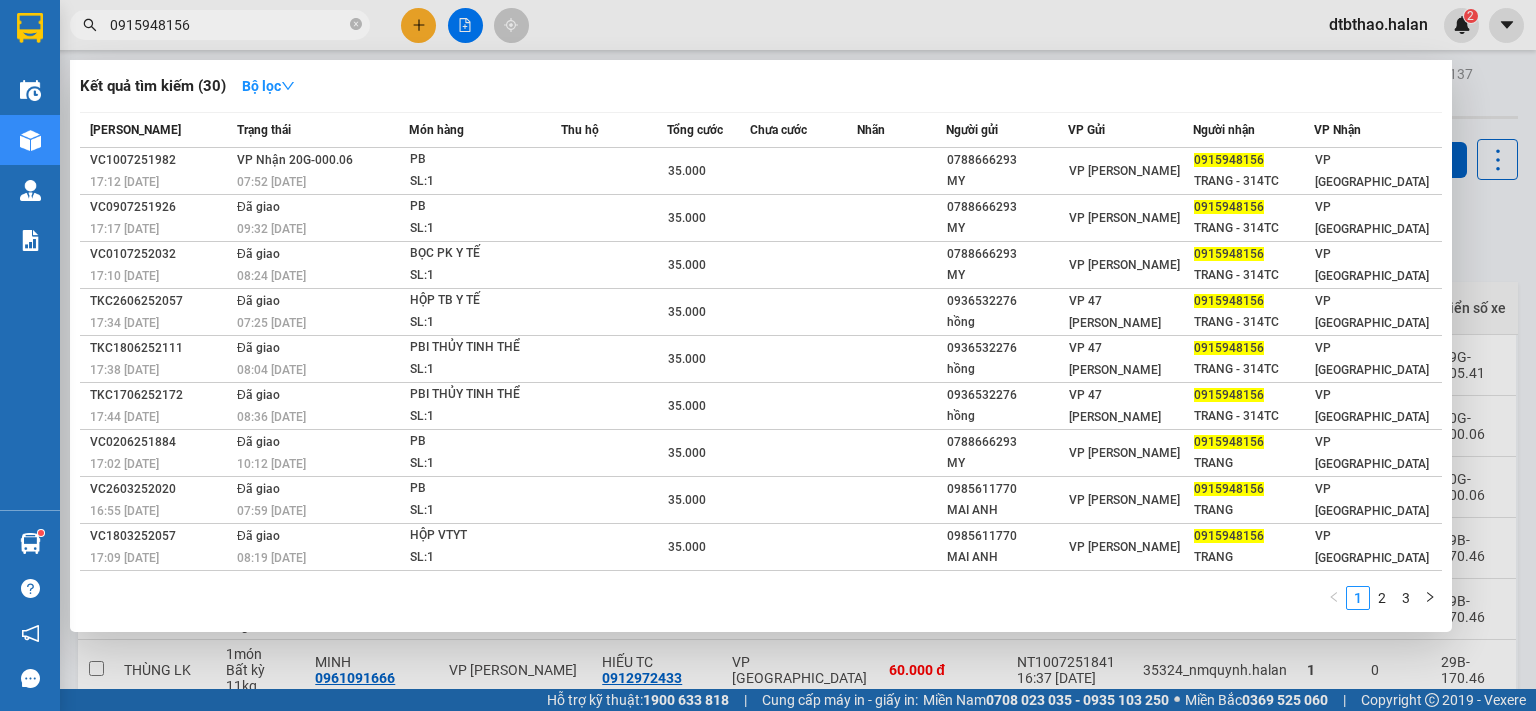 type on "0915948156" 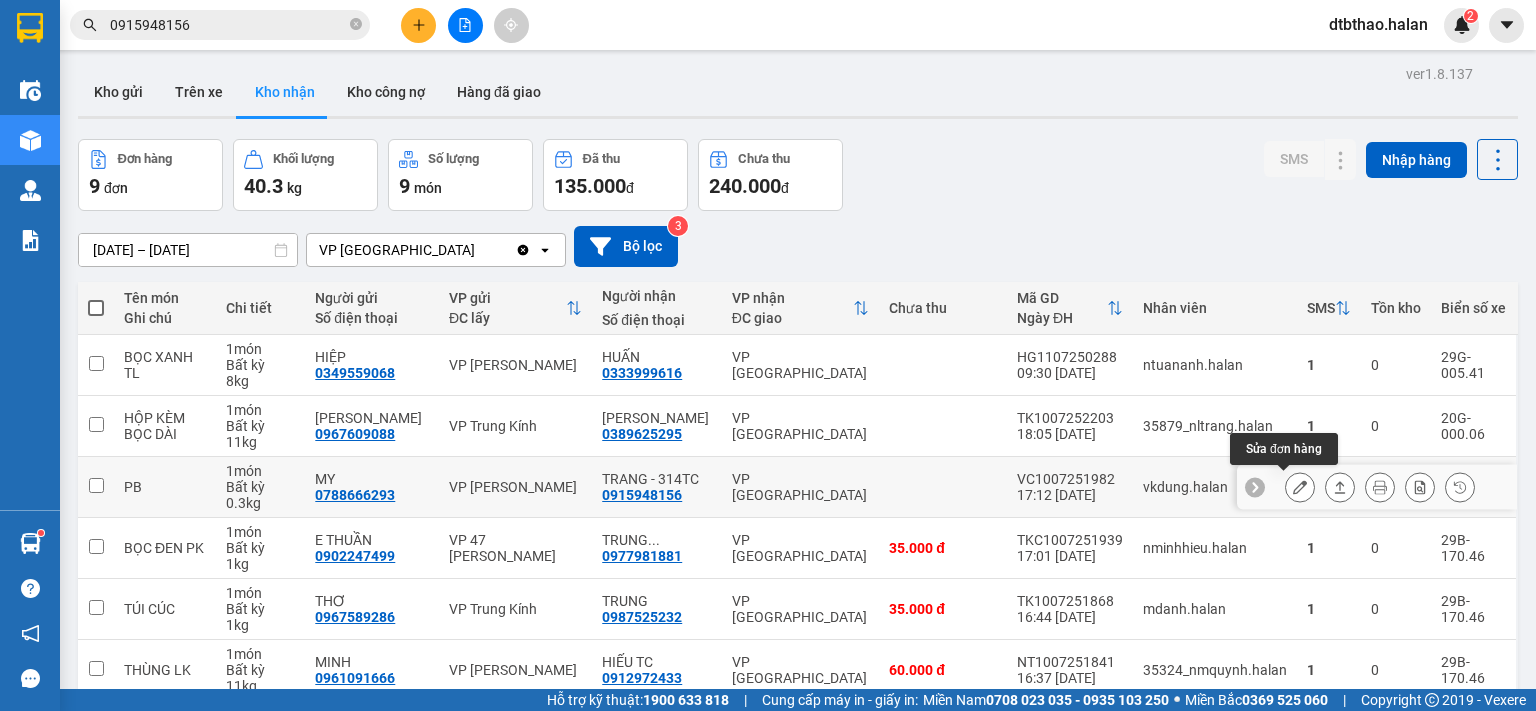 click 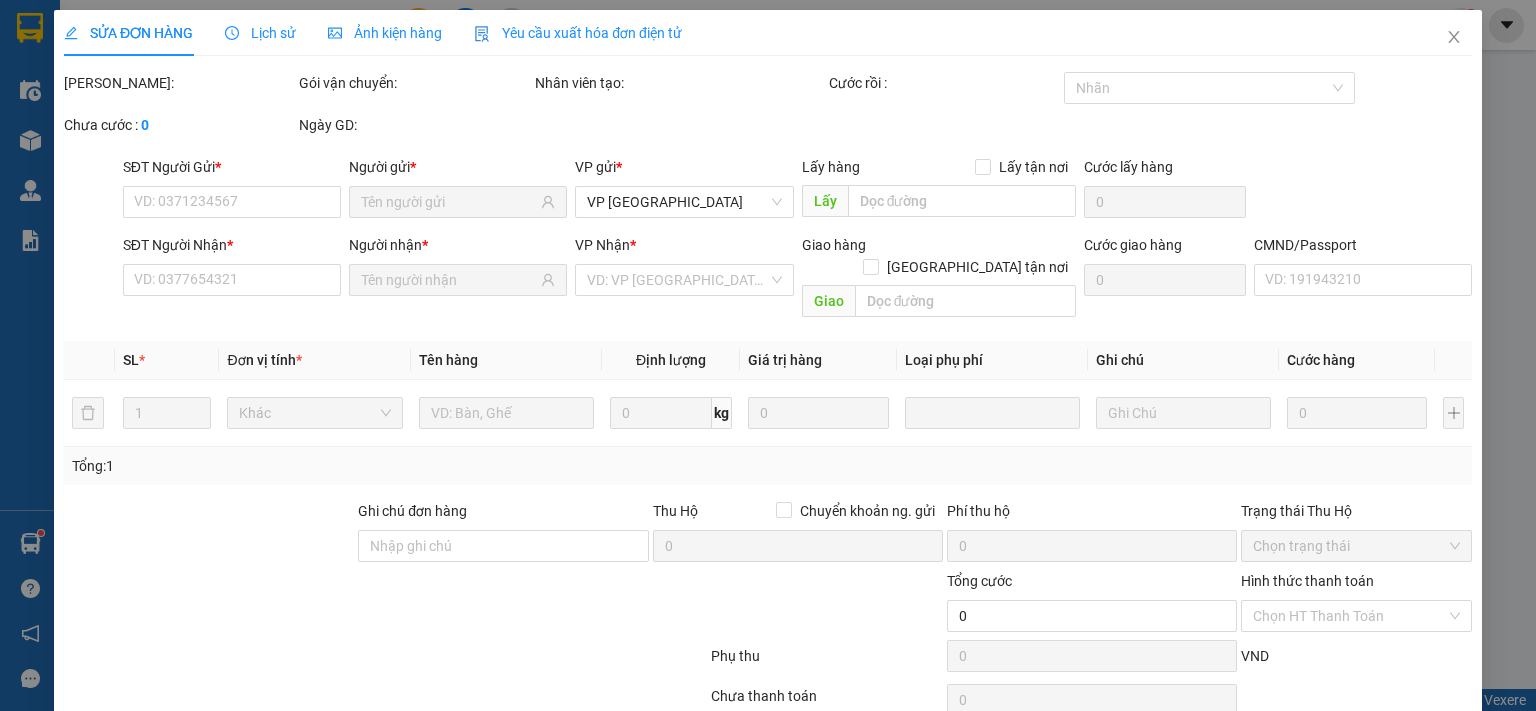 type on "0788666293" 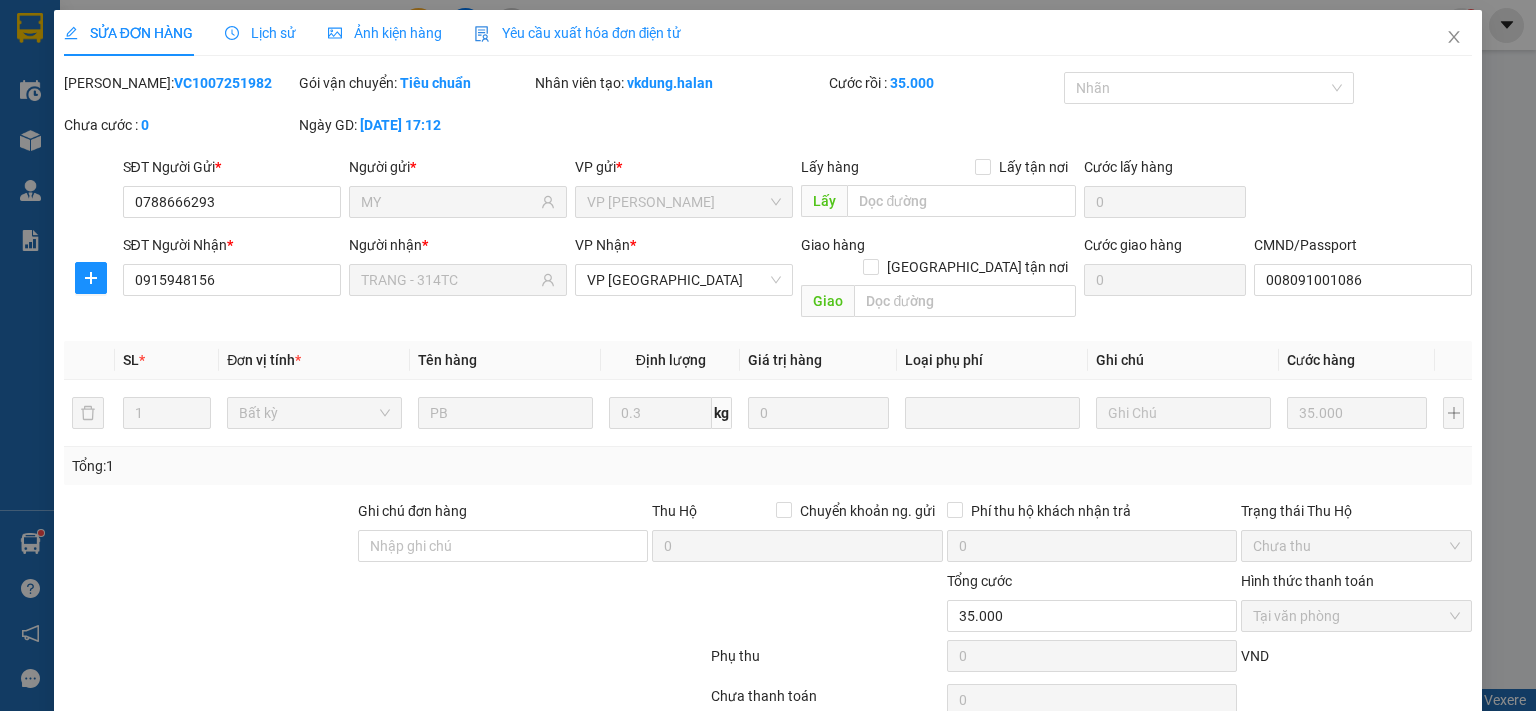 click 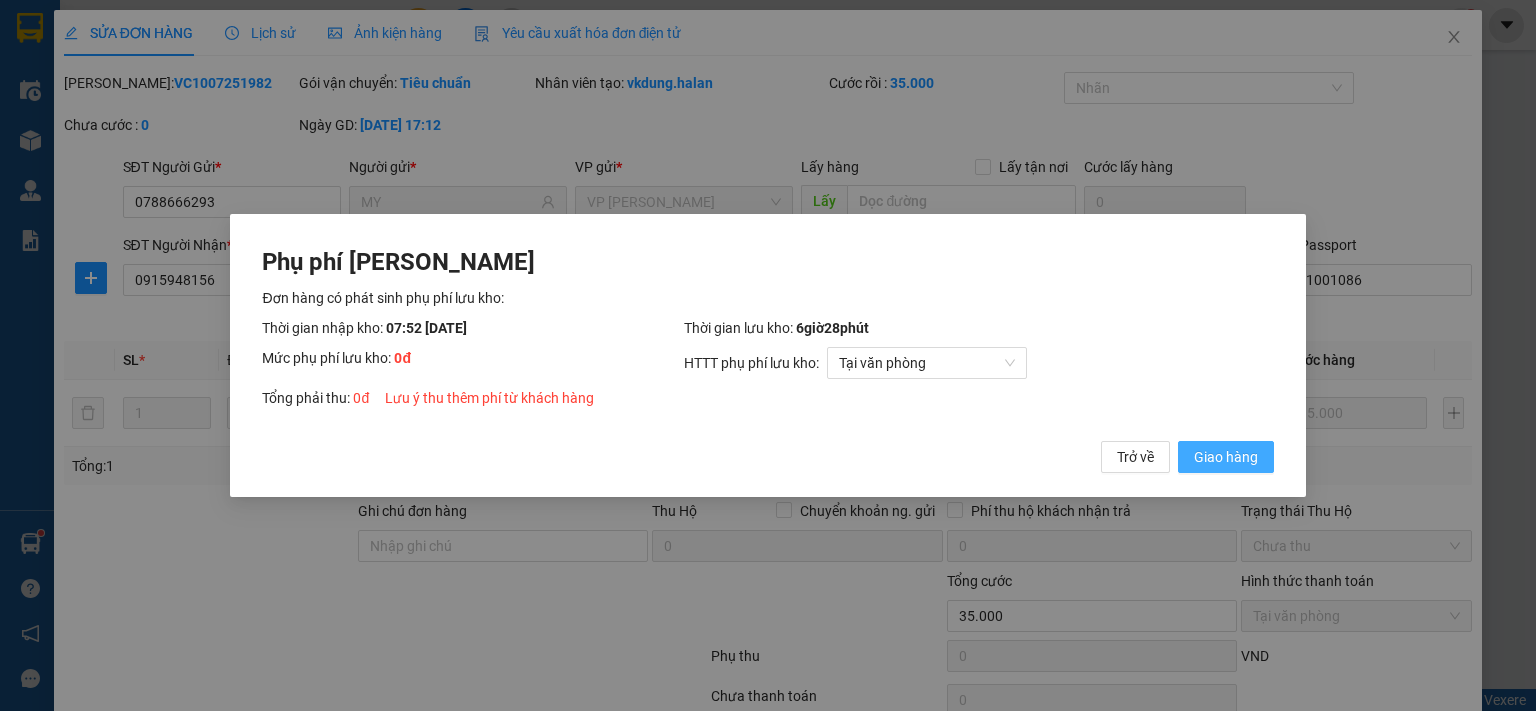 click on "Giao hàng" at bounding box center [1226, 457] 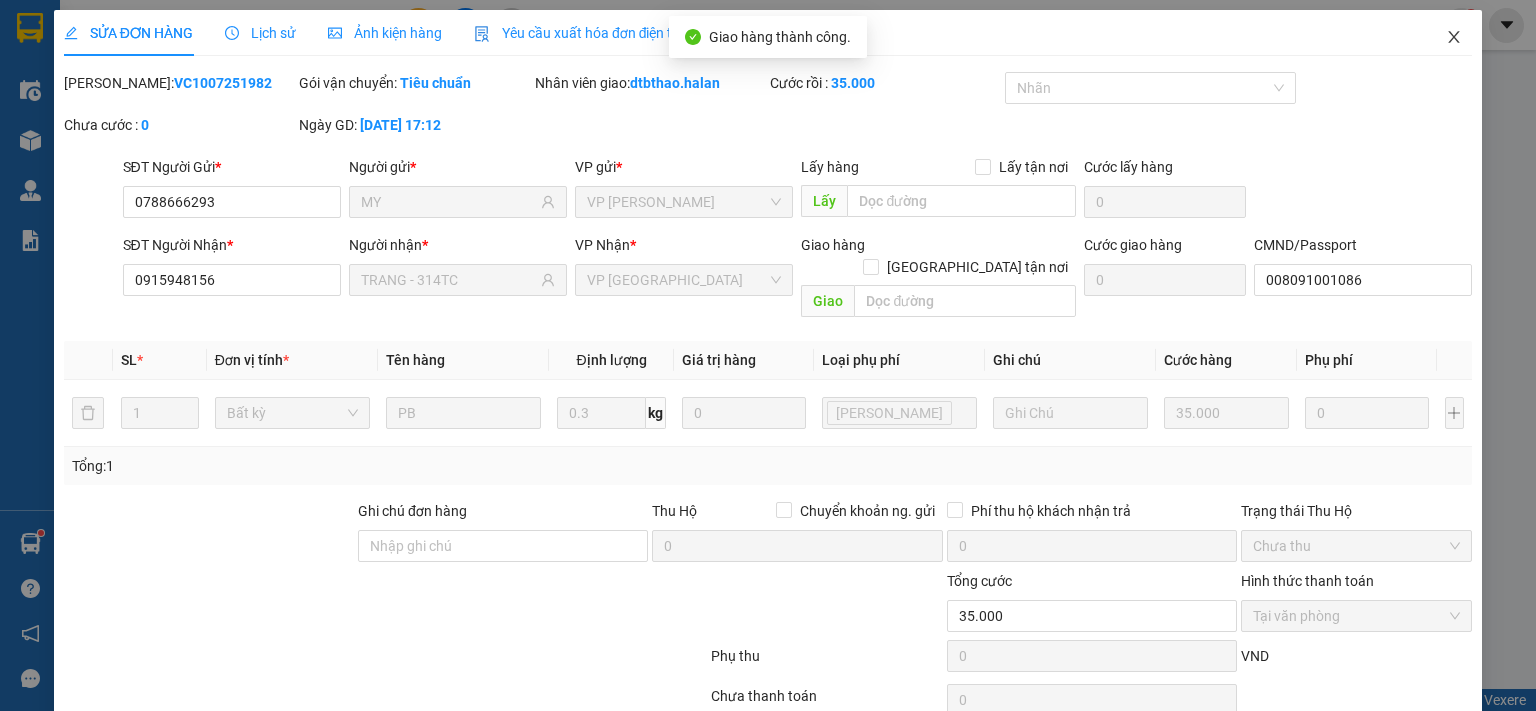click 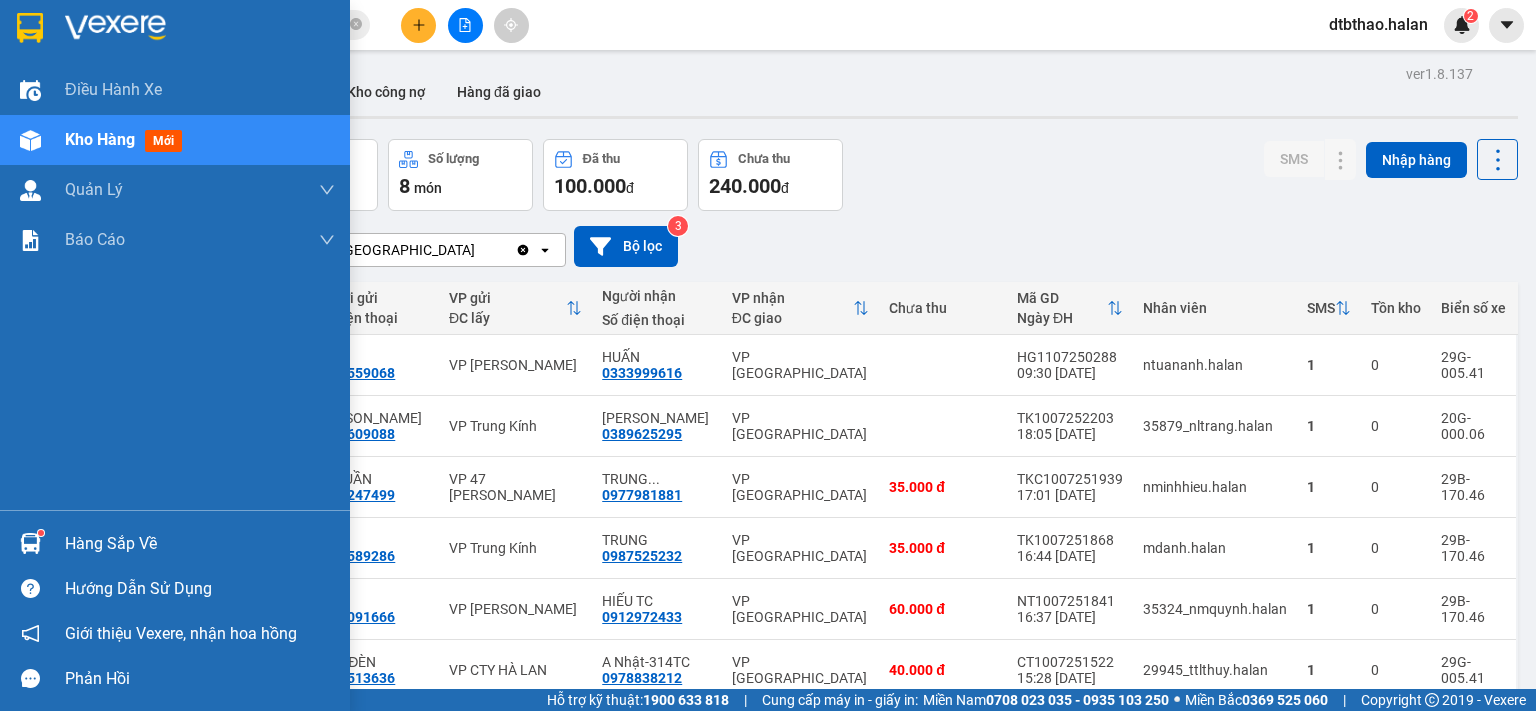 click on "Hàng sắp về" at bounding box center (200, 544) 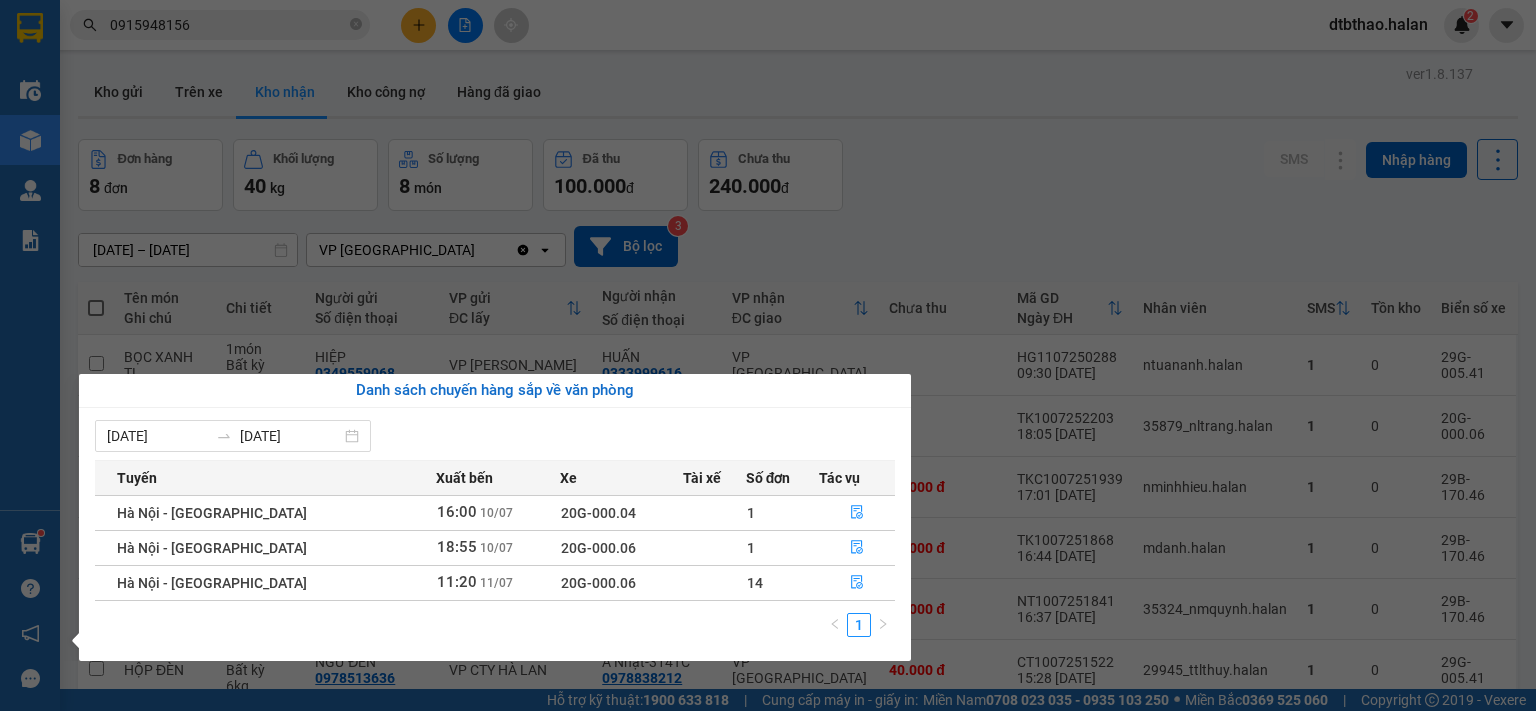 click on "Kết quả tìm kiếm ( 30 )  Bộ lọc  Mã ĐH Trạng thái Món hàng Thu hộ Tổng cước Chưa cước Nhãn Người gửi VP Gửi Người nhận VP Nhận VC1007251982 17:12 [DATE] VP Nhận   20G-000.06 07:52 [DATE] PB SL:  1 35.000 0788666293 MY VP Võ Chí Công 0915948156 TRANG - 314TC VP [GEOGRAPHIC_DATA] VC0907251926 17:17 [DATE] Đã giao   09:32 [DATE] PB SL:  1 35.000 0788666293 MY VP Võ Chí Công 0915948156 TRANG - 314TC VP [GEOGRAPHIC_DATA] VC0107252032 17:10 [DATE] Đã giao   08:24 [DATE] BỌC PK Y TẾ SL:  1 35.000 0788666293 MY VP Võ Chí Công 0915948156 TRANG - 314TC VP [GEOGRAPHIC_DATA] TKC2606252057 17:34 [DATE] Đã giao   07:25 [DATE] HỘP TB Y TẾ SL:  1 35.000 0936532276 hồng  VP 47 [PERSON_NAME] 0915948156 TRANG - 314TC VP [GEOGRAPHIC_DATA] TKC1806252111 17:38 [DATE] Đã giao   08:04 [DATE] PBI THỦY TINH THỂ SL:  1 35.000 0936532276 hồng  VP 47 [PERSON_NAME] 0915948156 TRANG - 314TC VP [GEOGRAPHIC_DATA] TKC1706252172 17:44 [DATE] Đã giao   1" at bounding box center (768, 355) 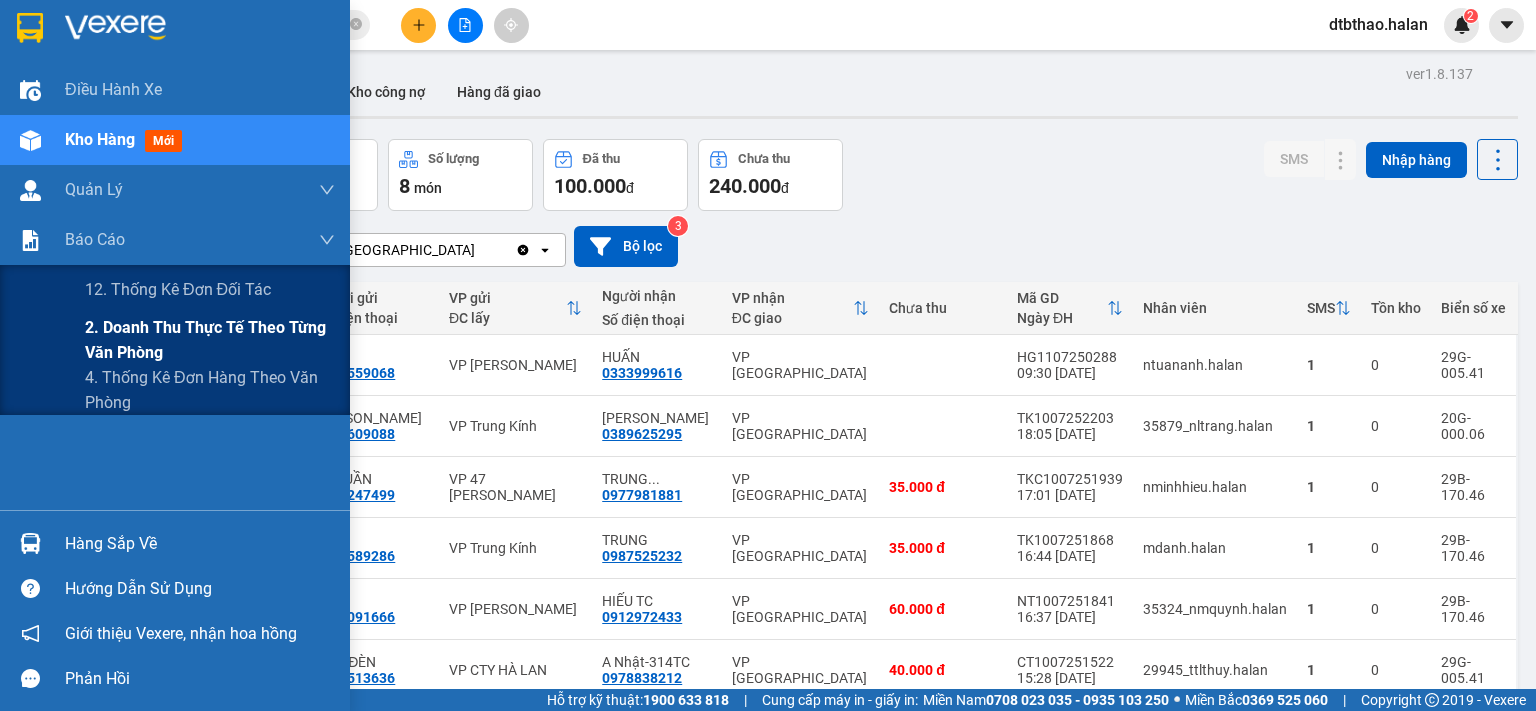 click on "2. Doanh thu thực tế theo từng văn phòng" at bounding box center [210, 340] 